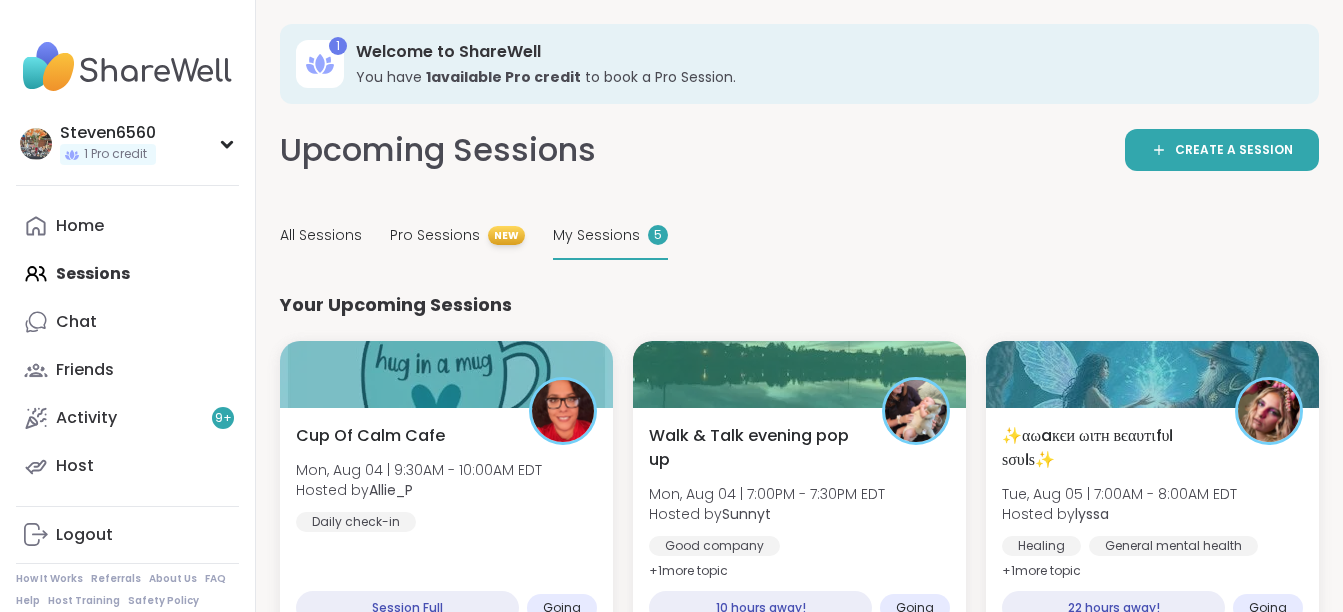 scroll, scrollTop: 160, scrollLeft: 0, axis: vertical 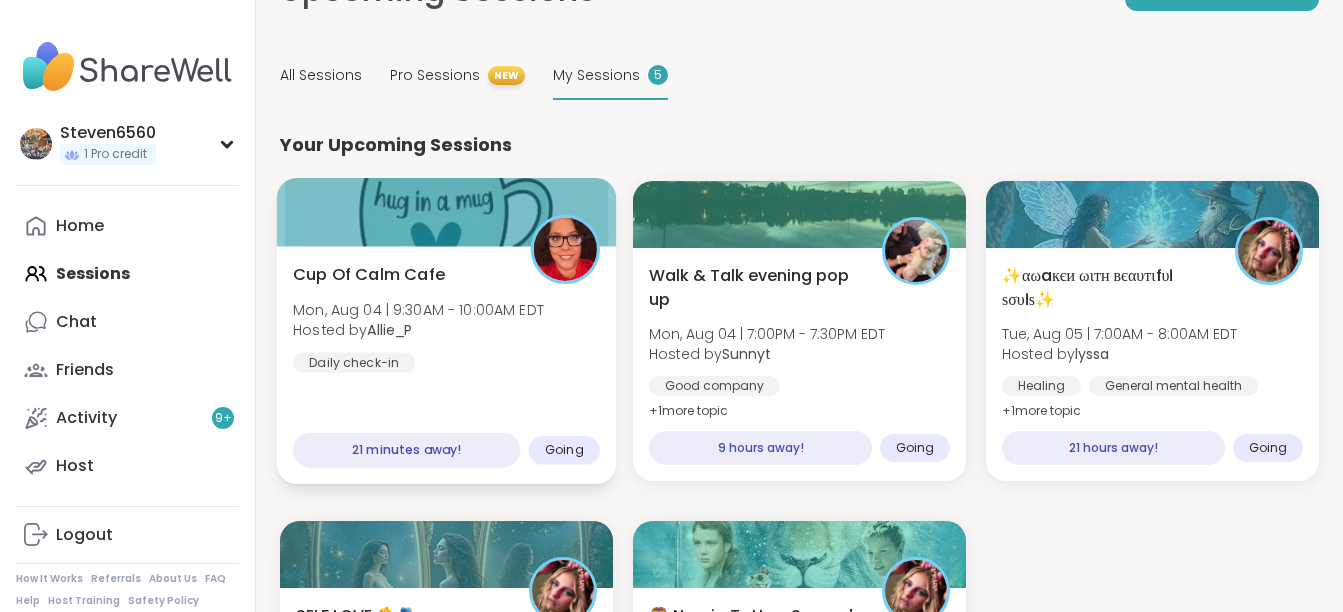 click on "Mon, Aug 04 | 9:30AM - 10:00AM EDT" at bounding box center [418, 309] 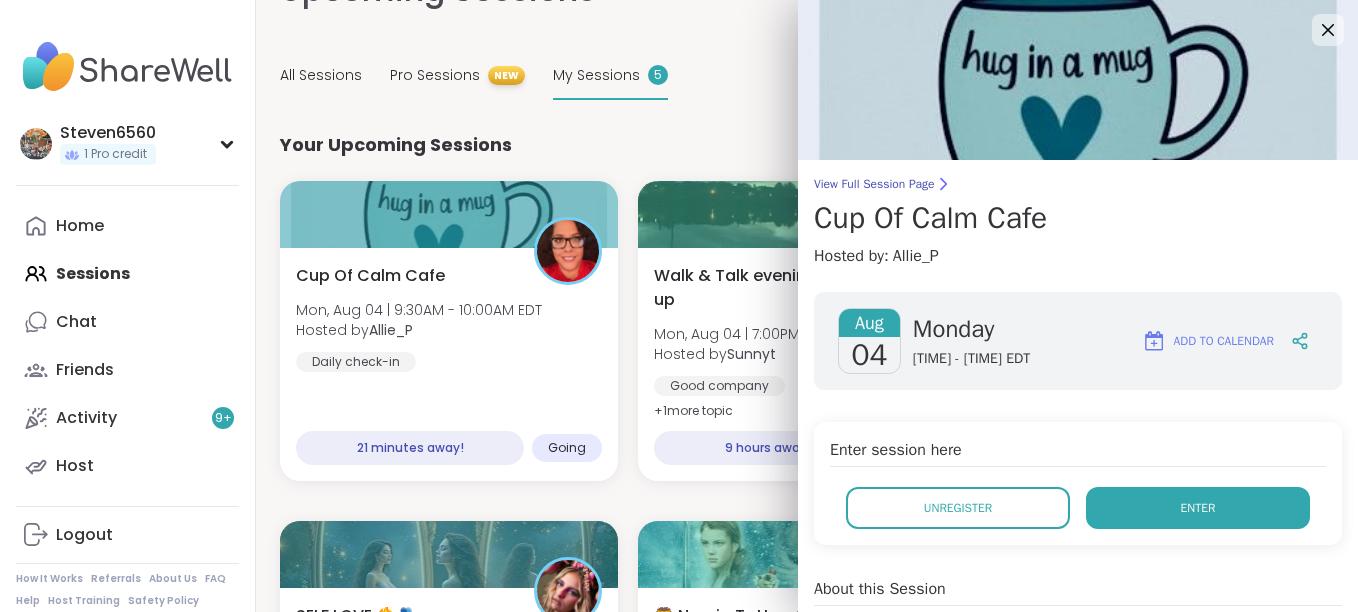 click on "Enter" at bounding box center [1198, 508] 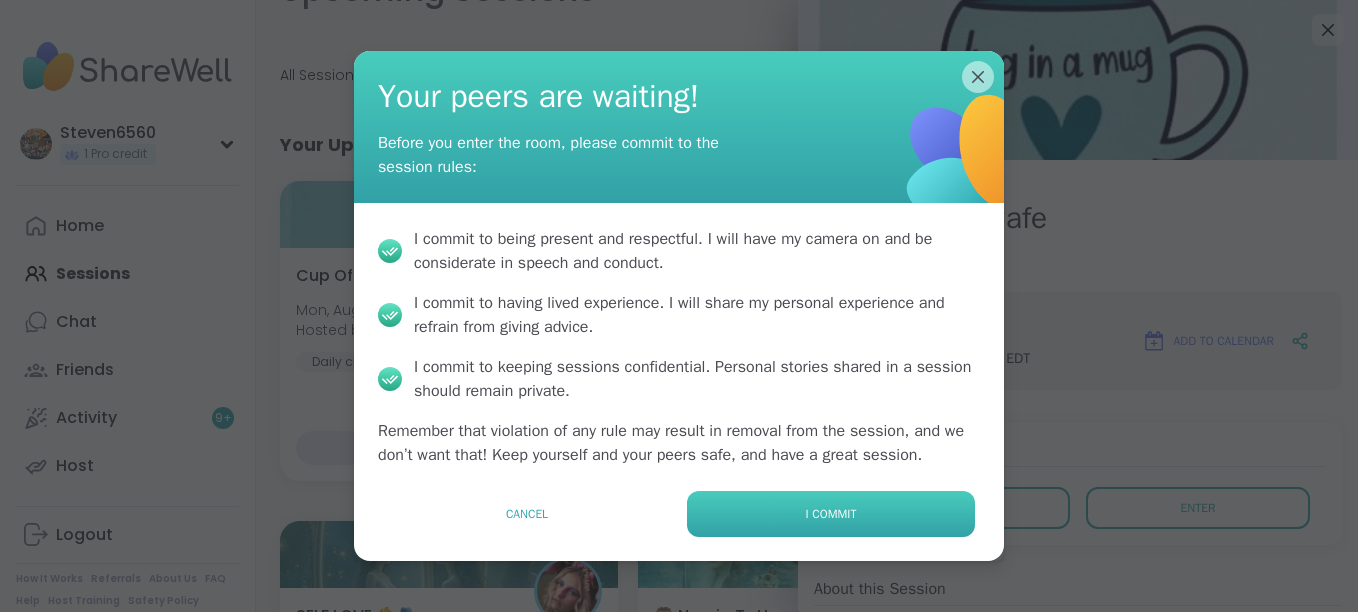 click on "I commit" at bounding box center (831, 514) 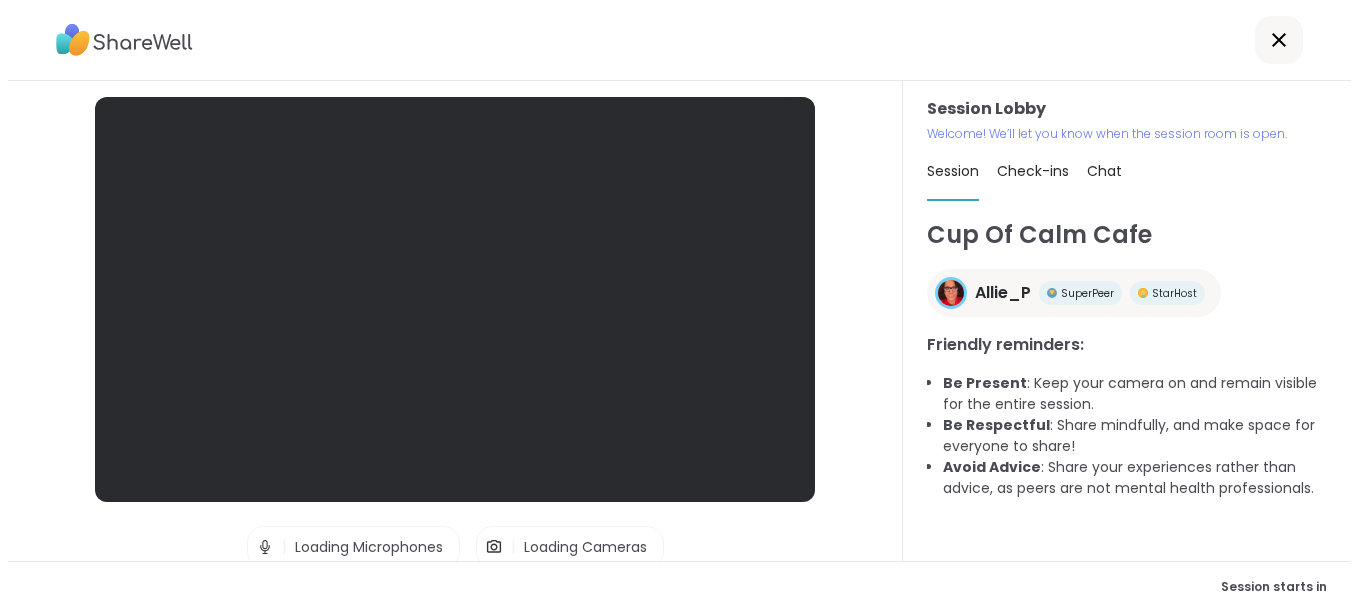 scroll, scrollTop: 0, scrollLeft: 0, axis: both 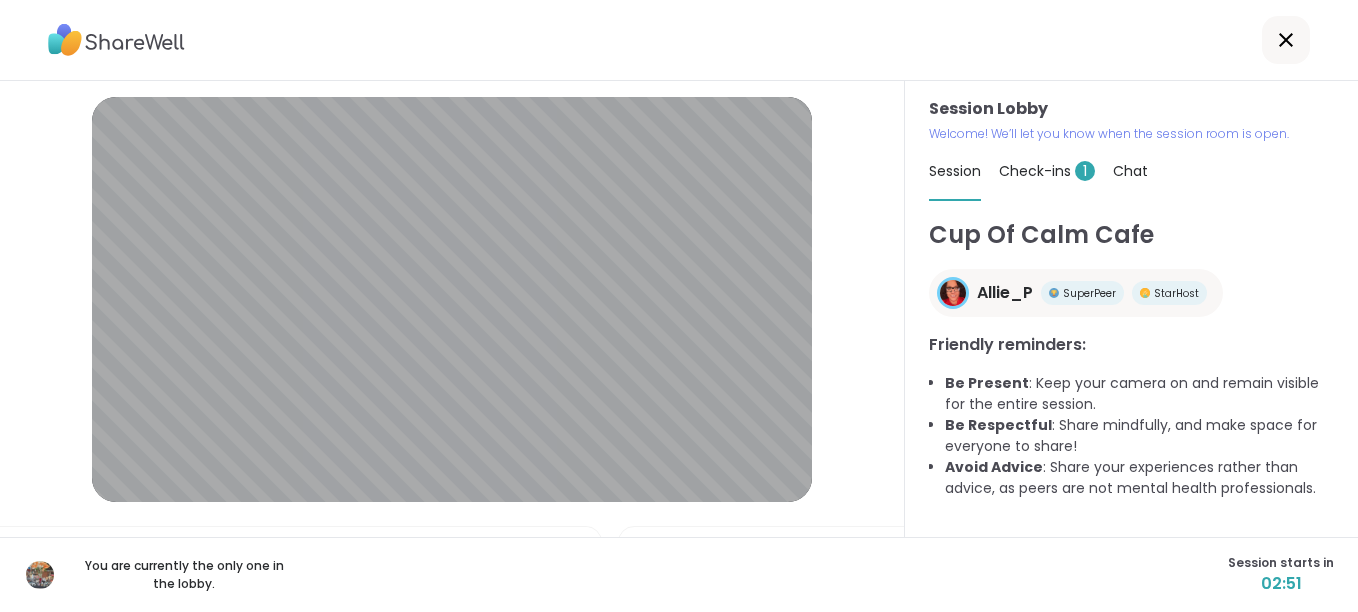 click on "Check-ins 1" at bounding box center [1047, 171] 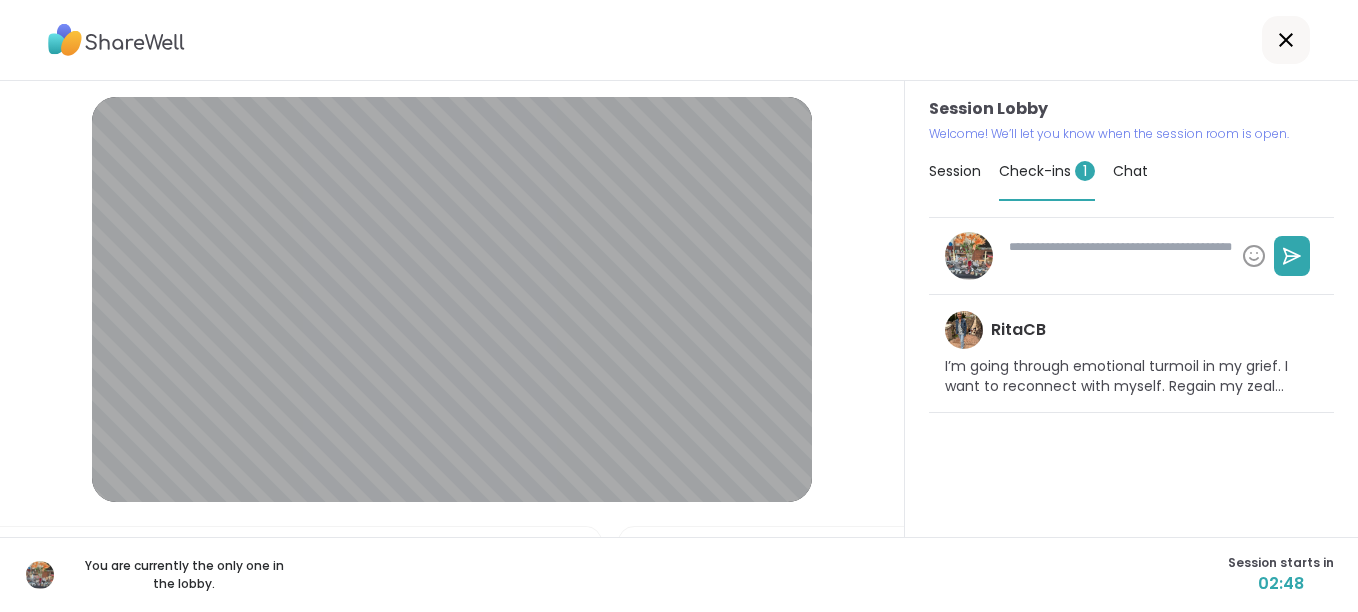 click at bounding box center [1117, 256] 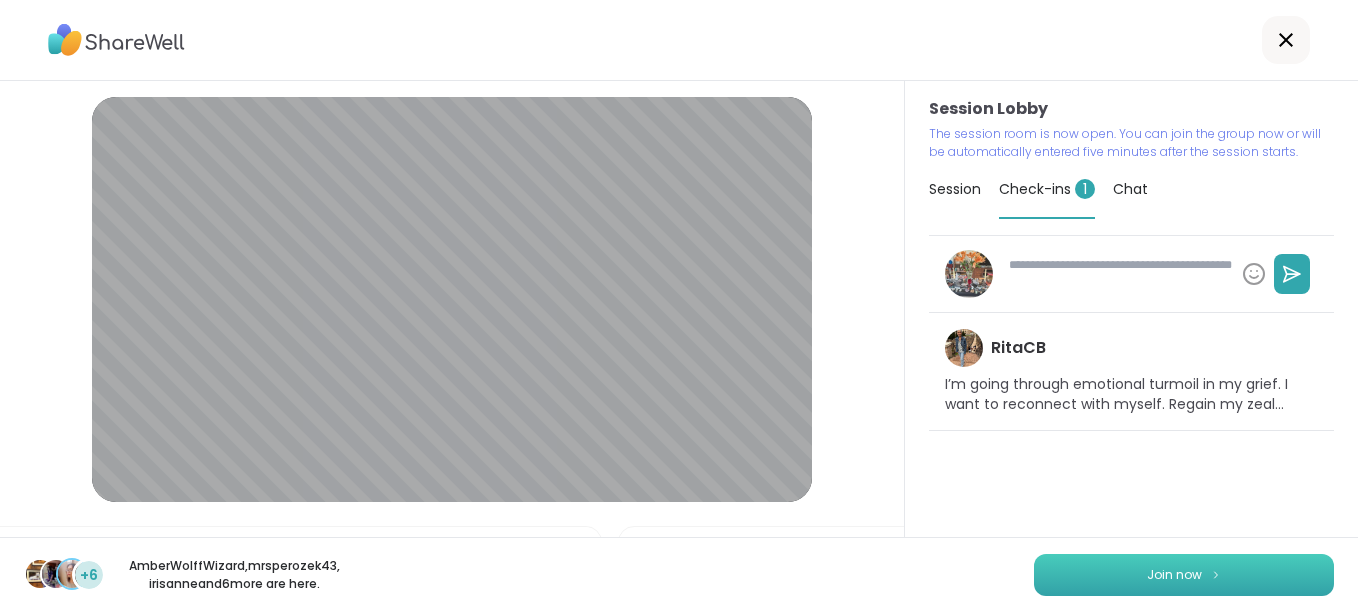 click on "Join now" at bounding box center [1174, 575] 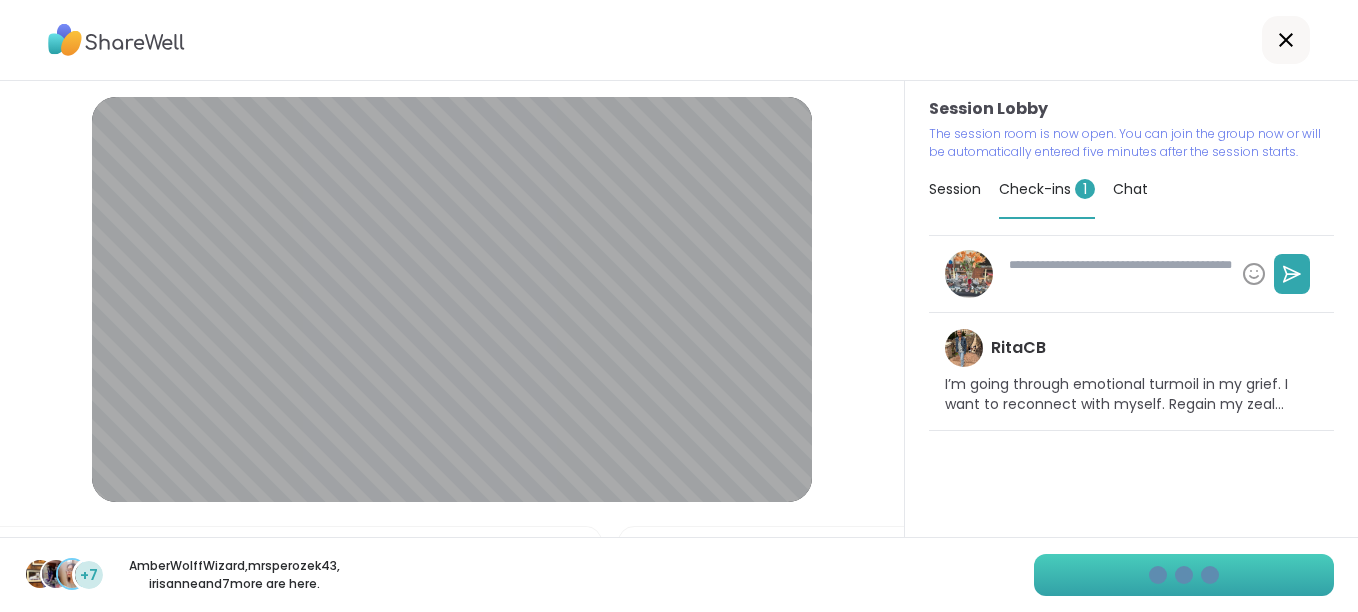 type on "*" 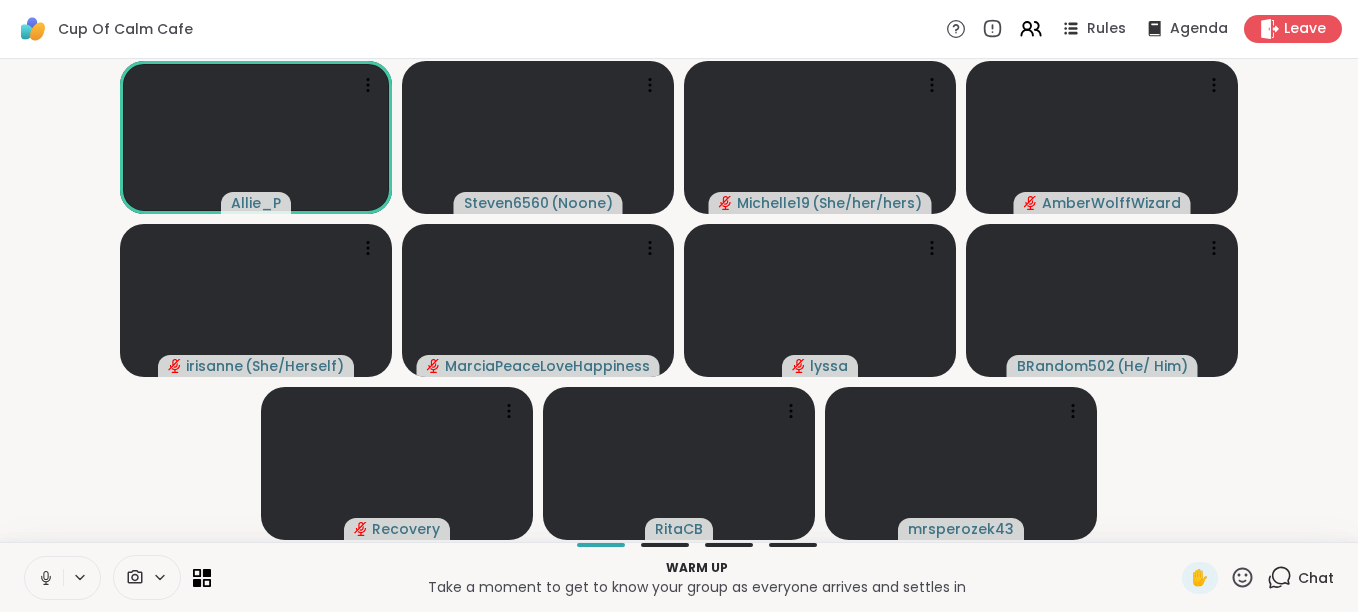 click 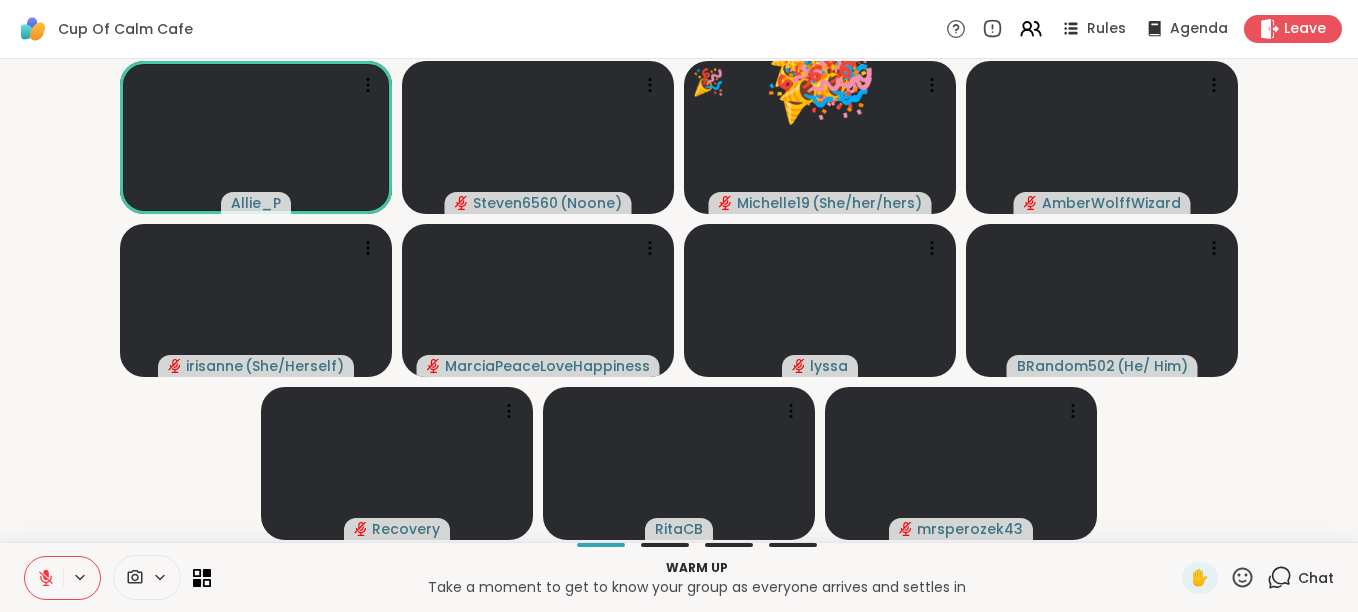 click 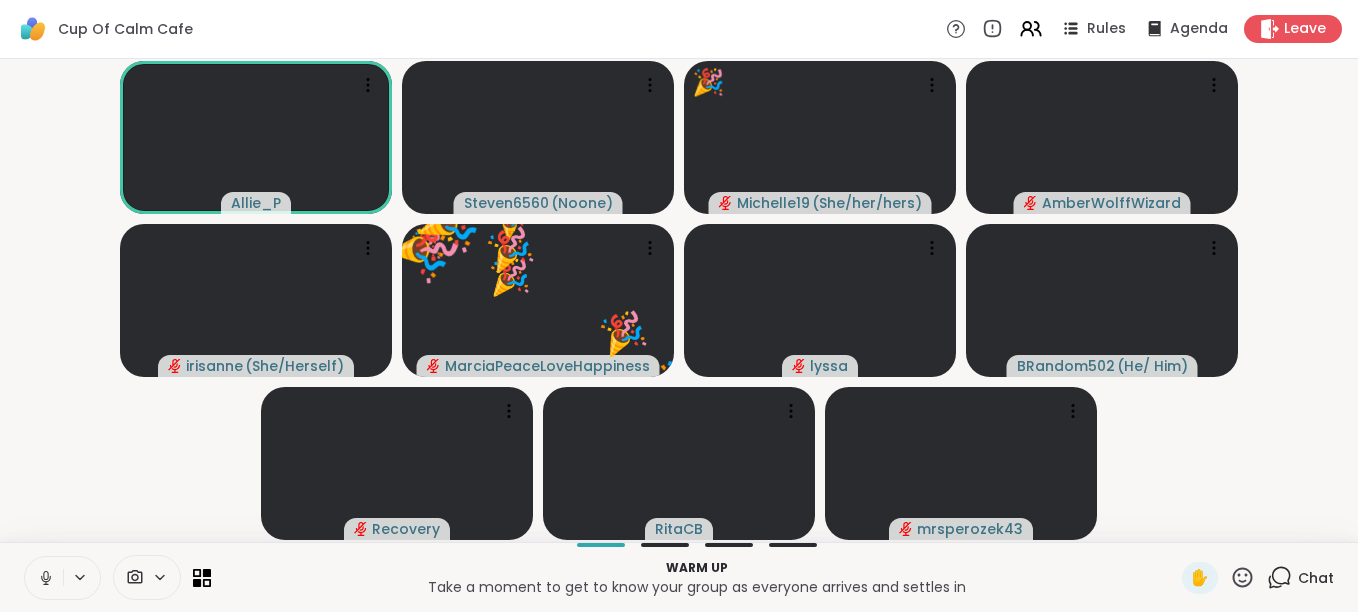 click 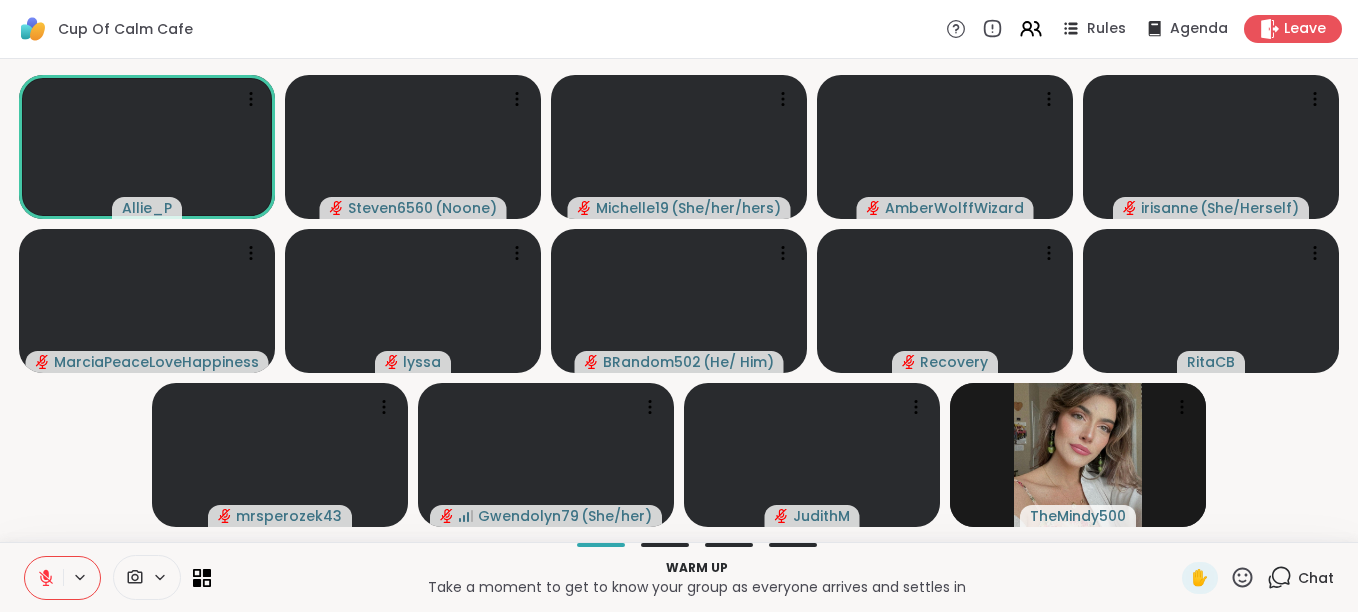 click 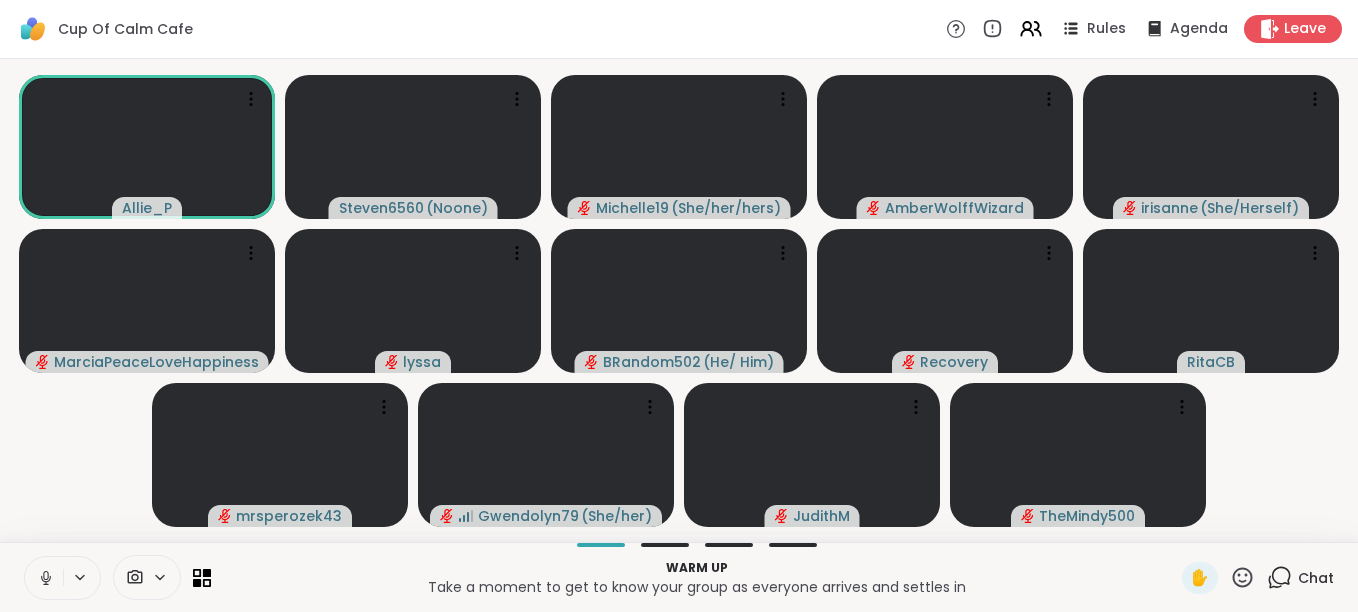 click 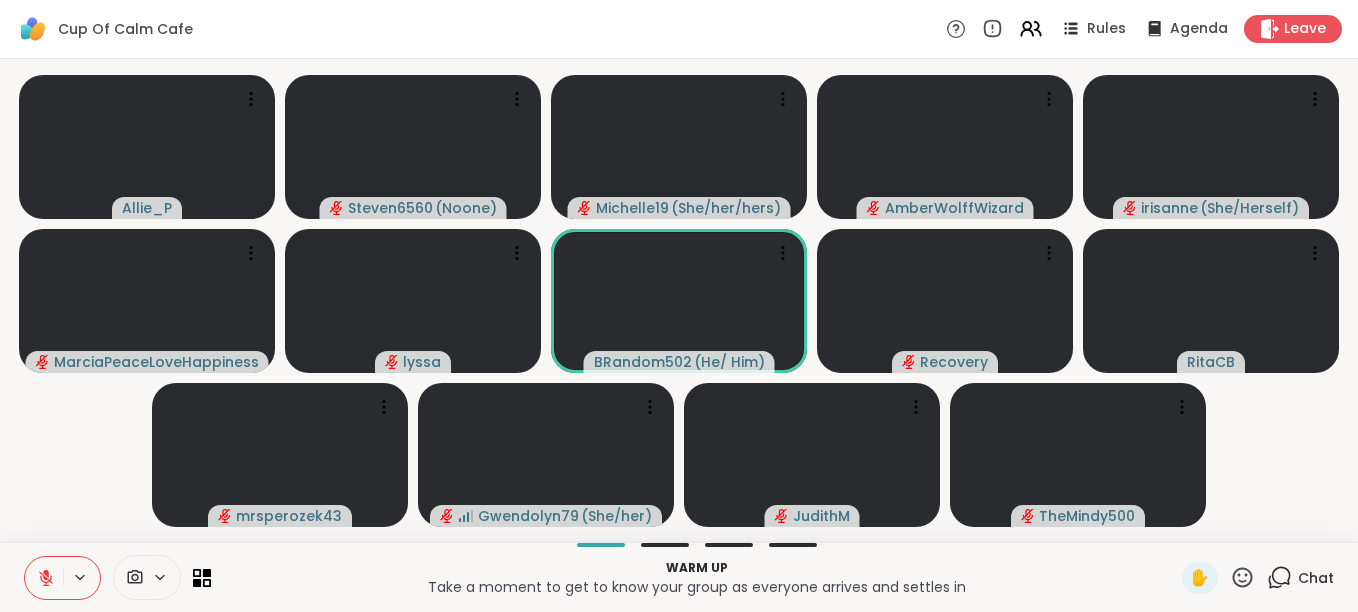 click on "Chat" at bounding box center (1316, 578) 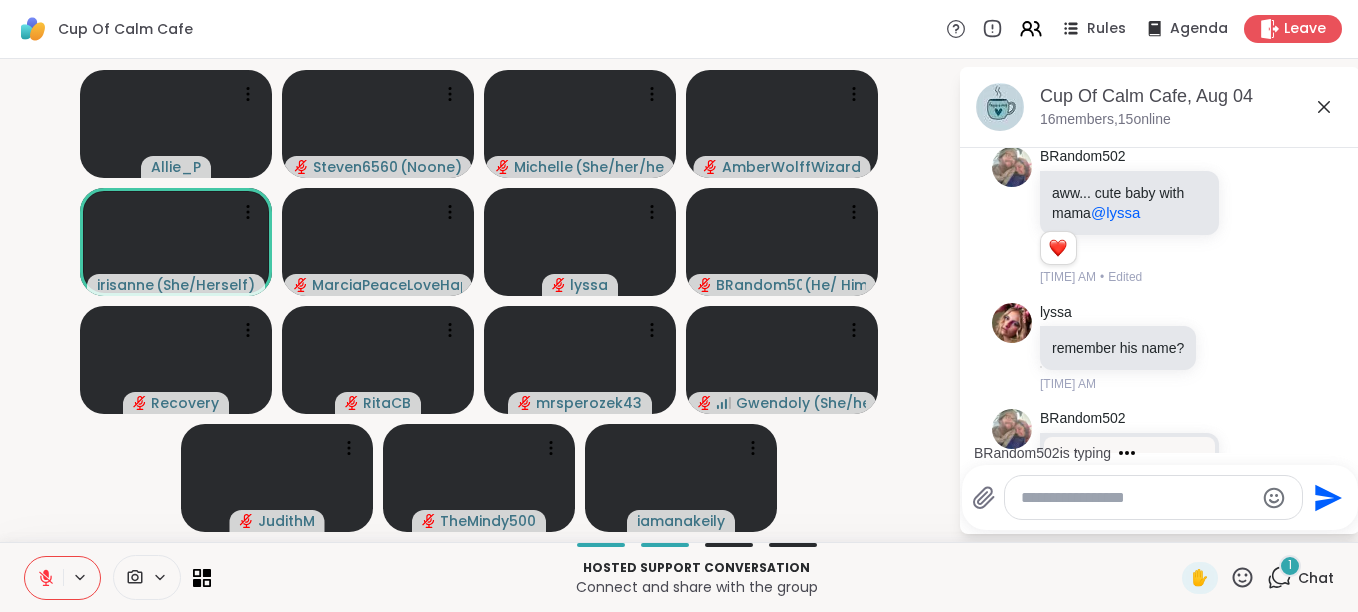 scroll, scrollTop: 1523, scrollLeft: 0, axis: vertical 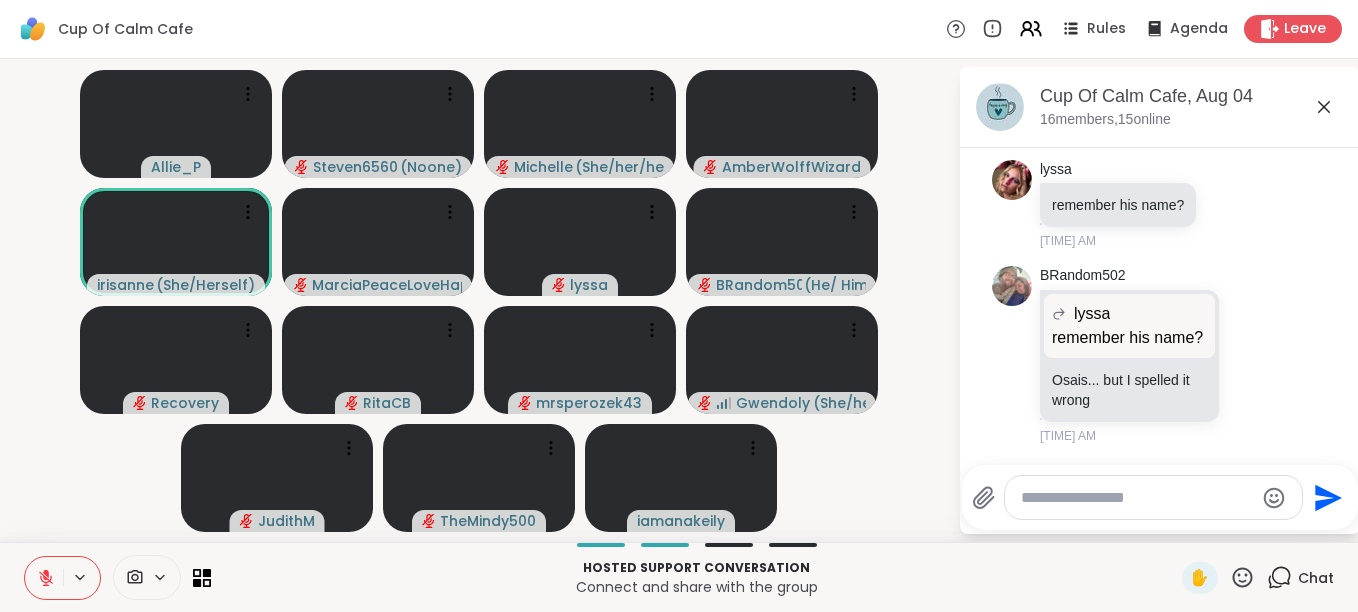 click at bounding box center (1153, 497) 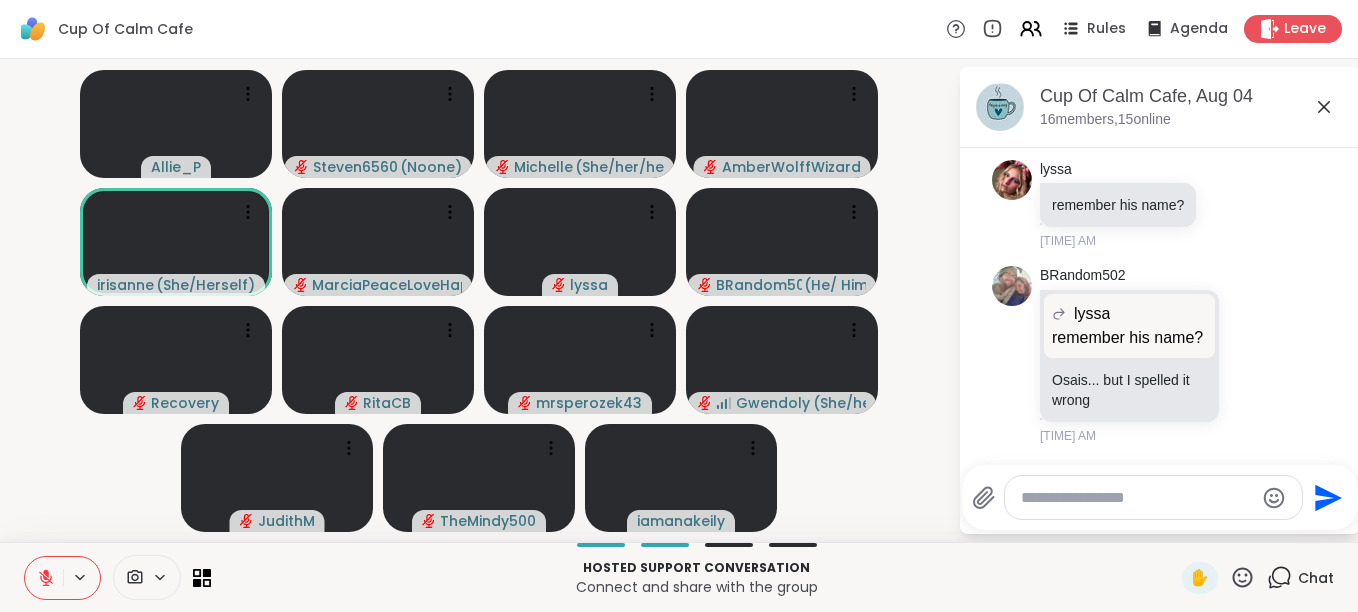 click at bounding box center [1153, 497] 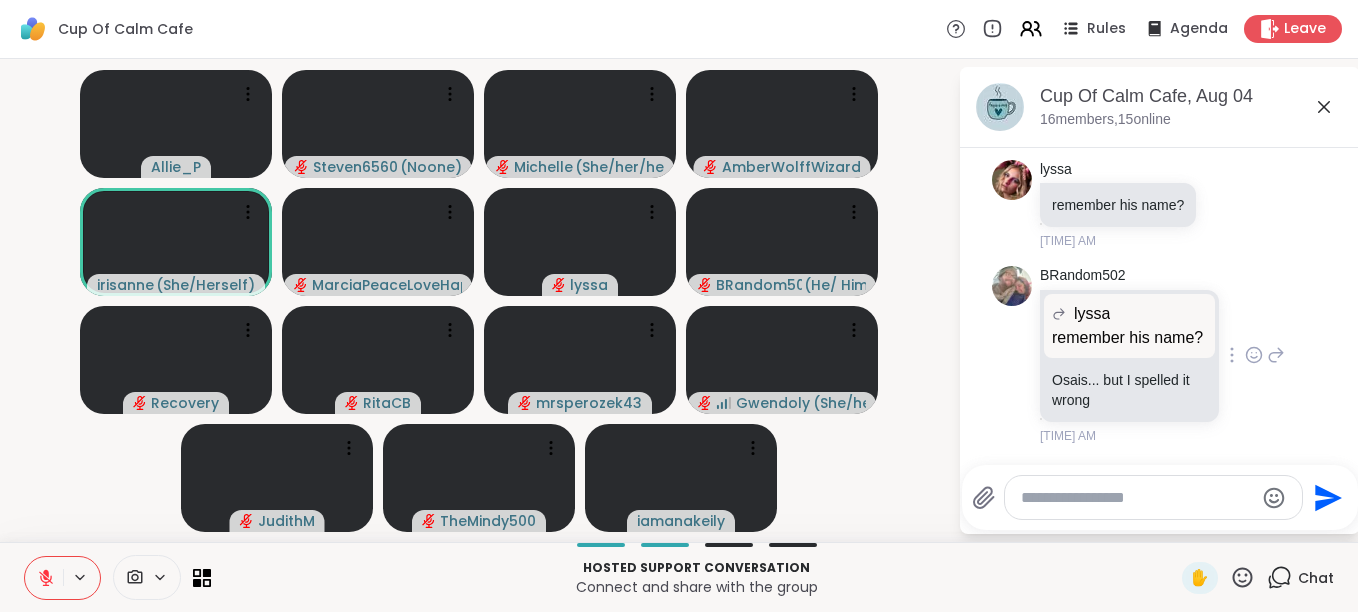 drag, startPoint x: 1070, startPoint y: 482, endPoint x: 1260, endPoint y: 239, distance: 308.4623 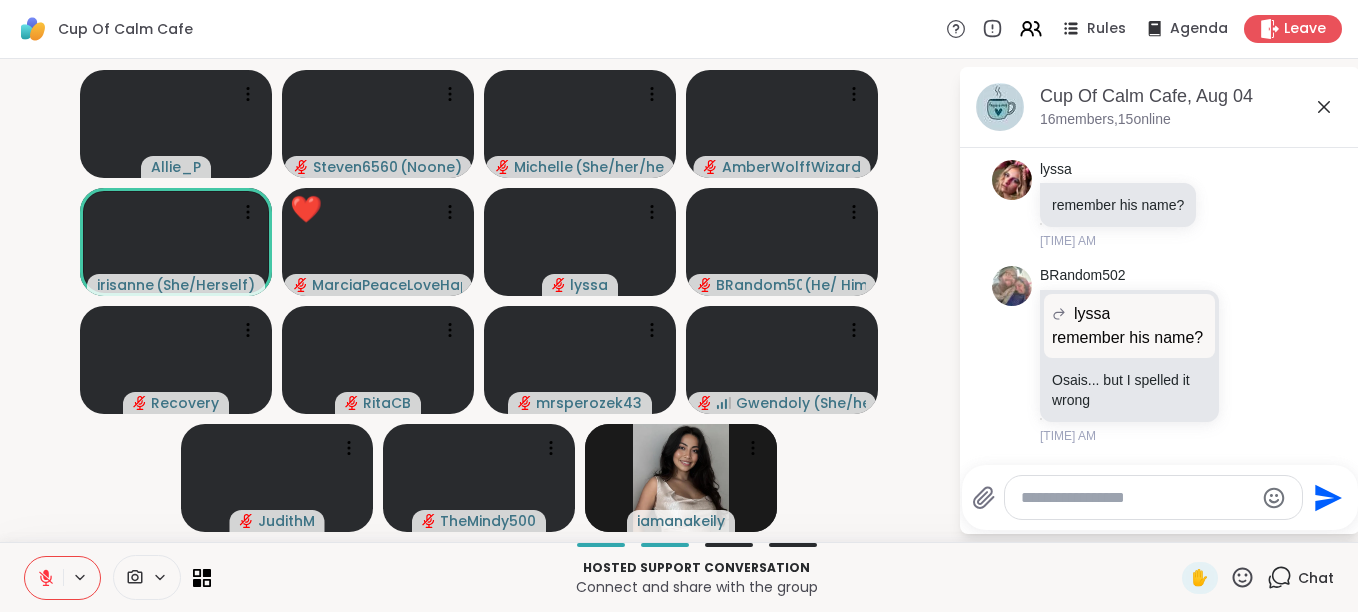 click 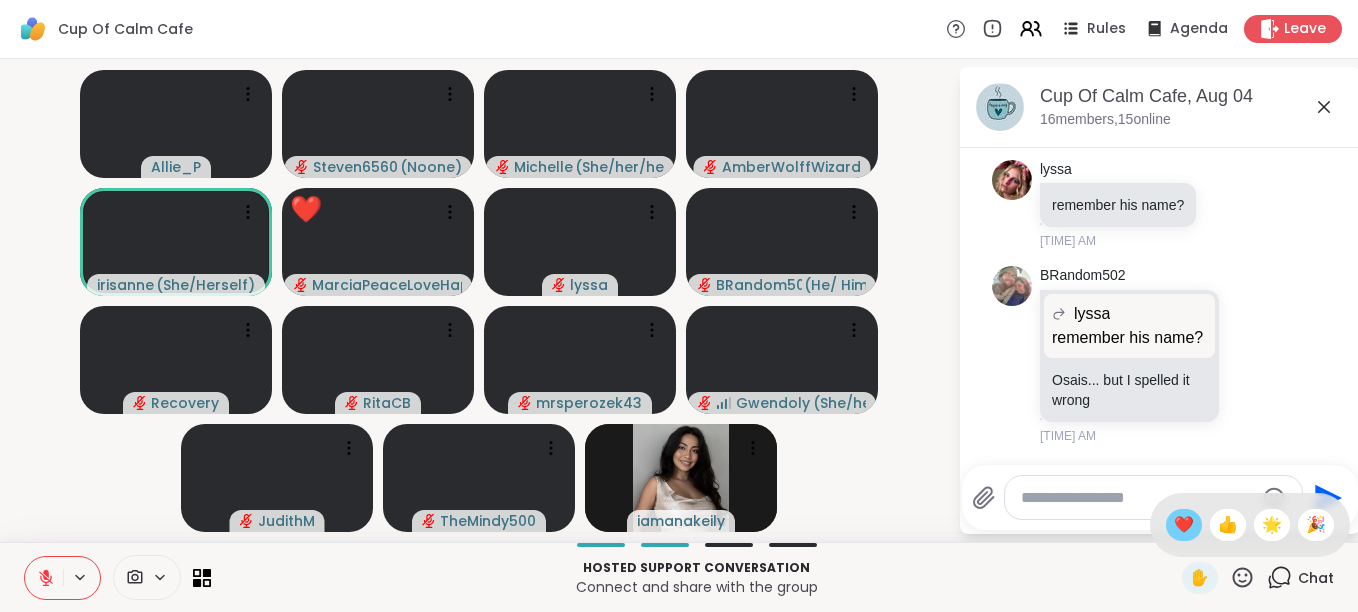 click on "❤️" at bounding box center (1184, 525) 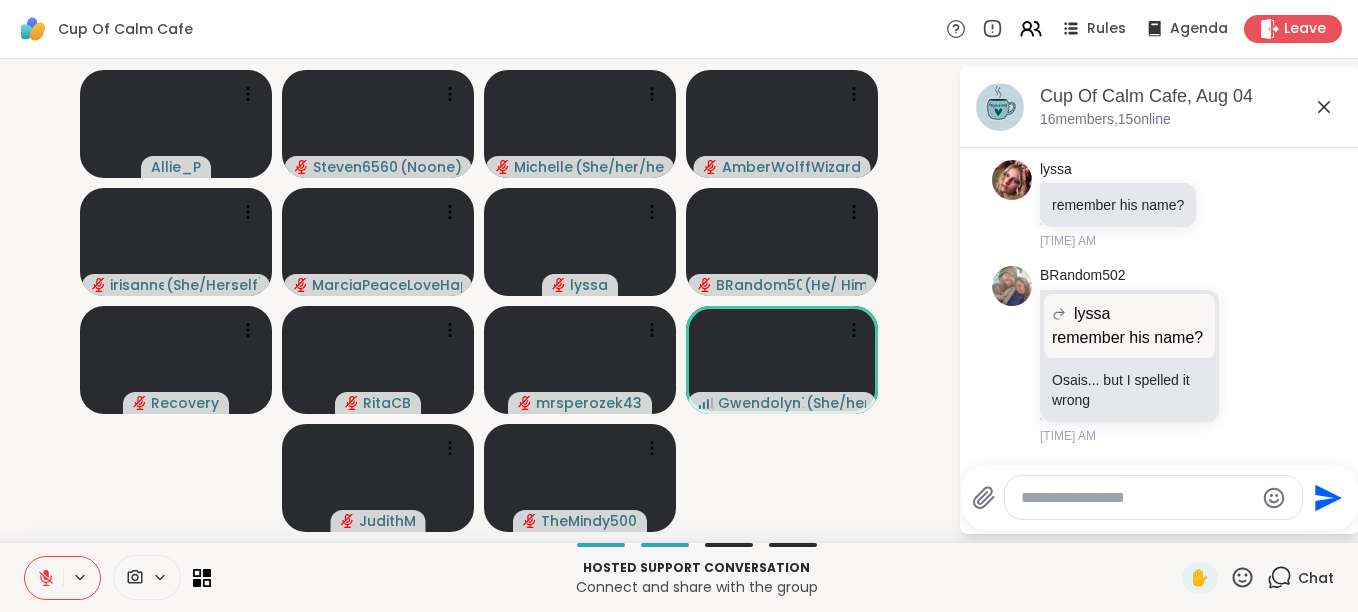 click at bounding box center (1153, 497) 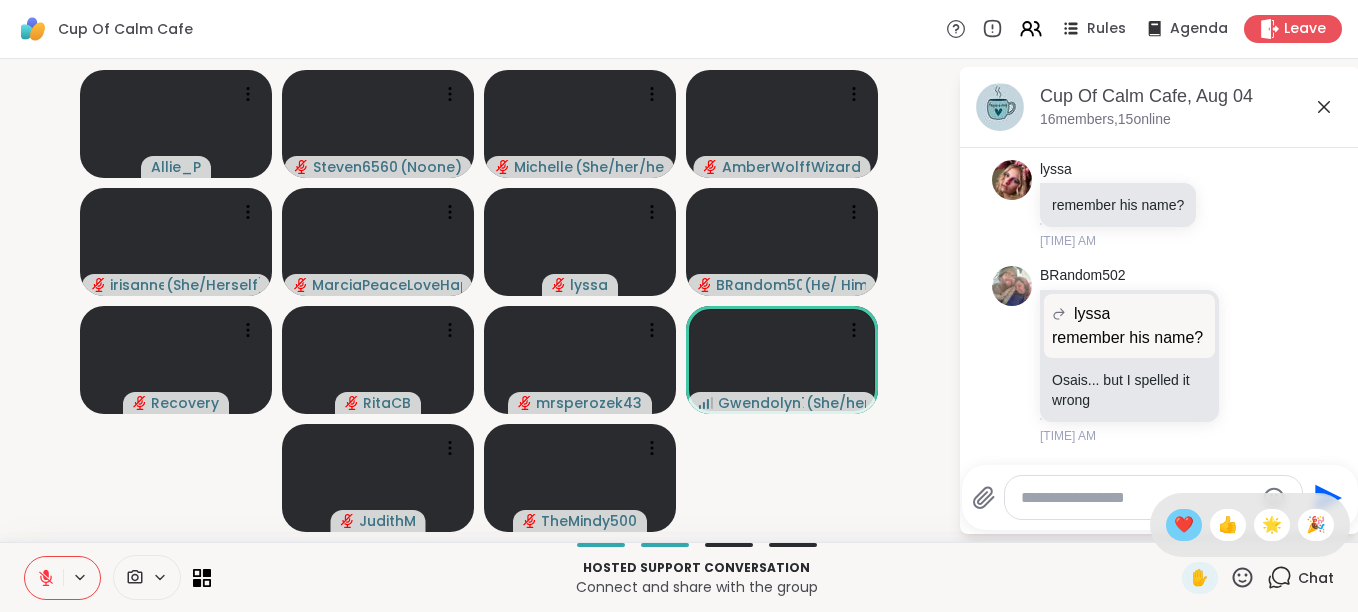 click on "❤️" at bounding box center [1184, 525] 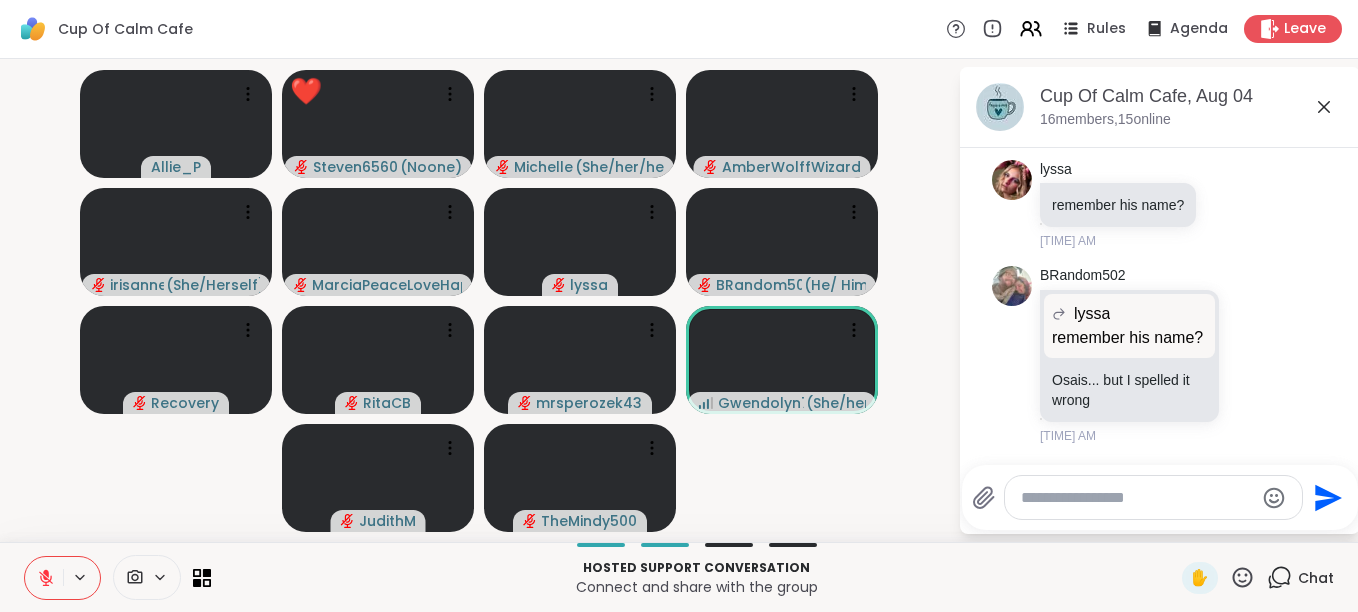 click 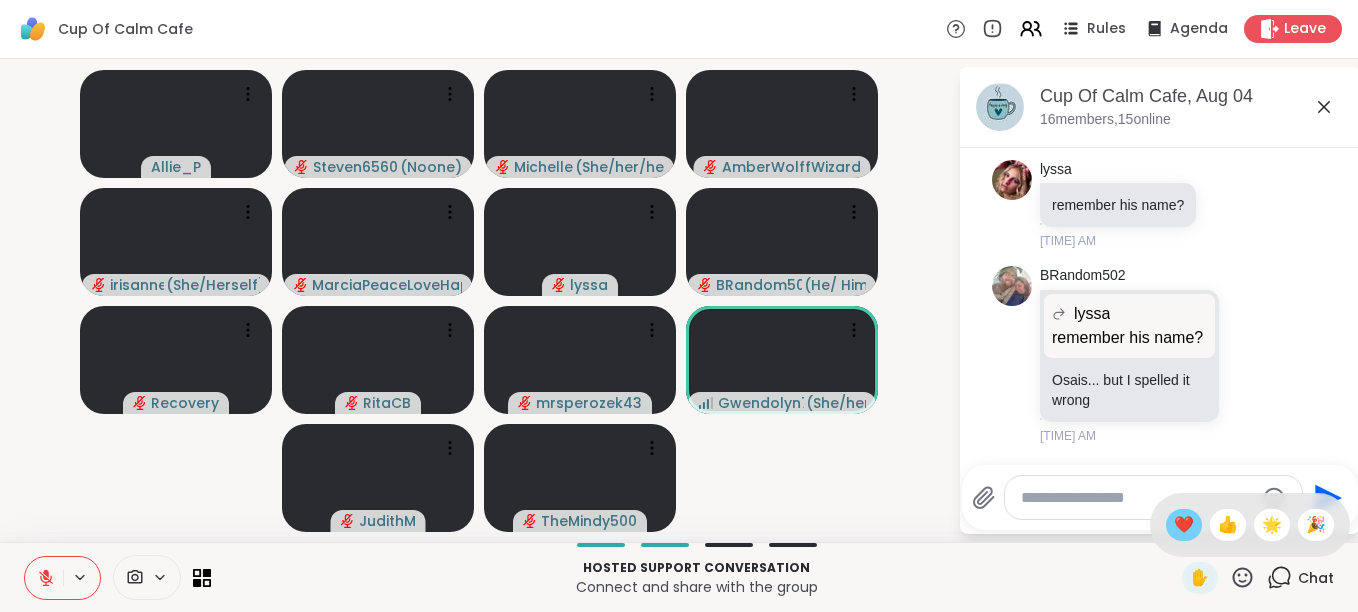 click on "❤️" at bounding box center (1184, 525) 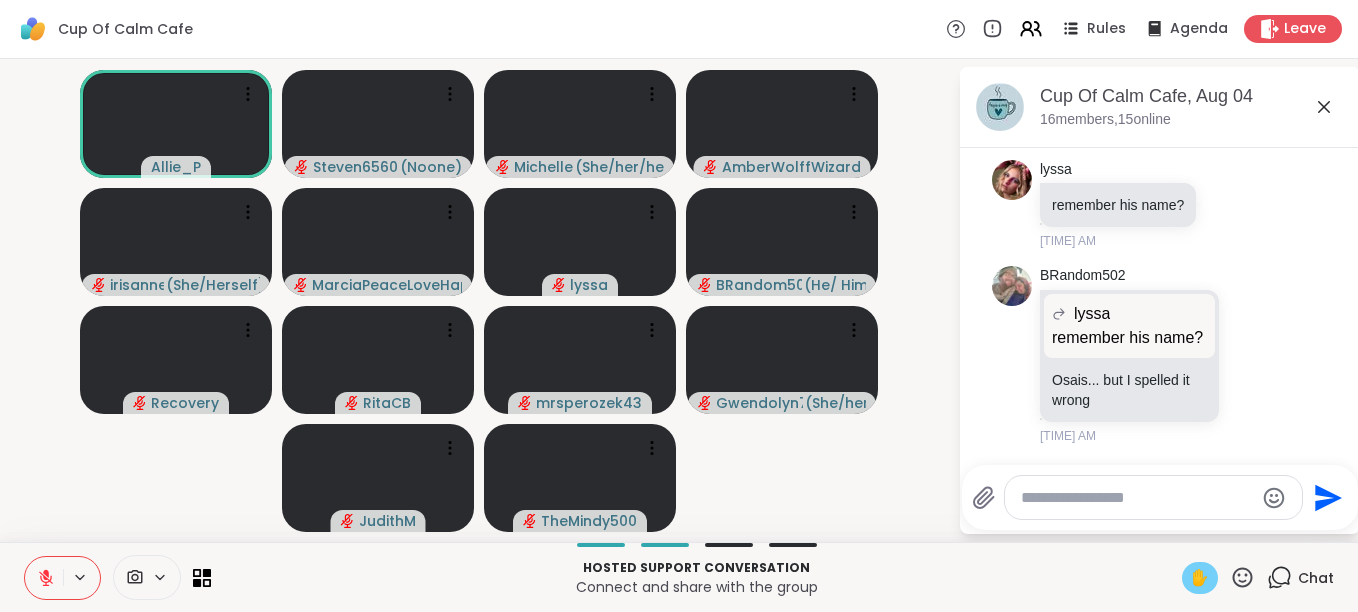 click on "✋" at bounding box center [1200, 578] 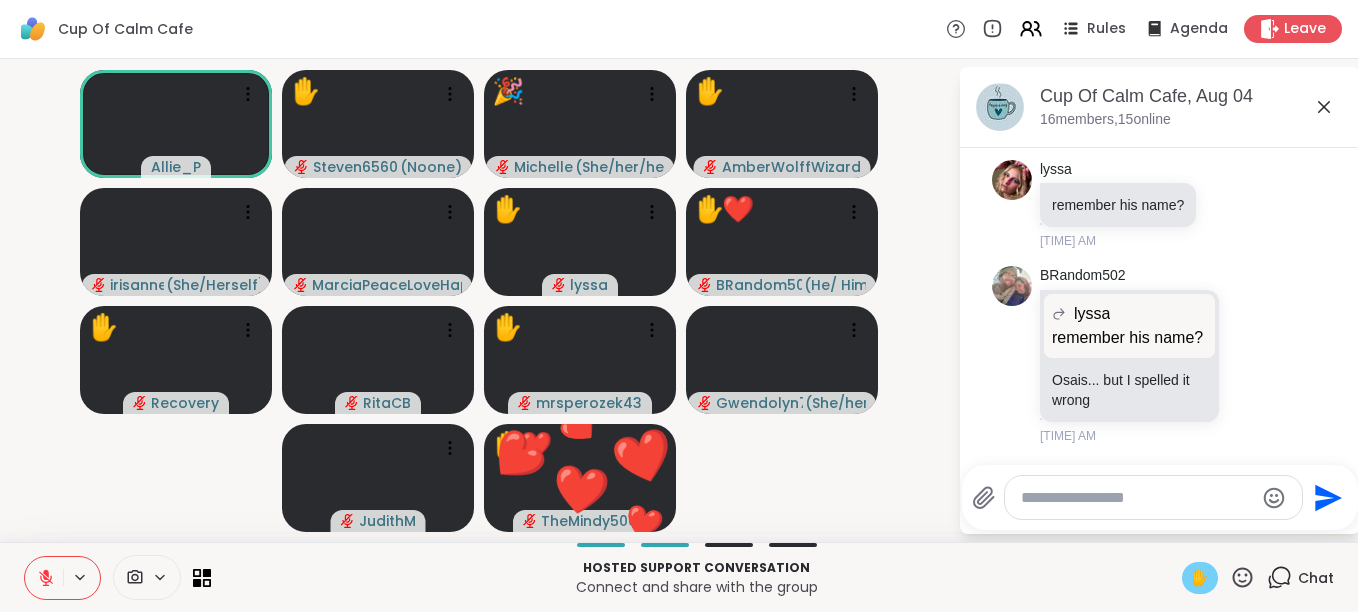 click 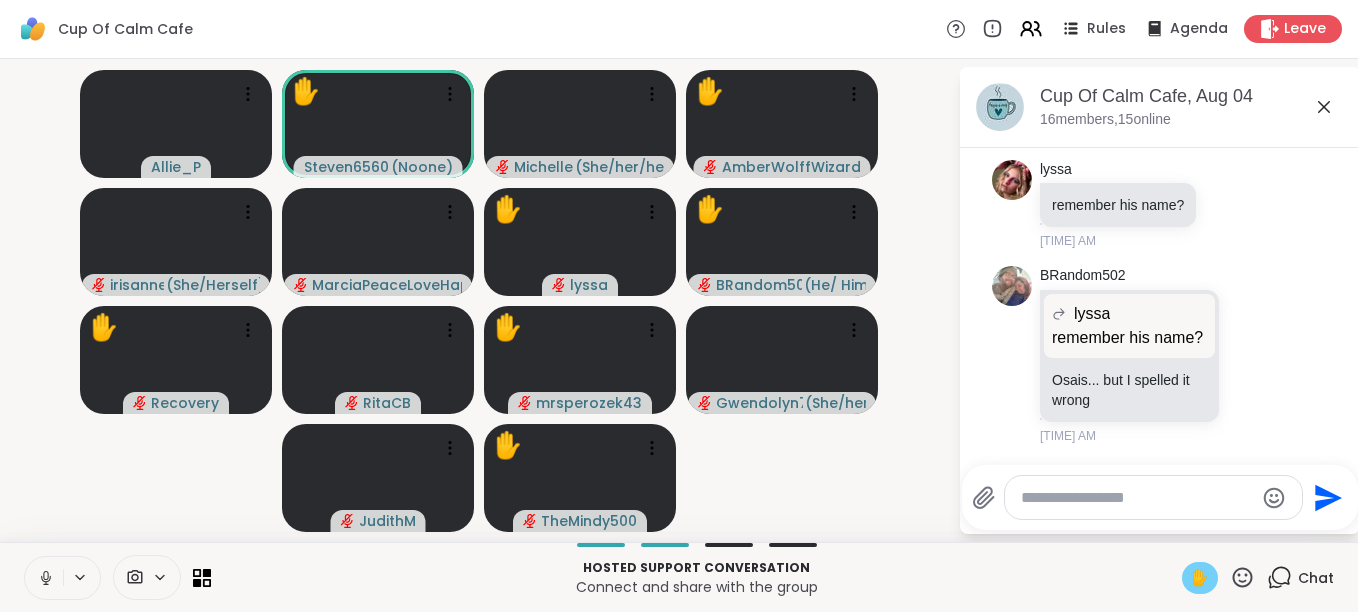 click 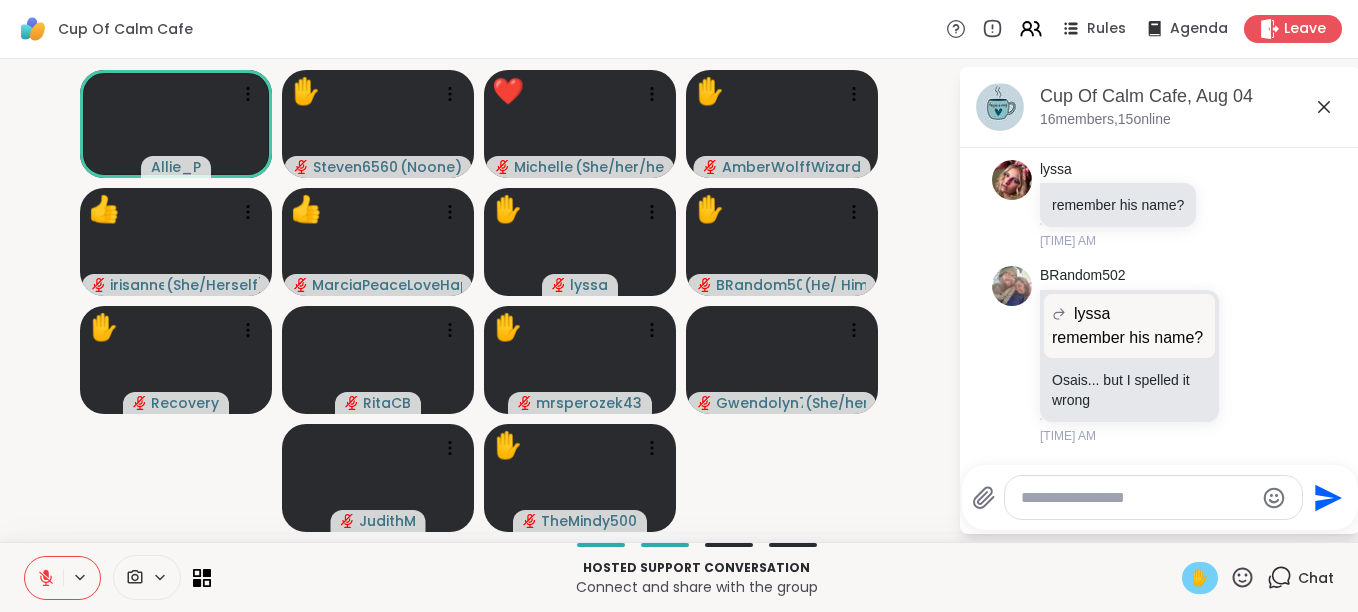 click on "✋" at bounding box center (1200, 578) 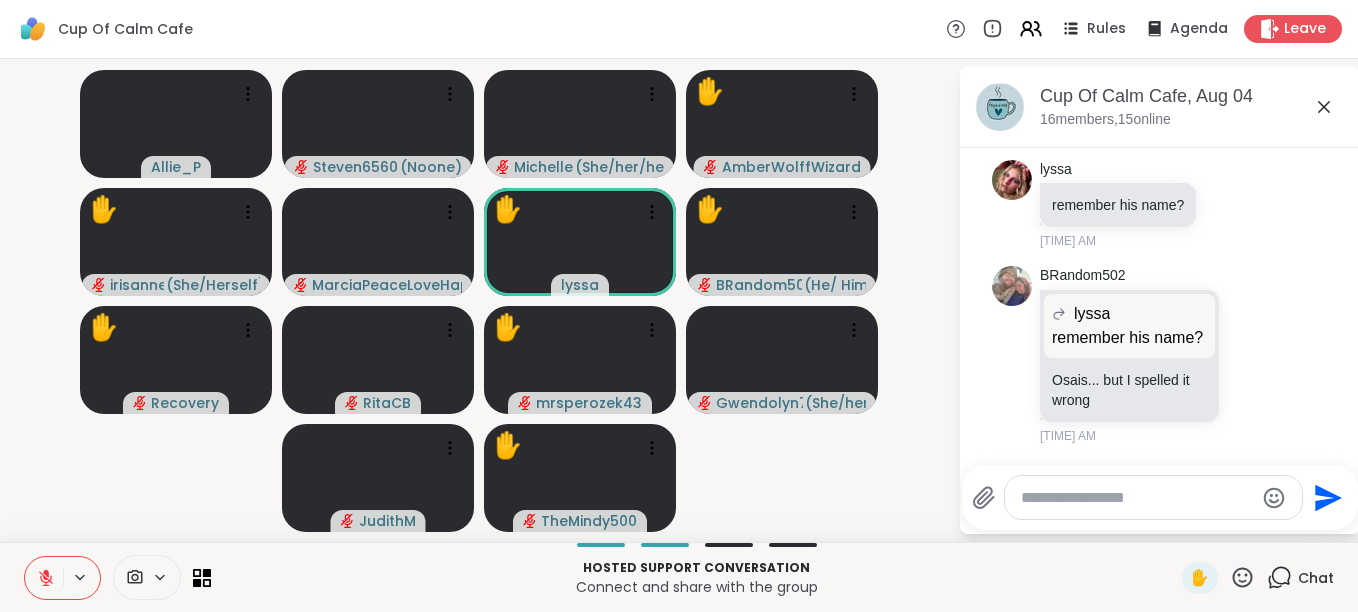 click 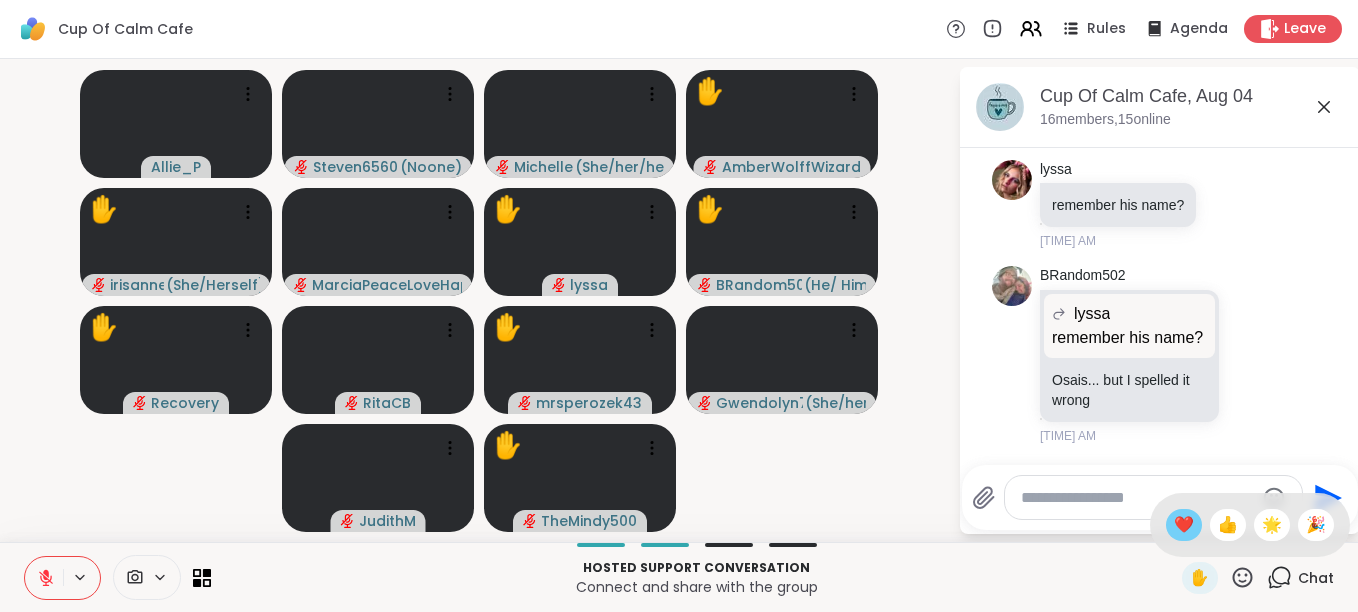 click on "❤️" at bounding box center (1184, 525) 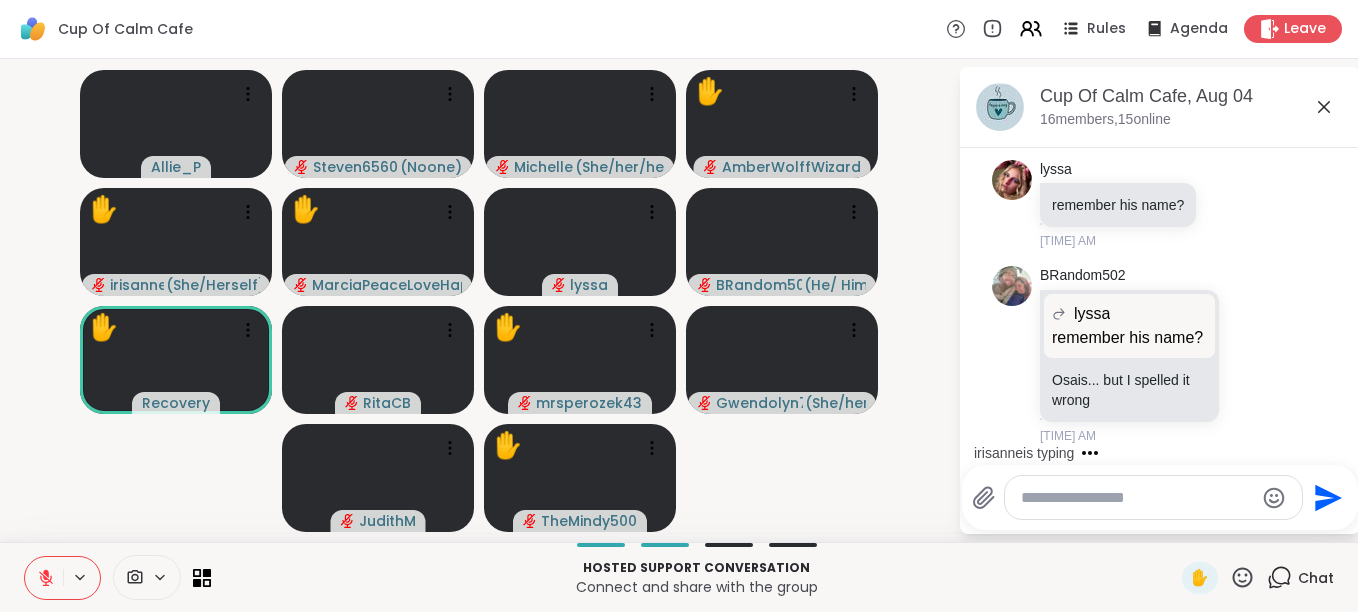 click 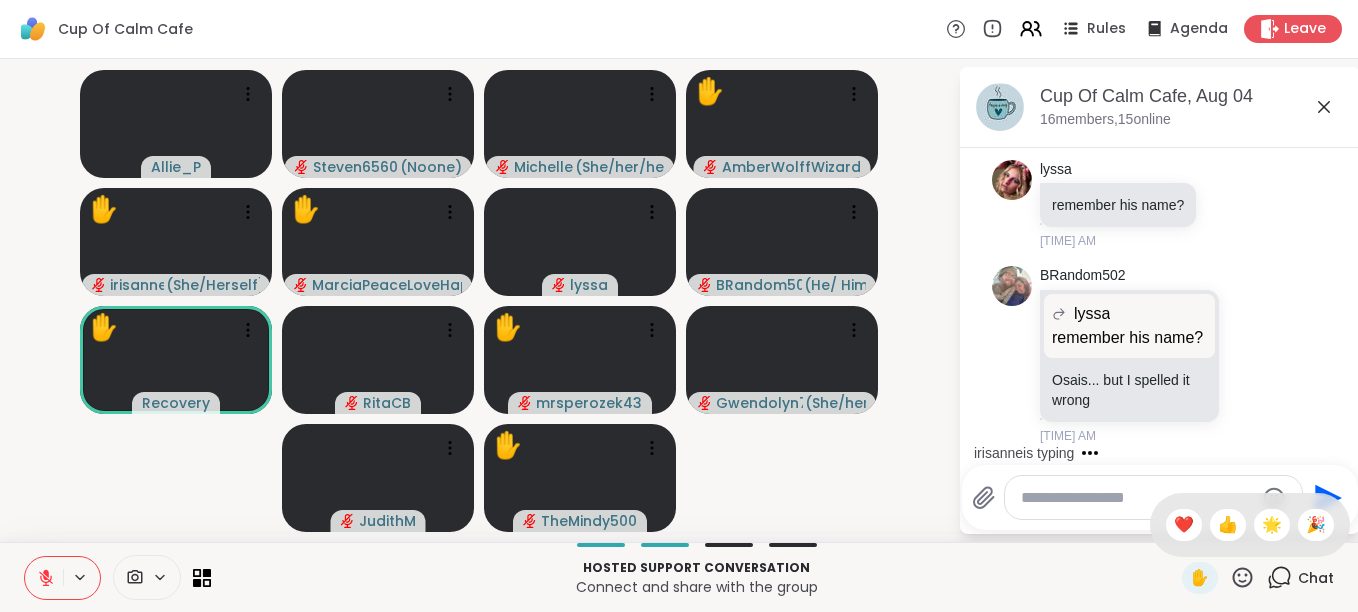 click 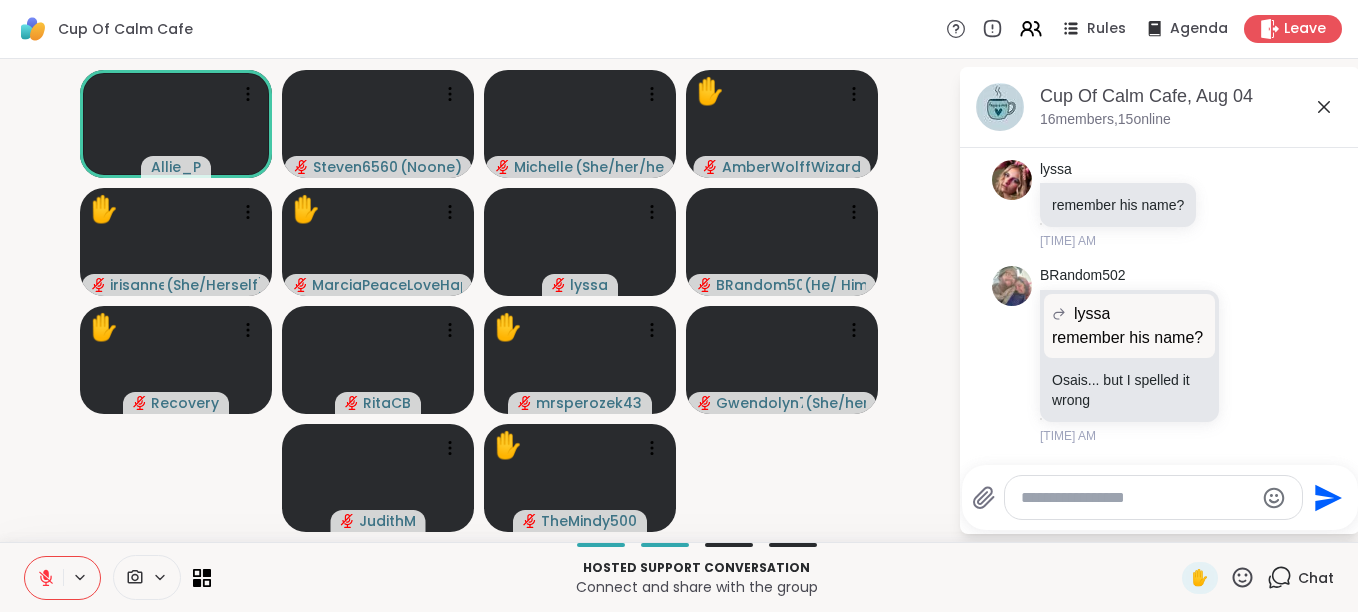 click 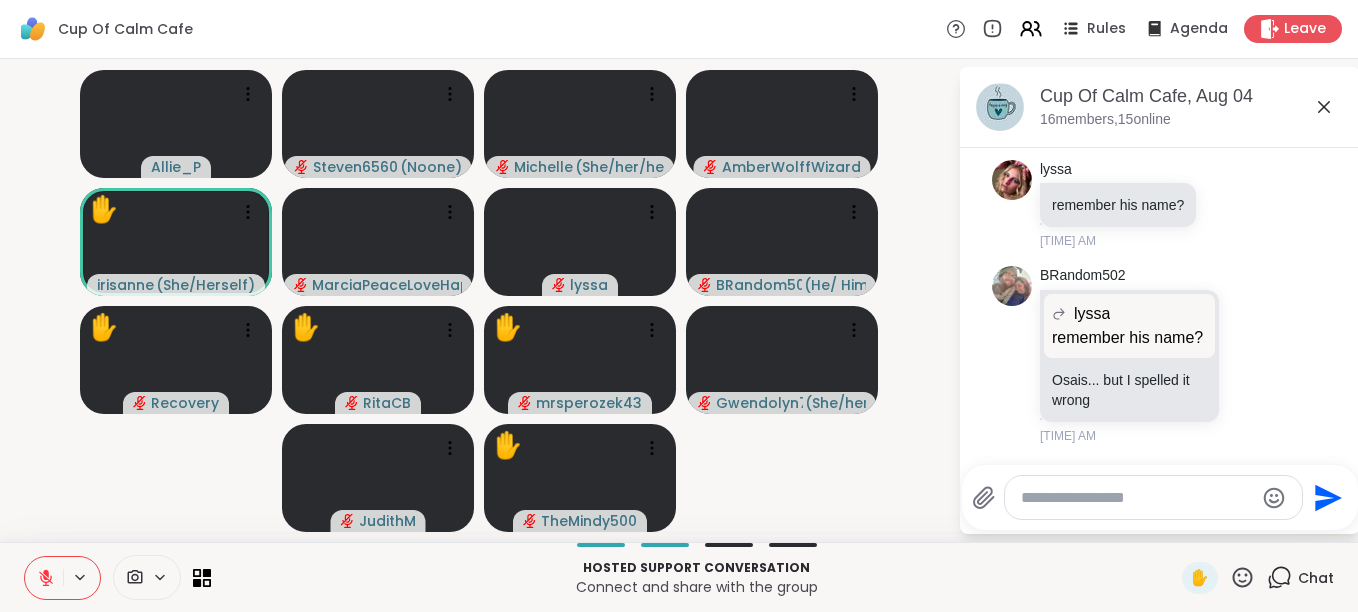 click on "Hosted support conversation Connect and share with the group ✋ Chat" at bounding box center (679, 577) 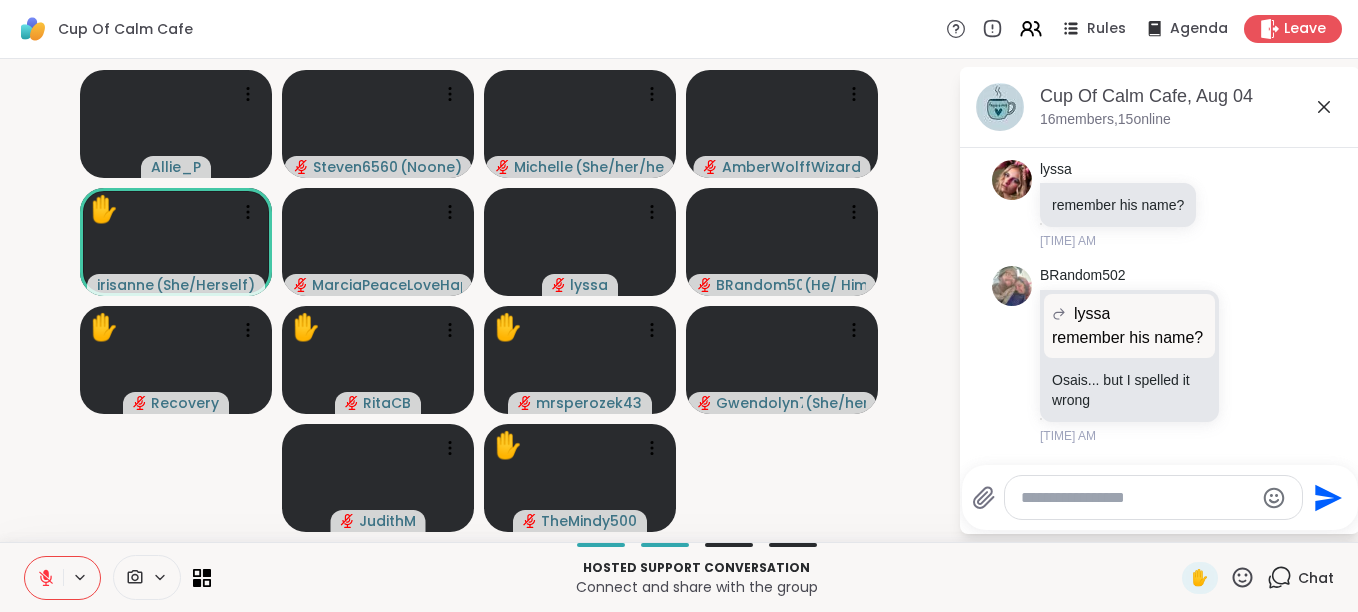 click on "Hosted support conversation Connect and share with the group ✋ Chat" at bounding box center (679, 577) 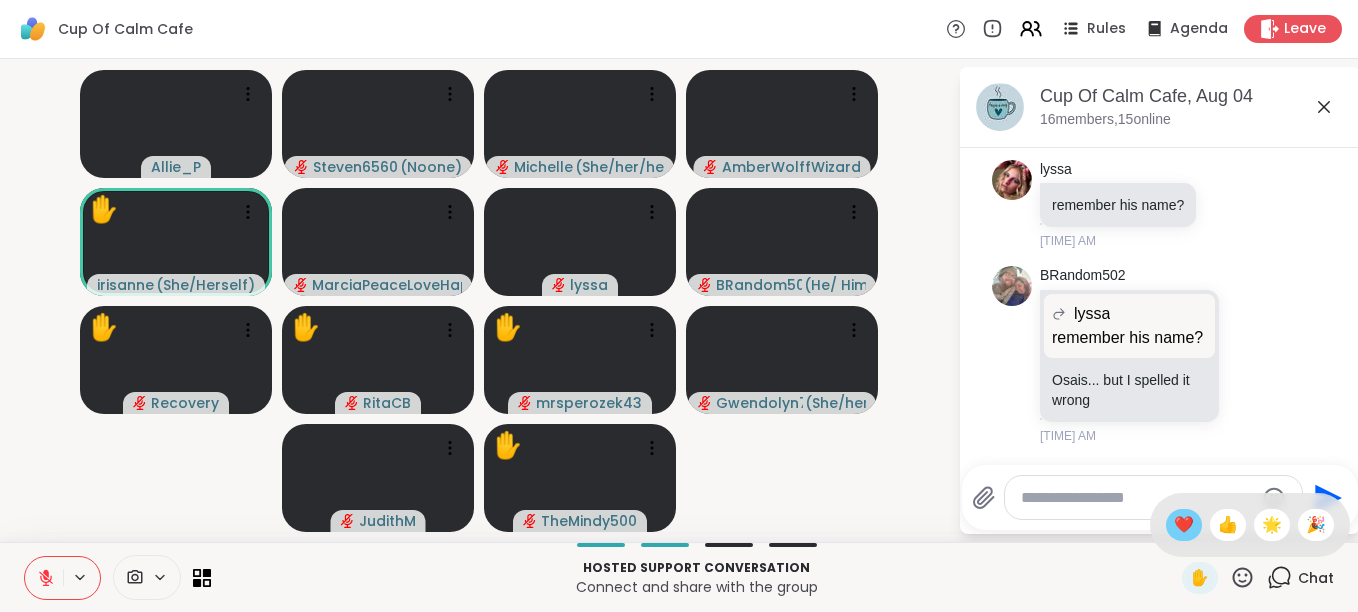 click on "❤️" at bounding box center [1184, 525] 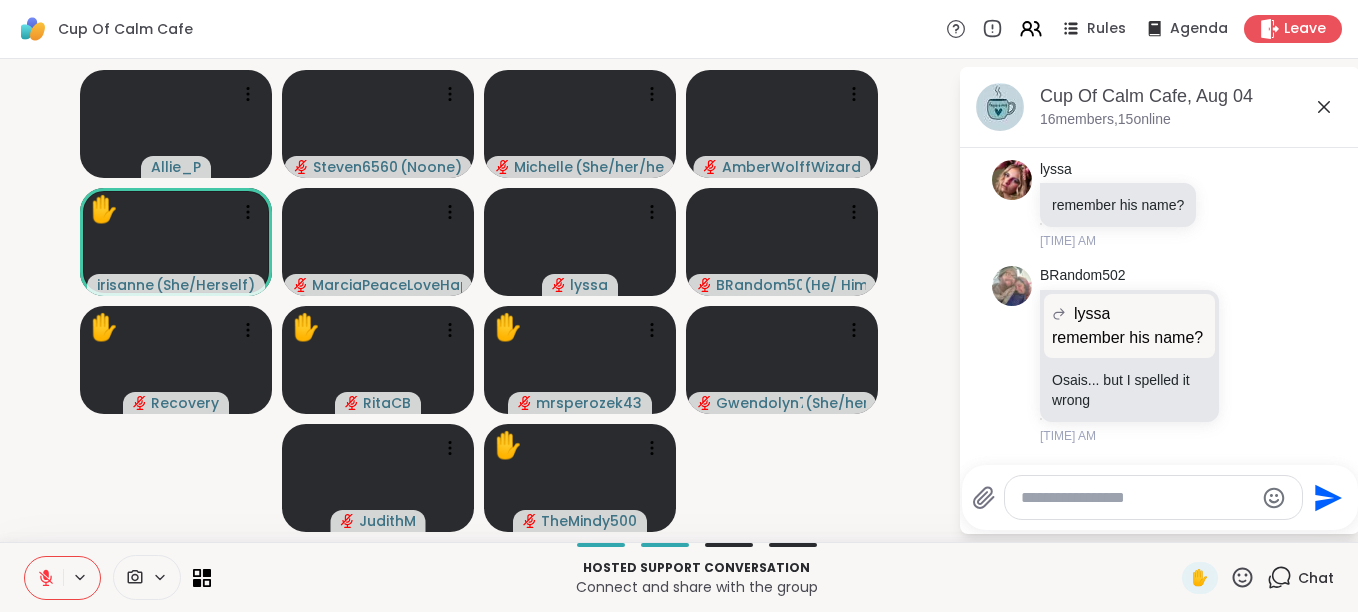 click 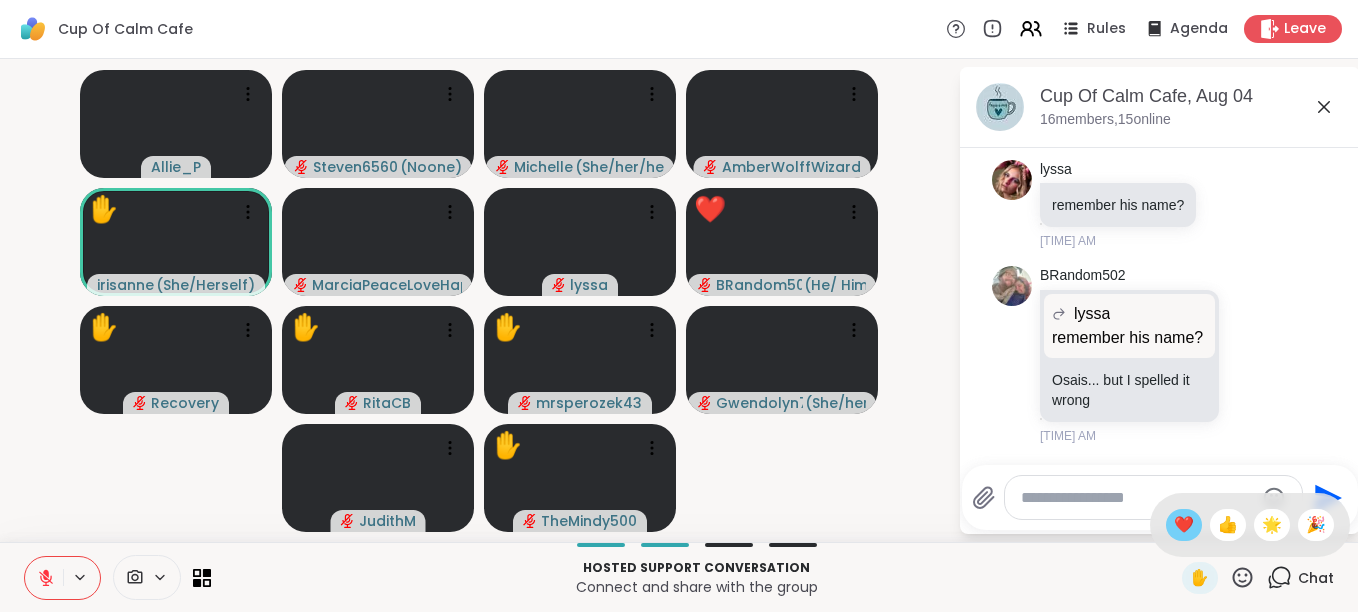 click on "❤️" at bounding box center (1184, 525) 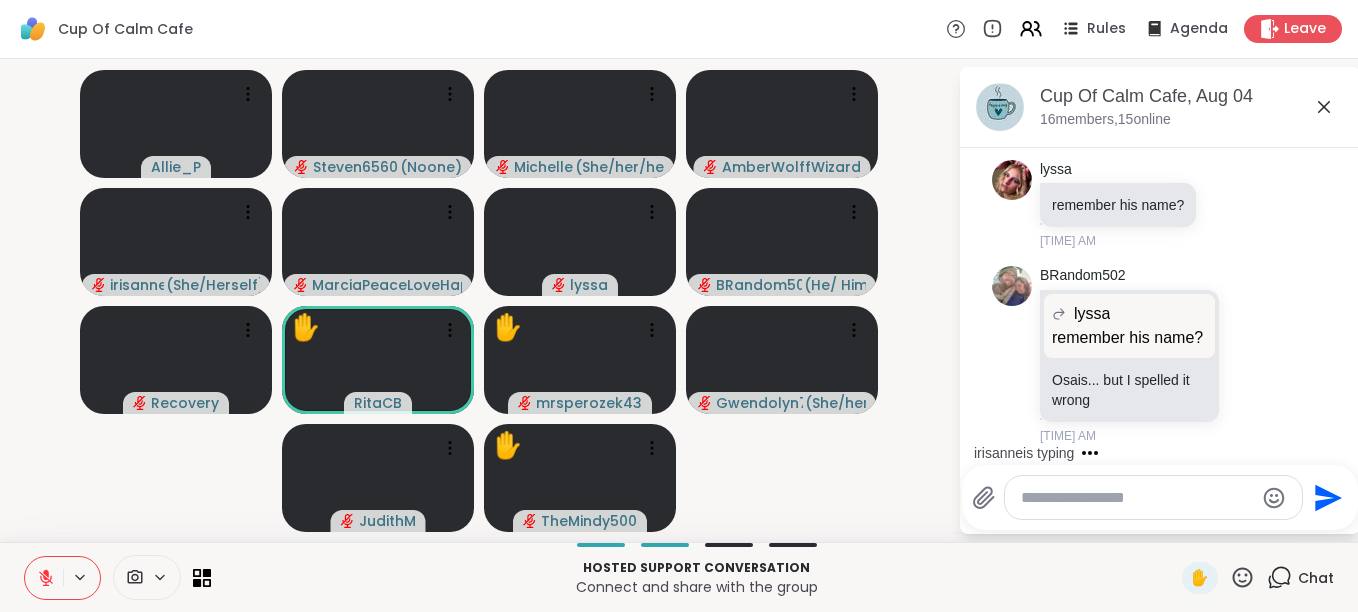 click 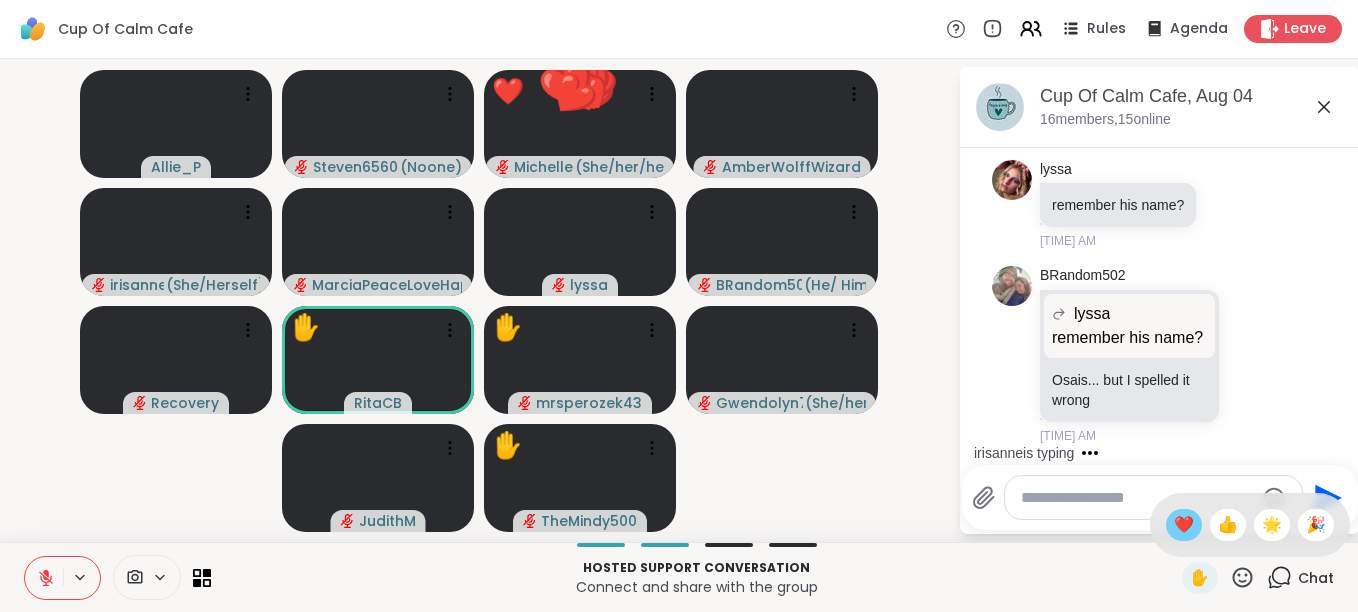 click on "❤️" at bounding box center [1184, 525] 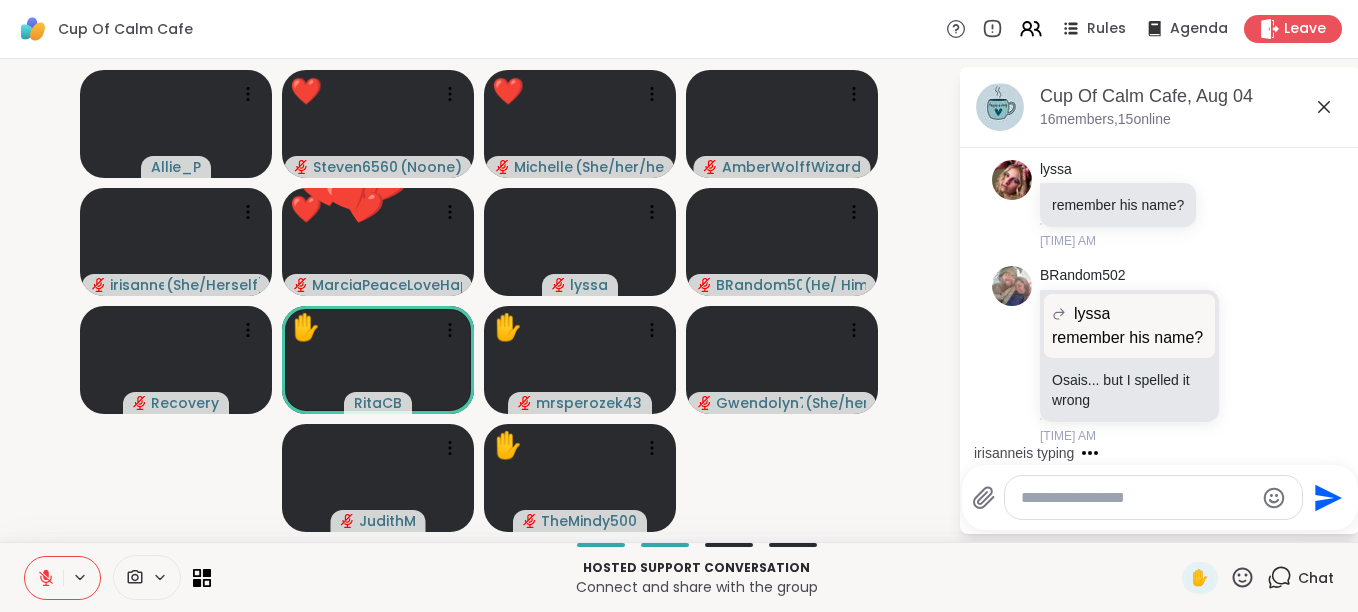 click 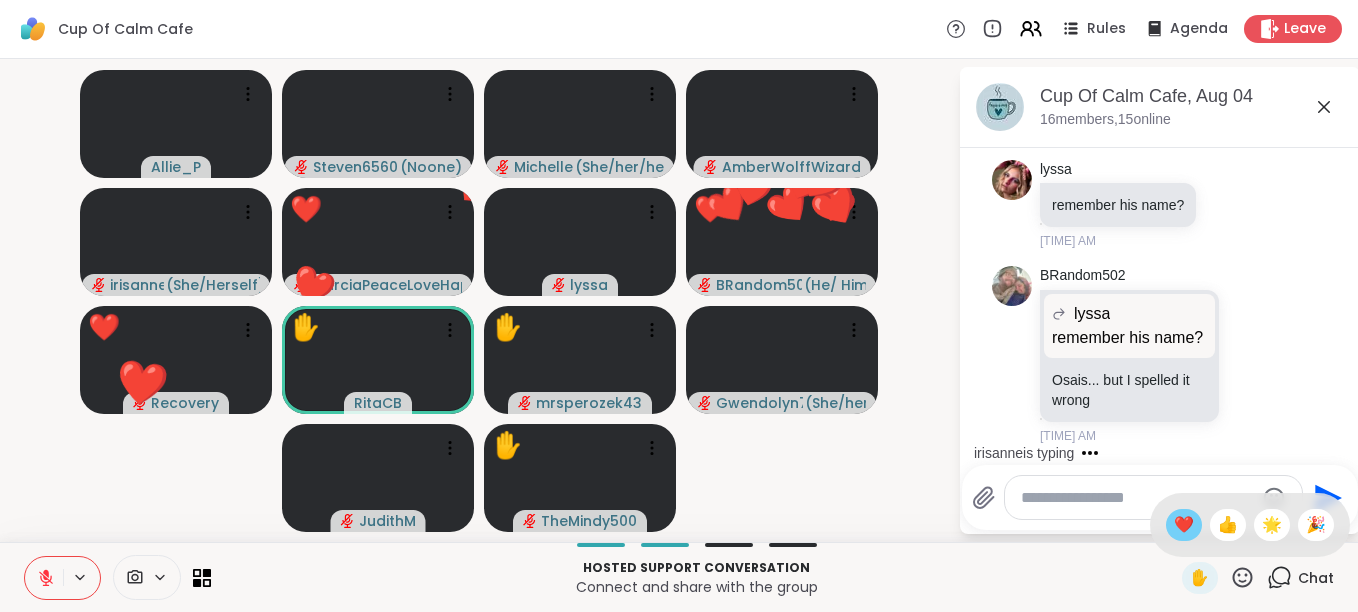 click on "❤️" at bounding box center (1184, 525) 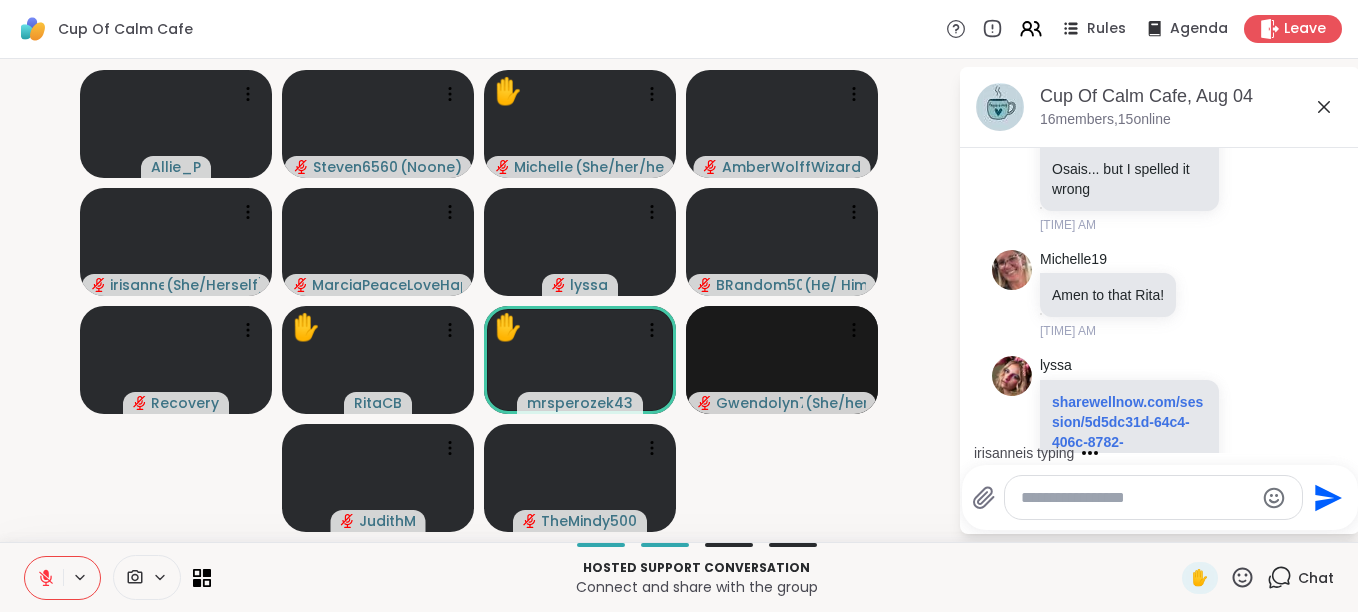 scroll, scrollTop: 1796, scrollLeft: 0, axis: vertical 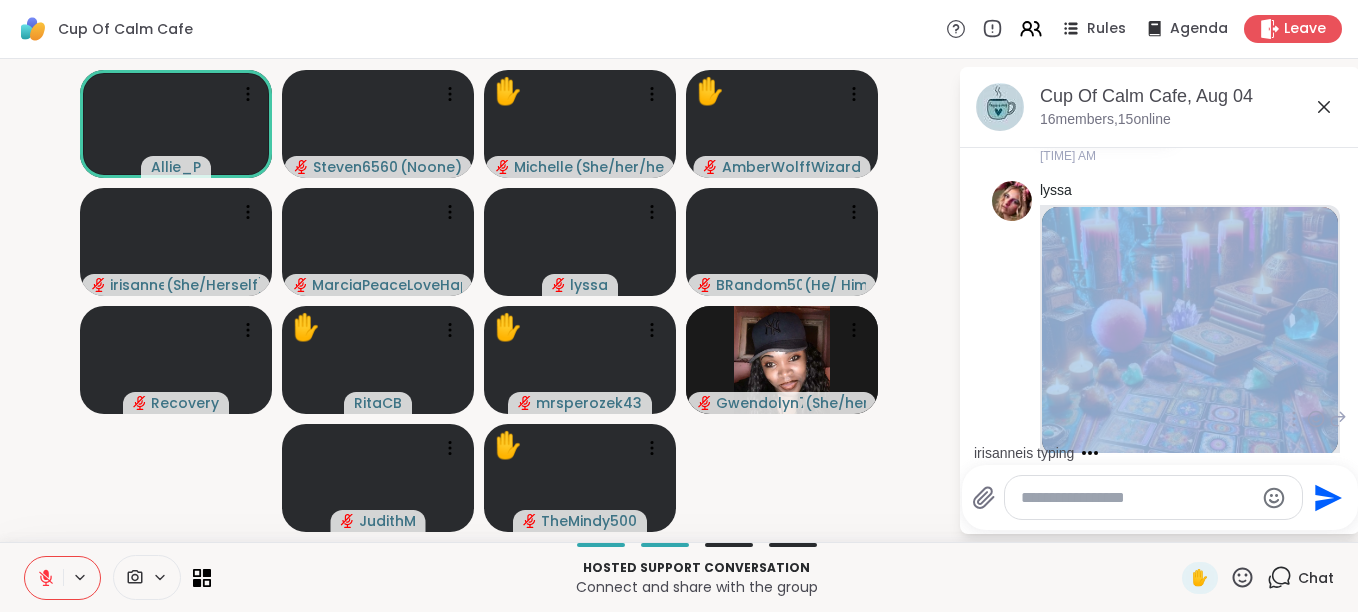 drag, startPoint x: 1343, startPoint y: 444, endPoint x: 1220, endPoint y: 377, distance: 140.06427 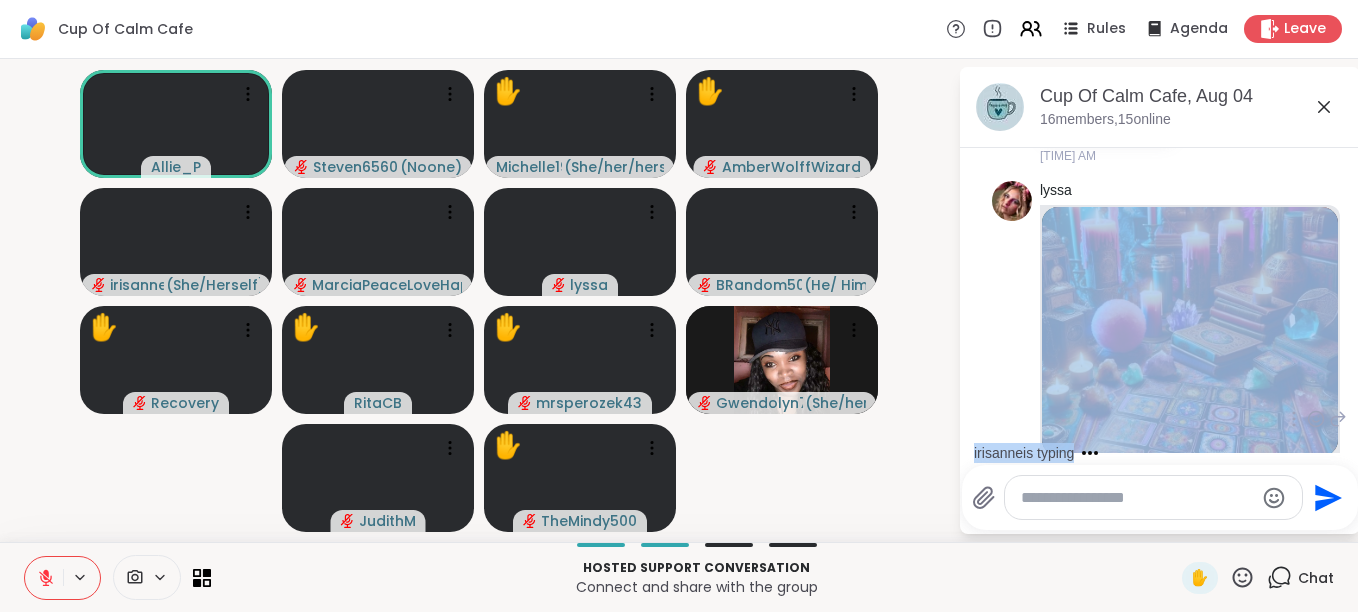 drag, startPoint x: 1220, startPoint y: 377, endPoint x: 1274, endPoint y: 414, distance: 65.459915 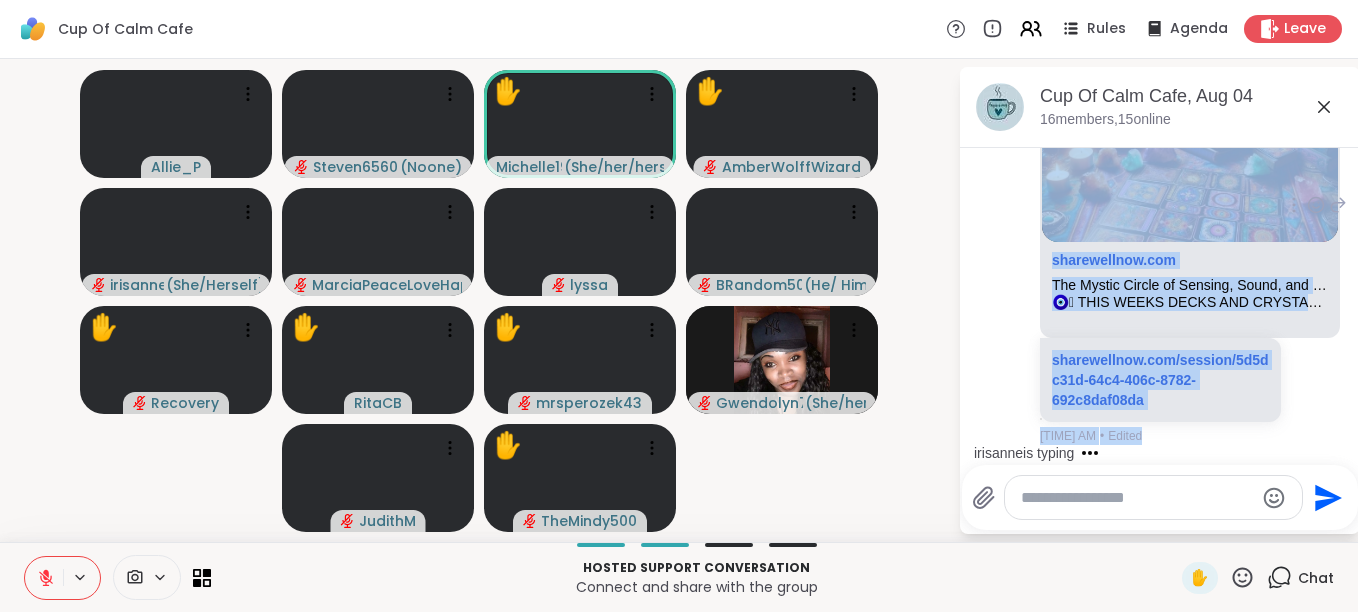 scroll, scrollTop: 2123, scrollLeft: 0, axis: vertical 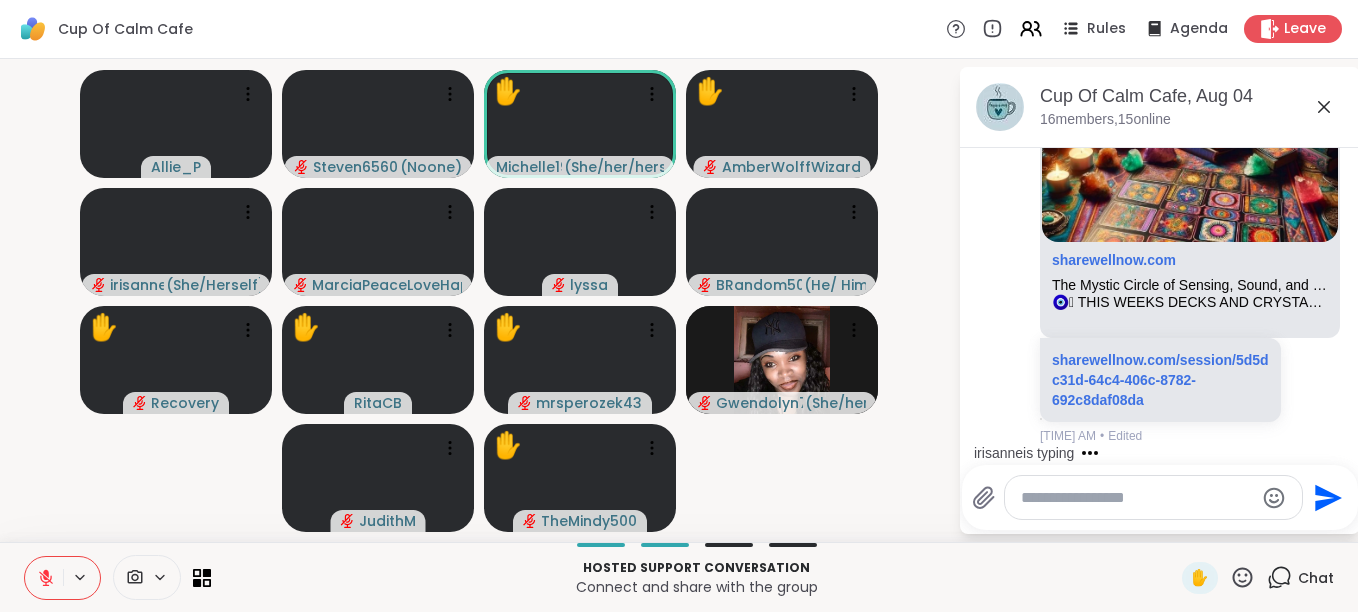 click on "irisanne is typing" at bounding box center [1164, 453] 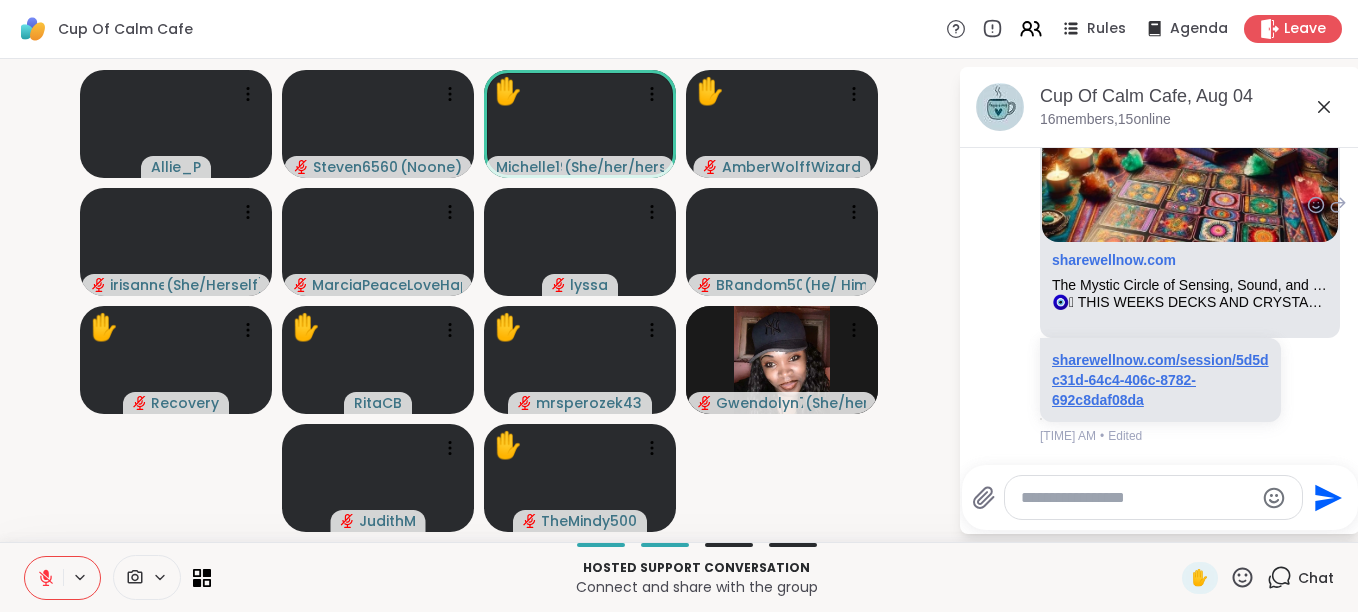 click on "sharewellnow.com/session/5d5dc31d-64c4-406c-8782-692c8daf08da" at bounding box center [1160, 380] 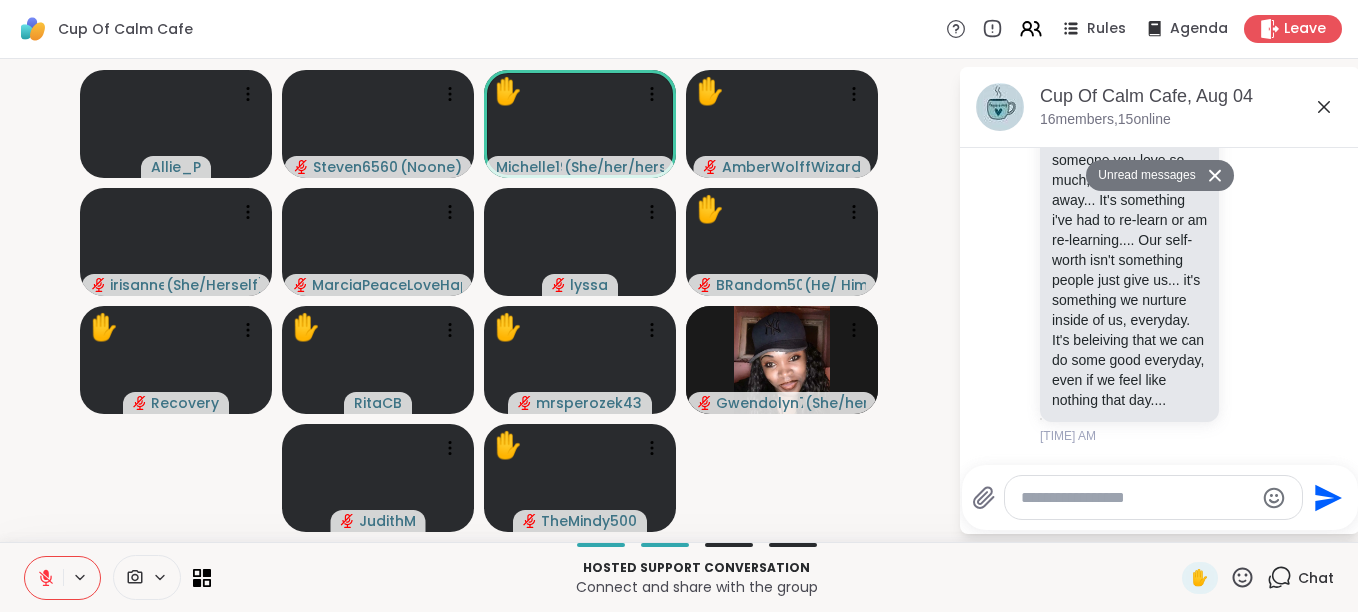 scroll, scrollTop: 2709, scrollLeft: 0, axis: vertical 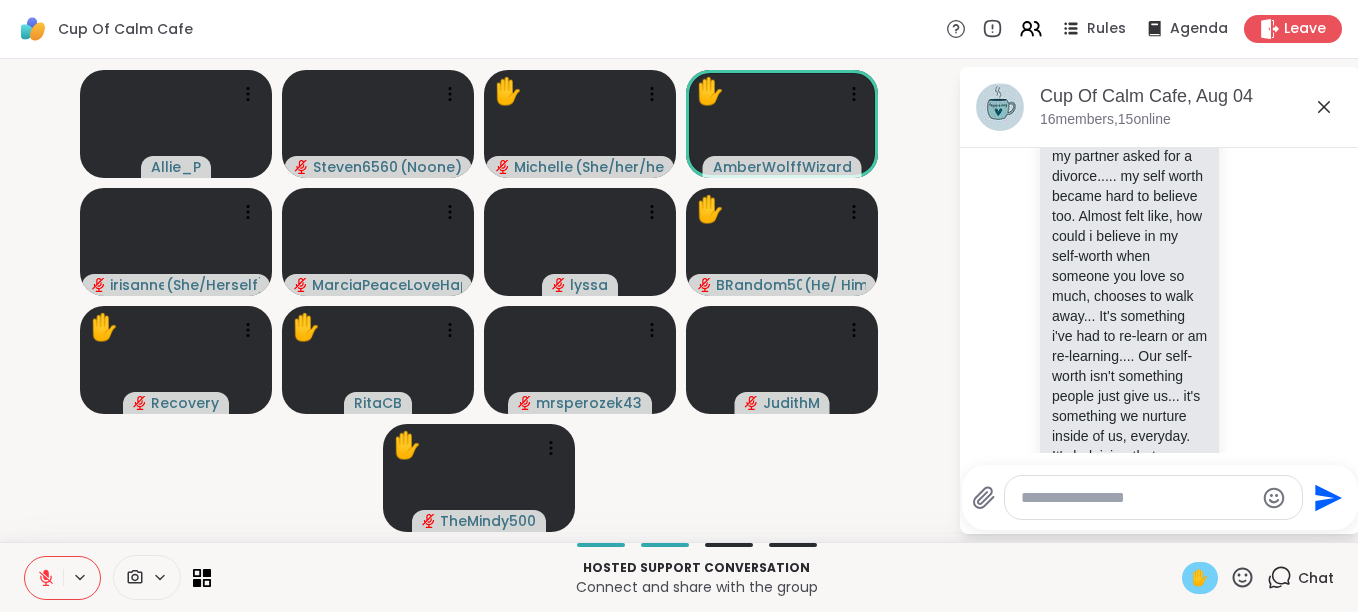click on "✋" at bounding box center [1200, 578] 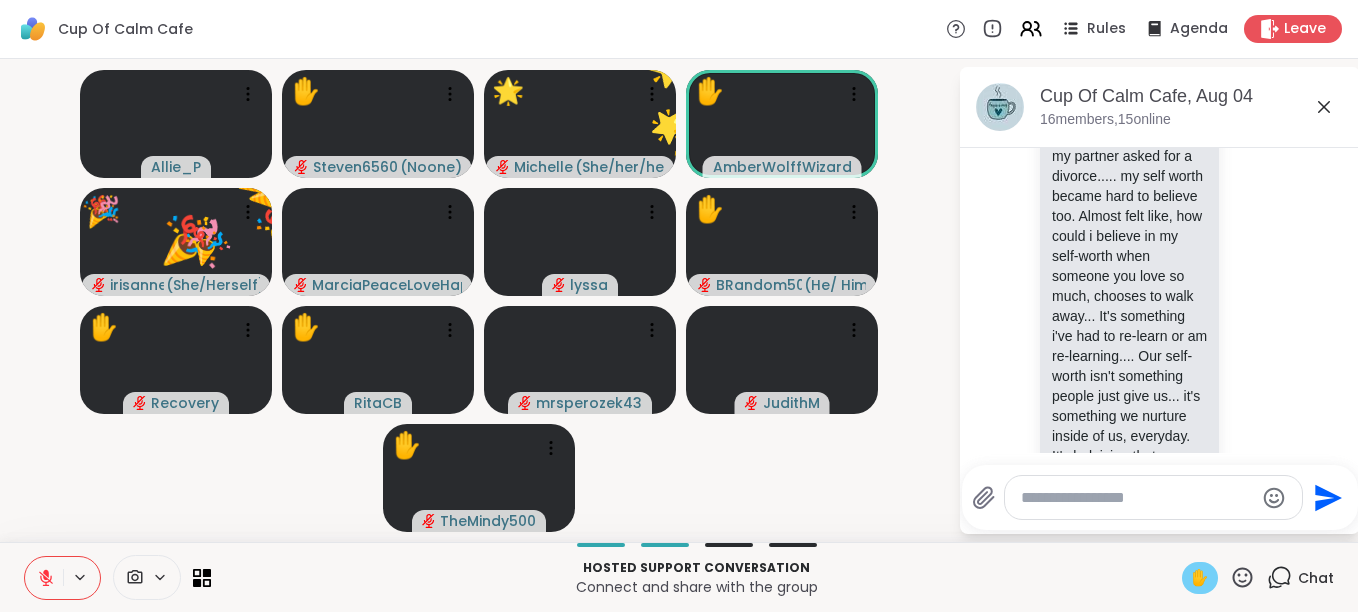 click 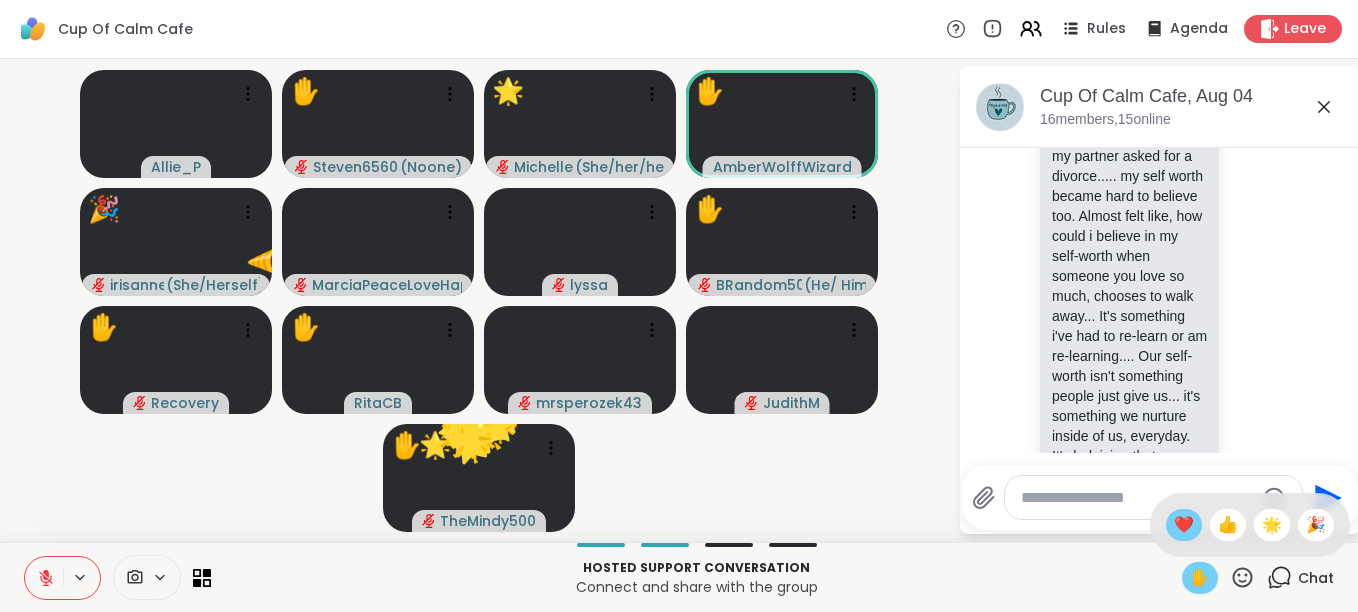 click on "❤️" at bounding box center [1184, 525] 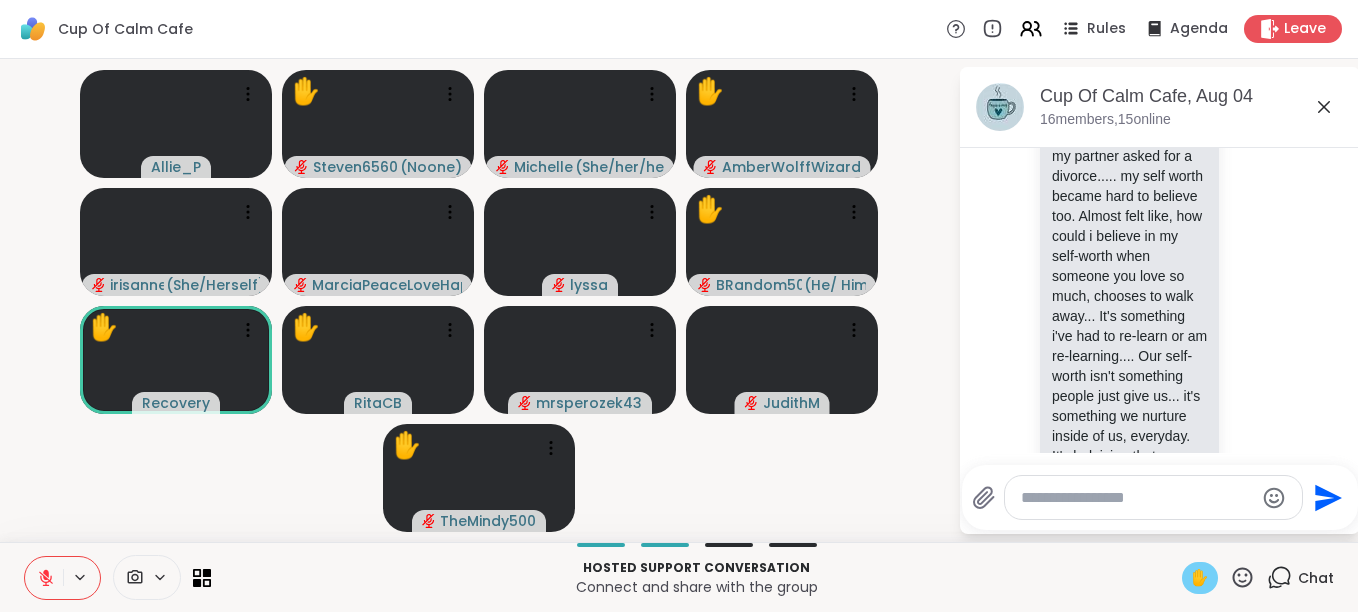 click 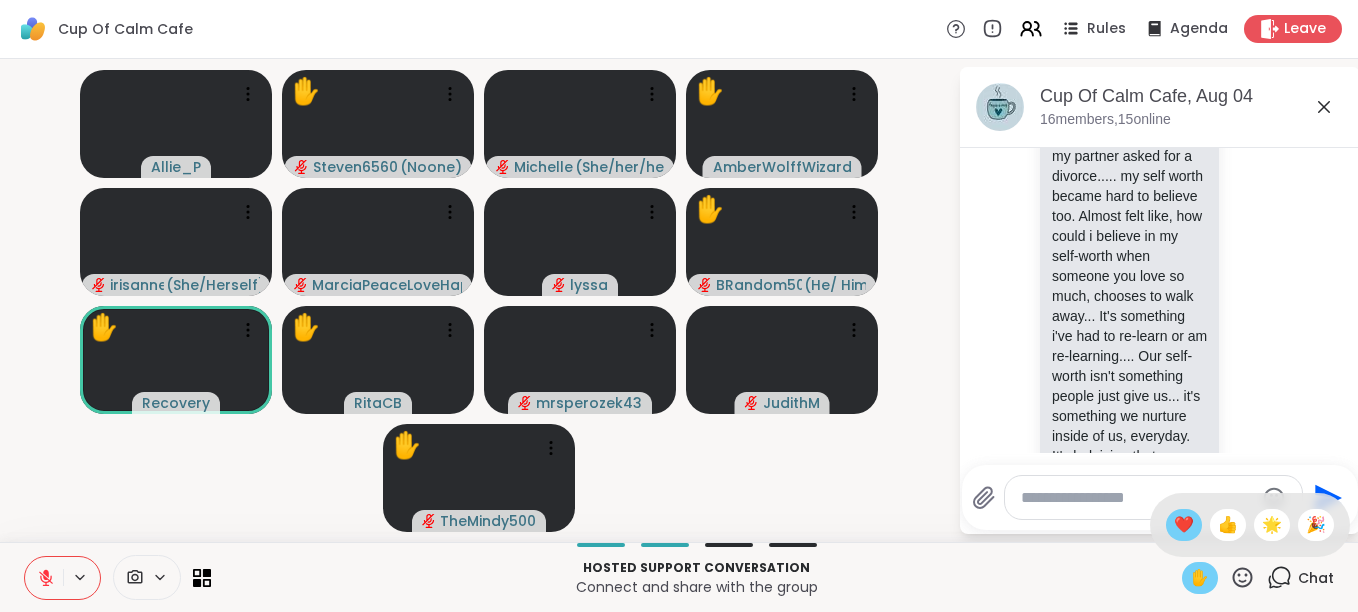 click on "❤️" at bounding box center (1184, 525) 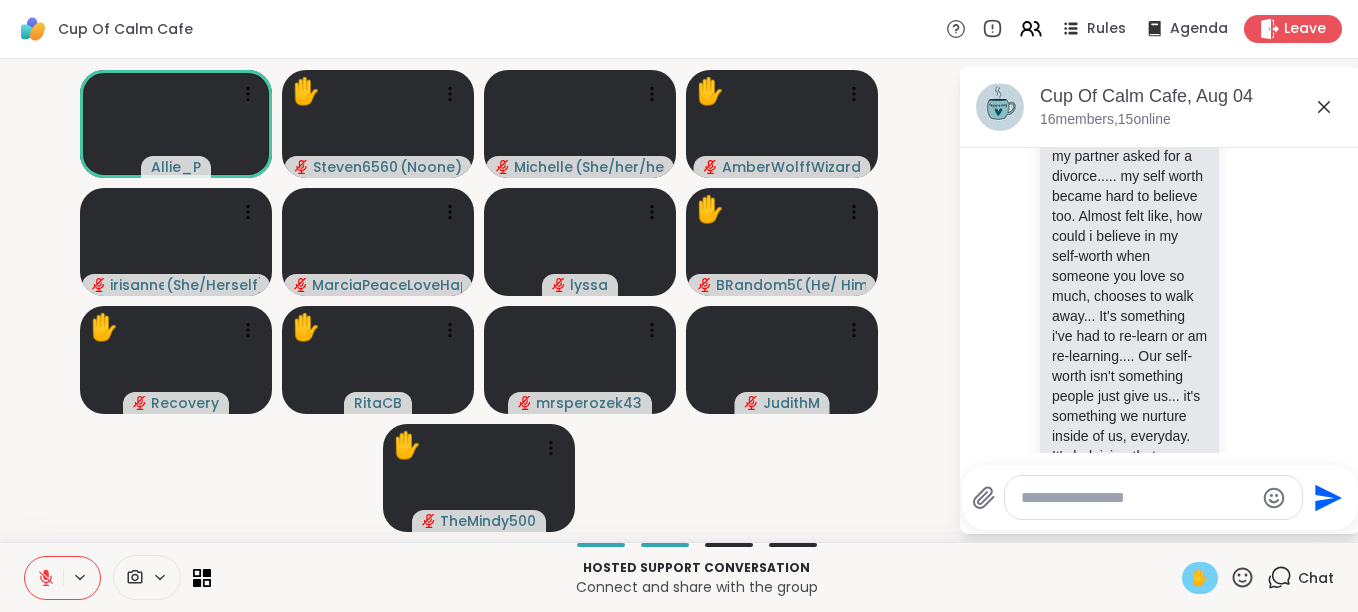 click 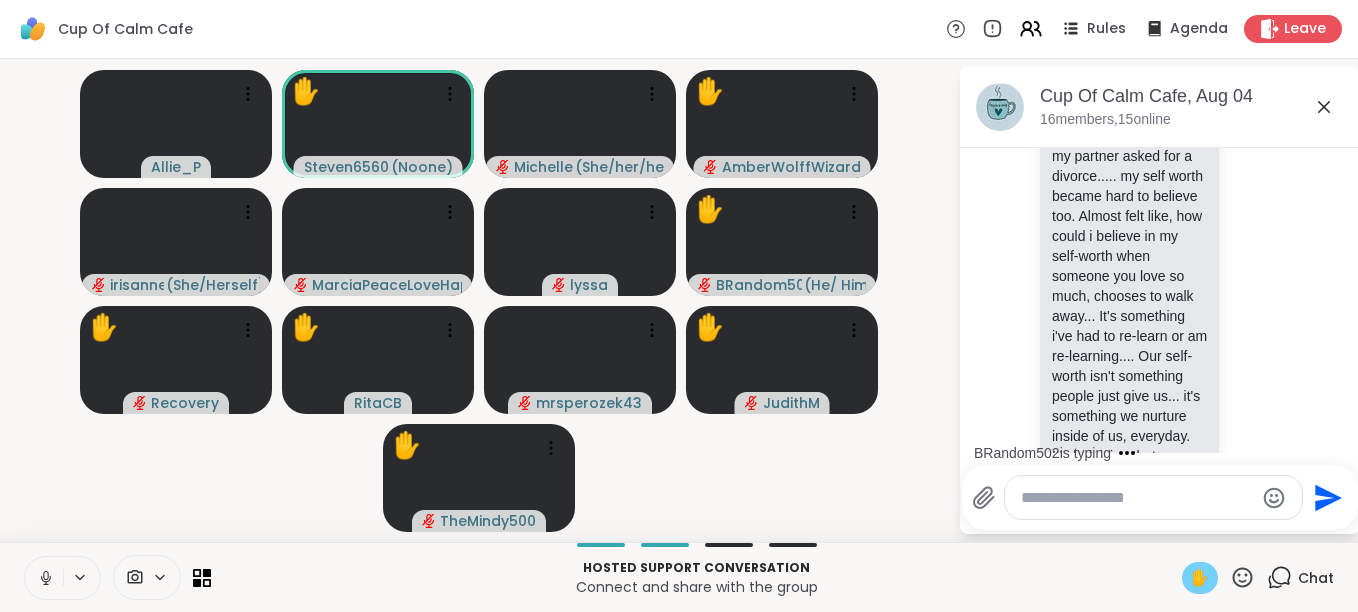 click 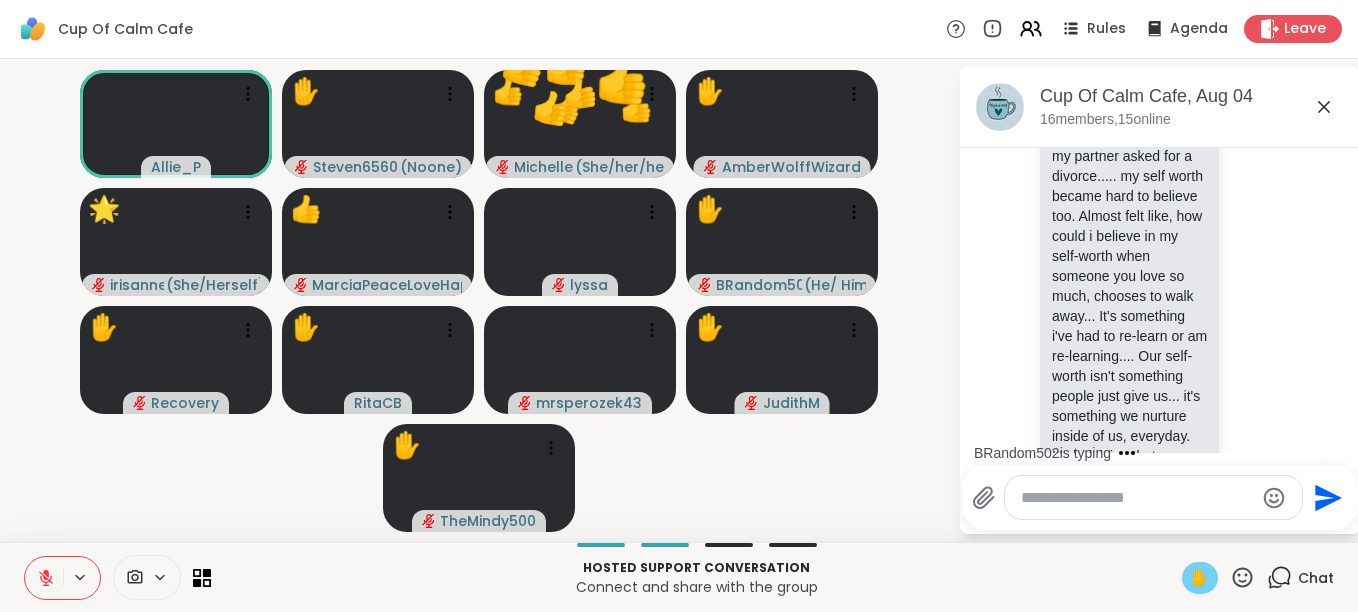 click on "✋" at bounding box center (1200, 578) 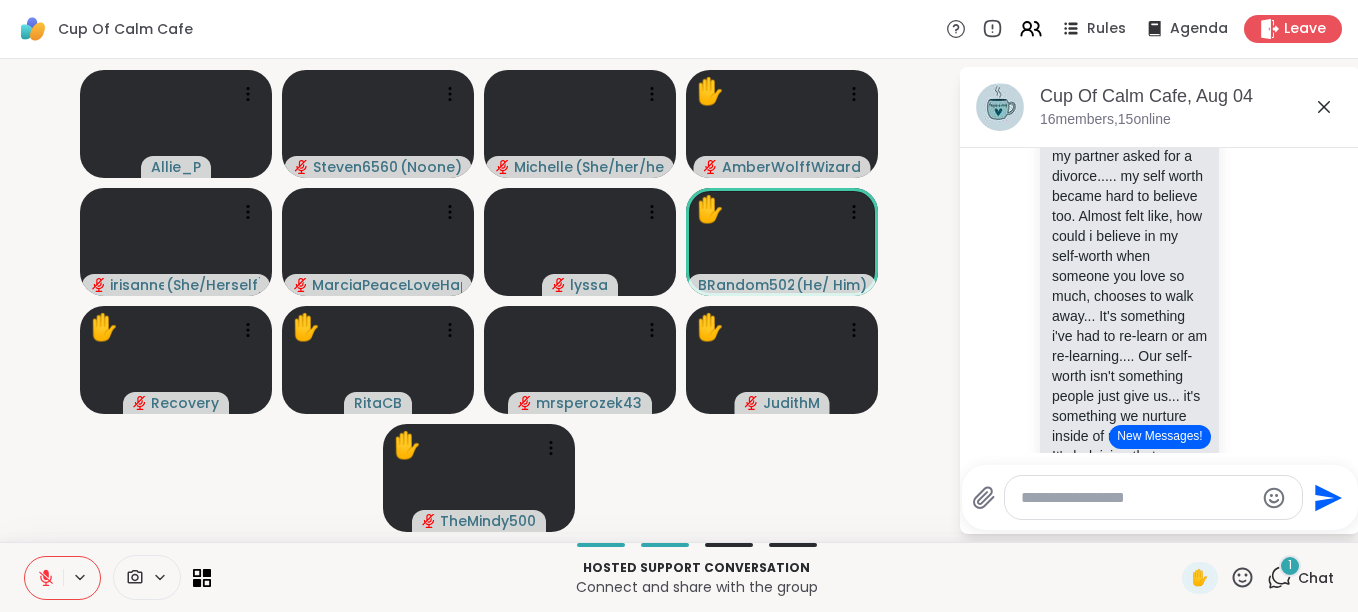 click on "New Messages!" at bounding box center [1159, 437] 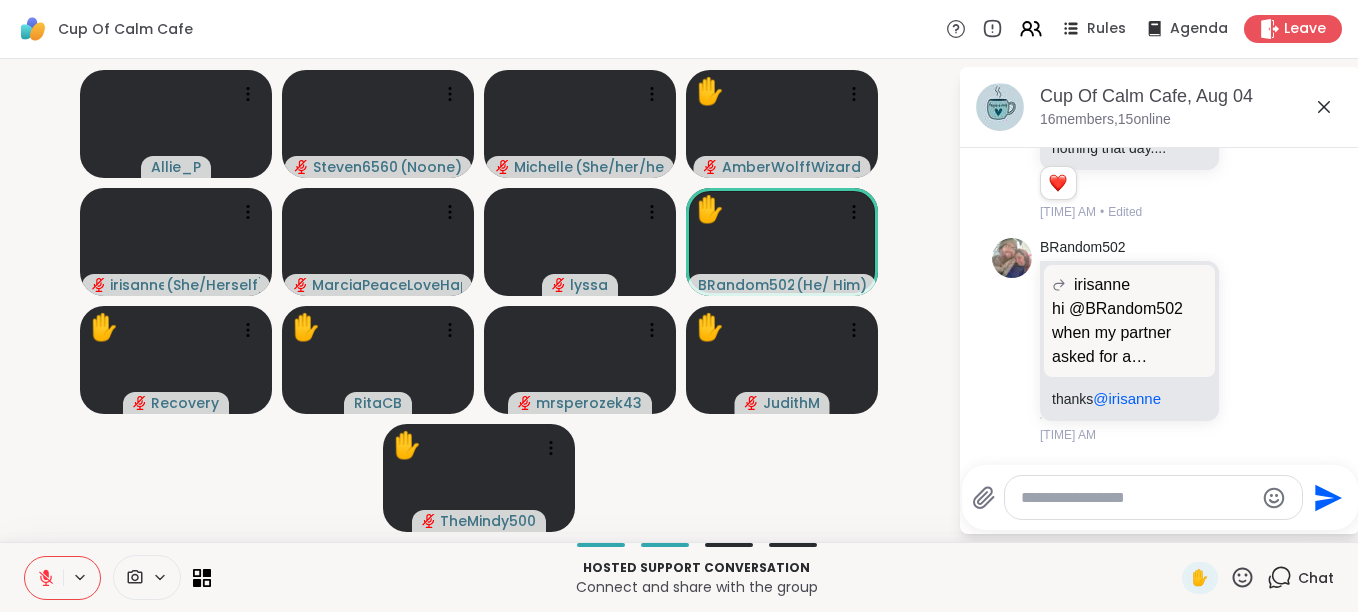 scroll, scrollTop: 2961, scrollLeft: 0, axis: vertical 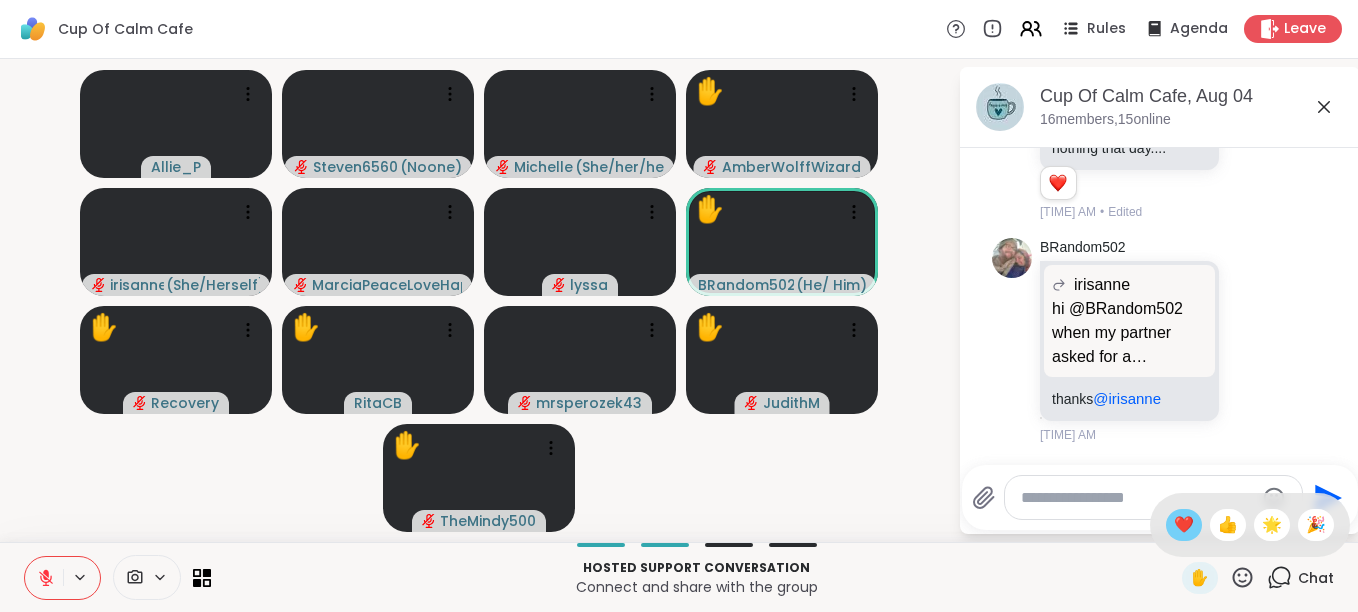 click on "❤️" at bounding box center (1184, 525) 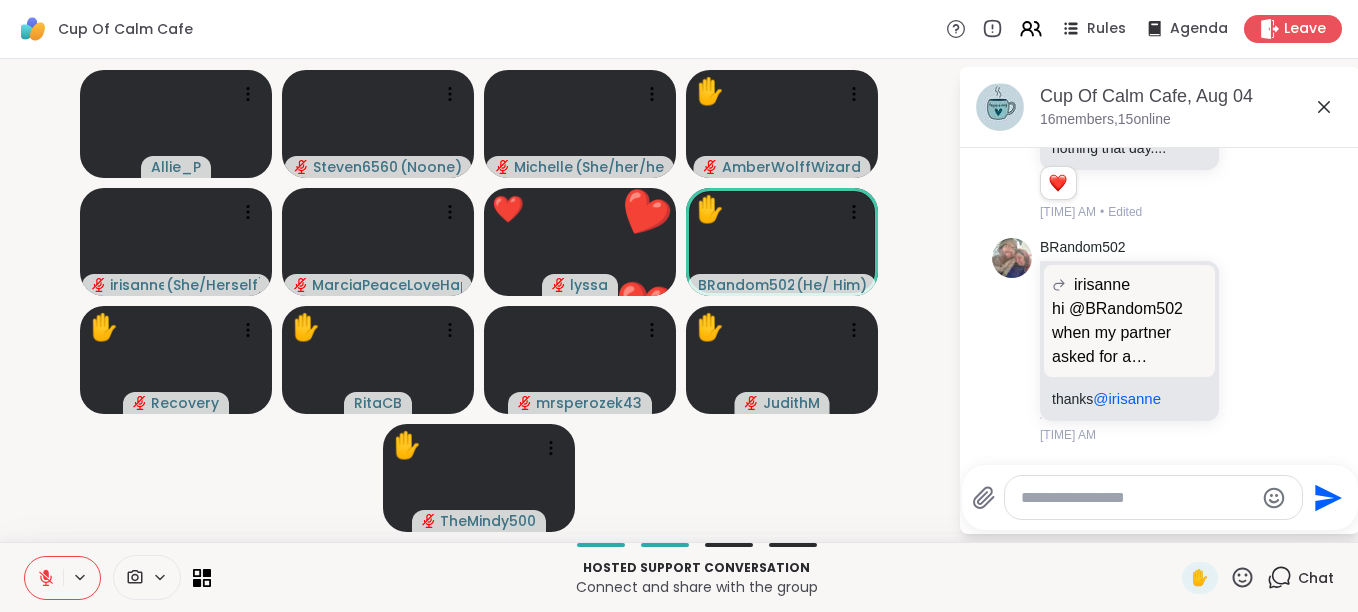 click 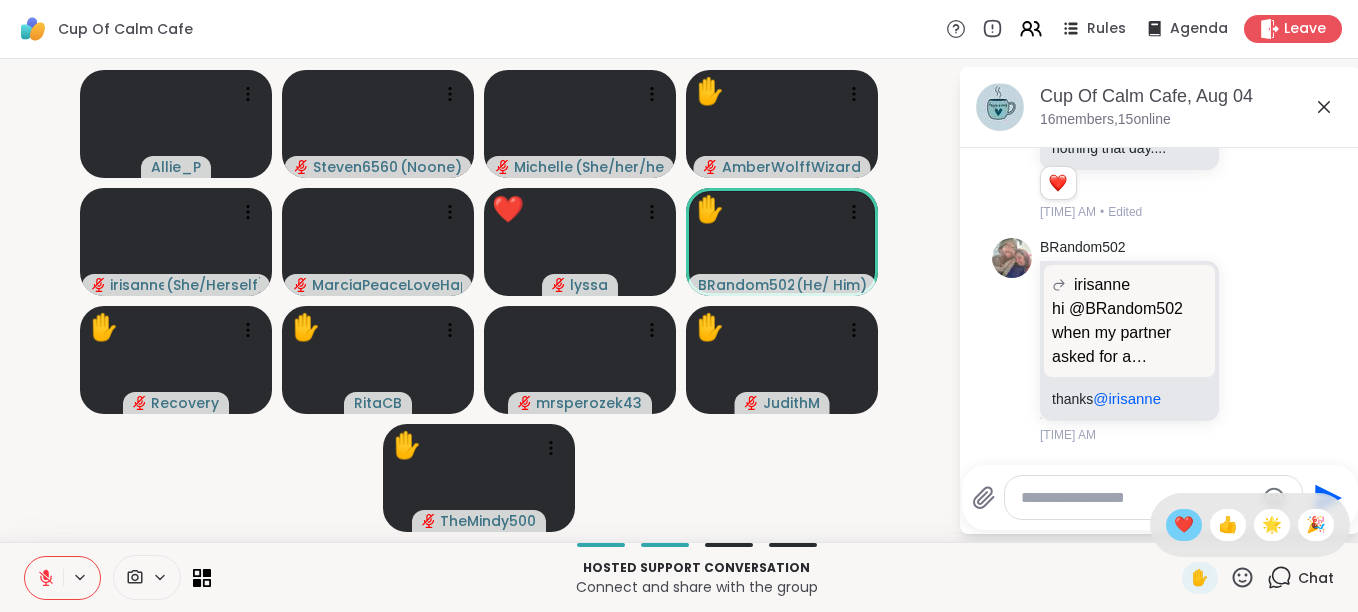 click on "❤️" at bounding box center [1184, 525] 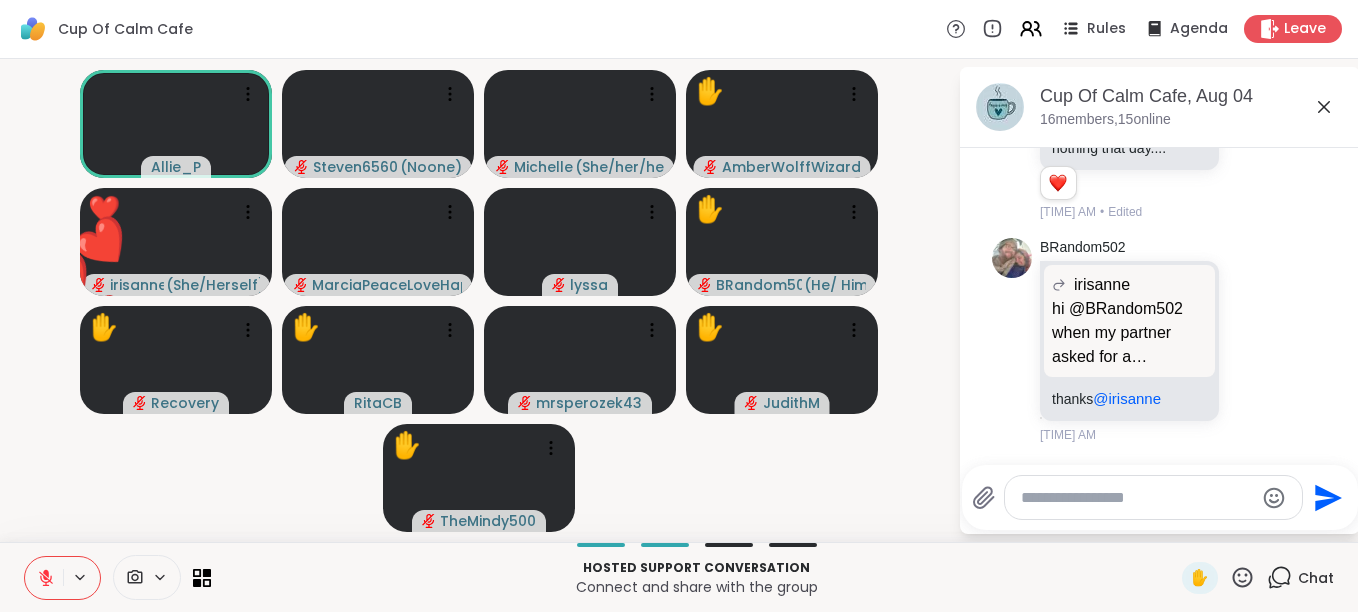 click 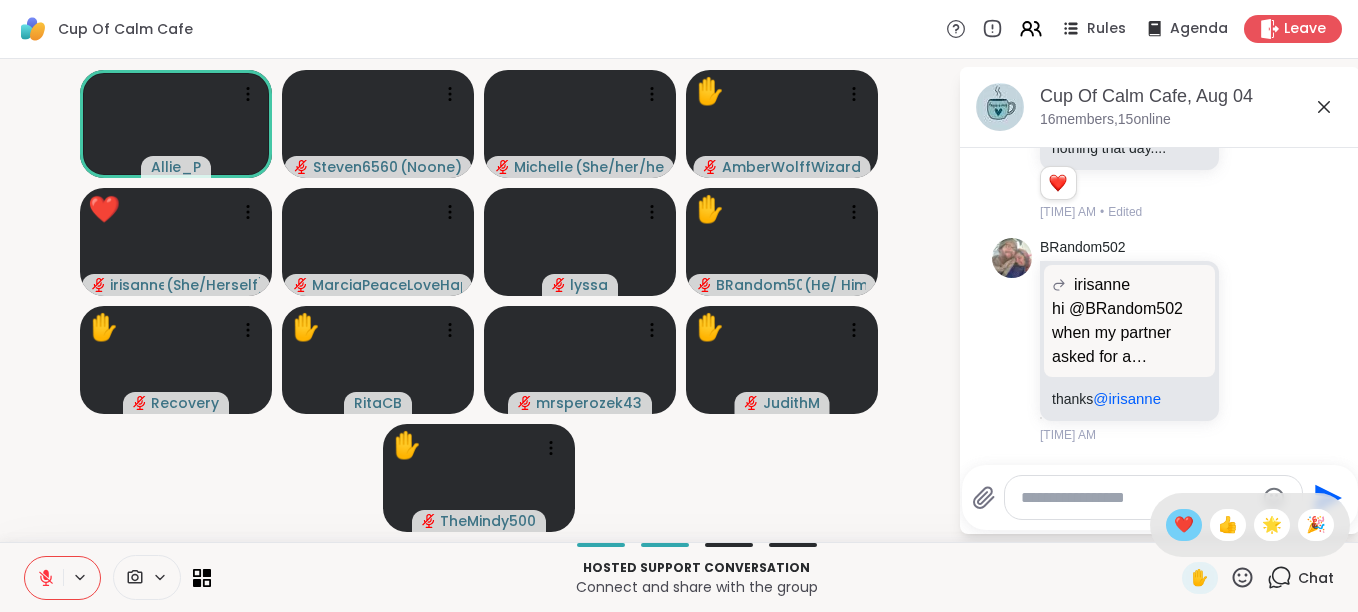click on "❤️" at bounding box center (1184, 525) 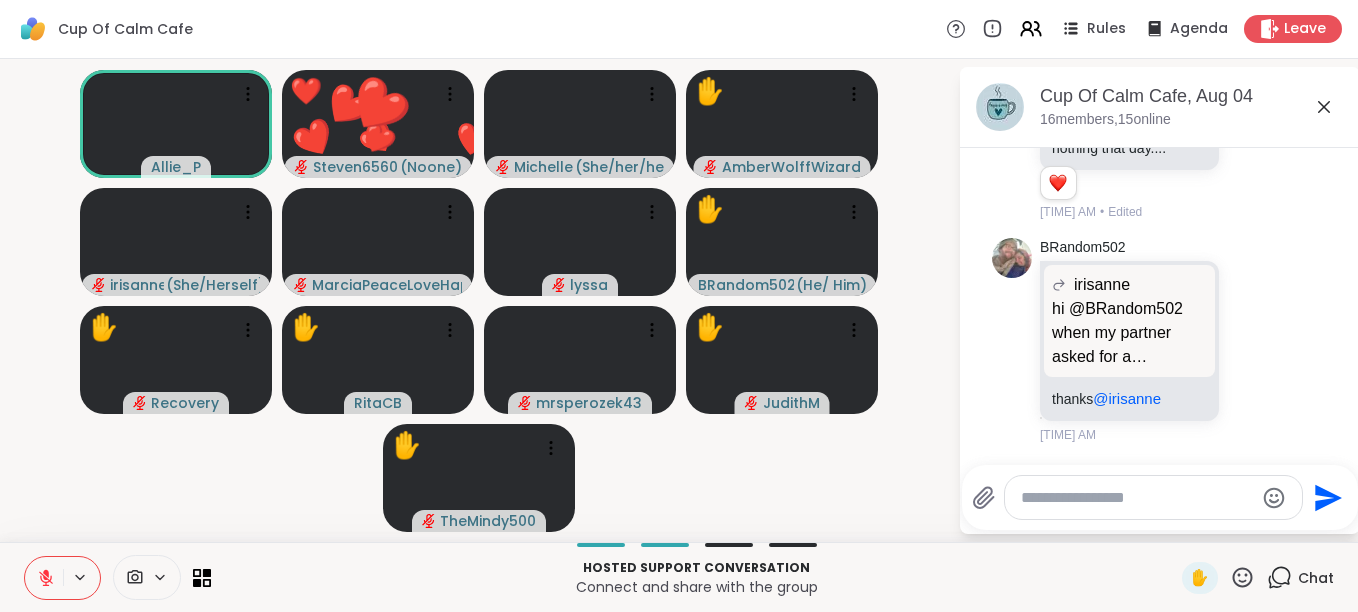 click 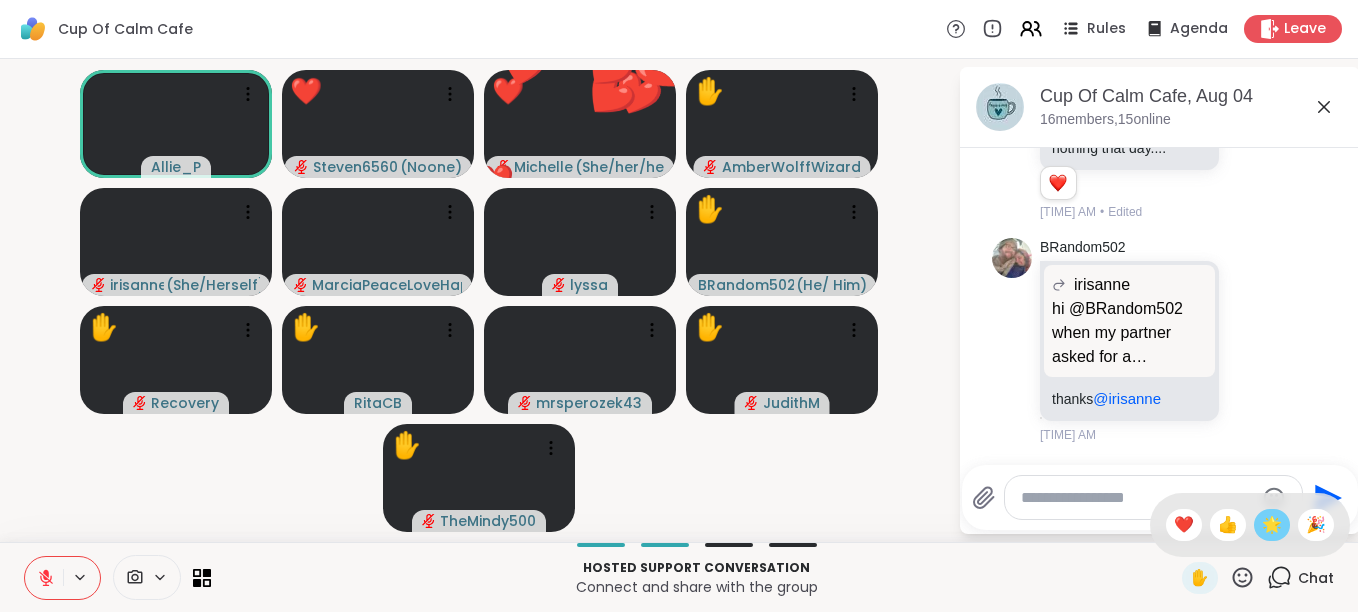 click on "🌟" at bounding box center (1272, 525) 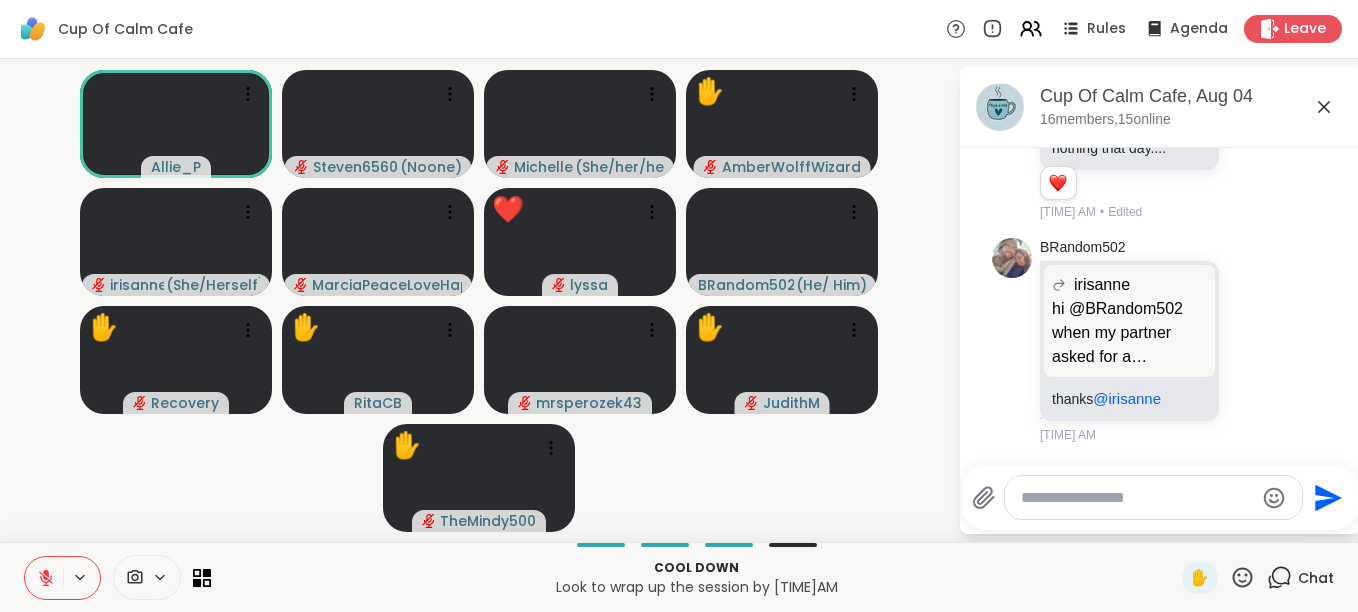 click 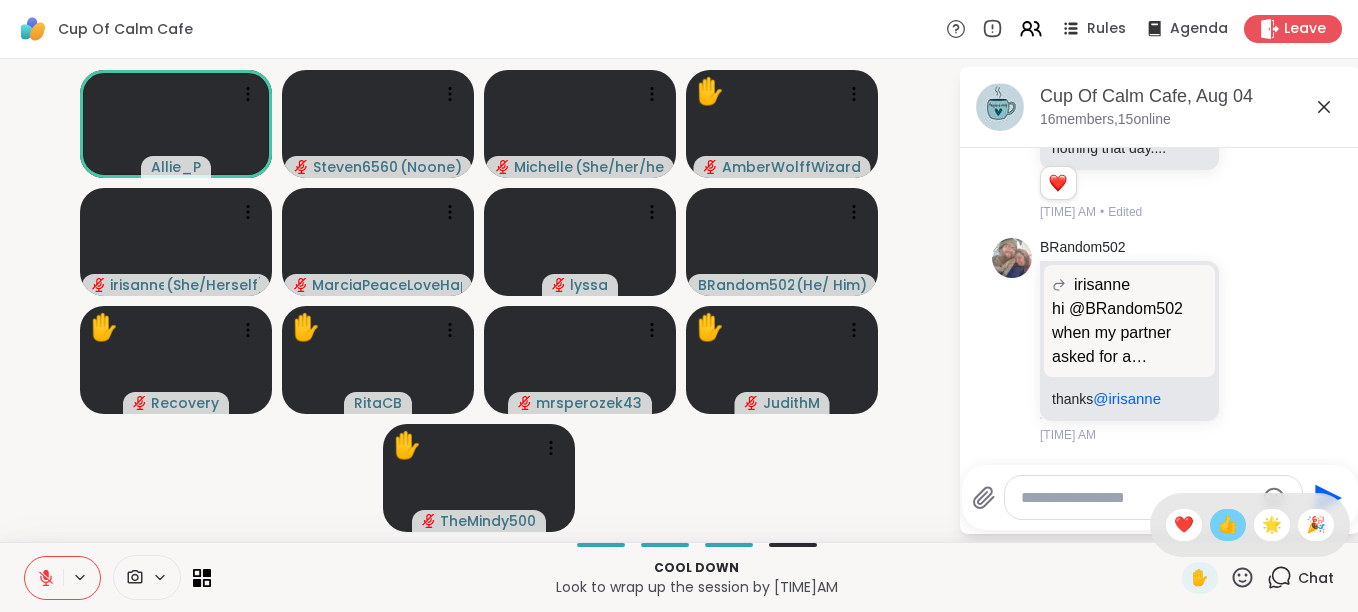 click on "👍" at bounding box center (1228, 525) 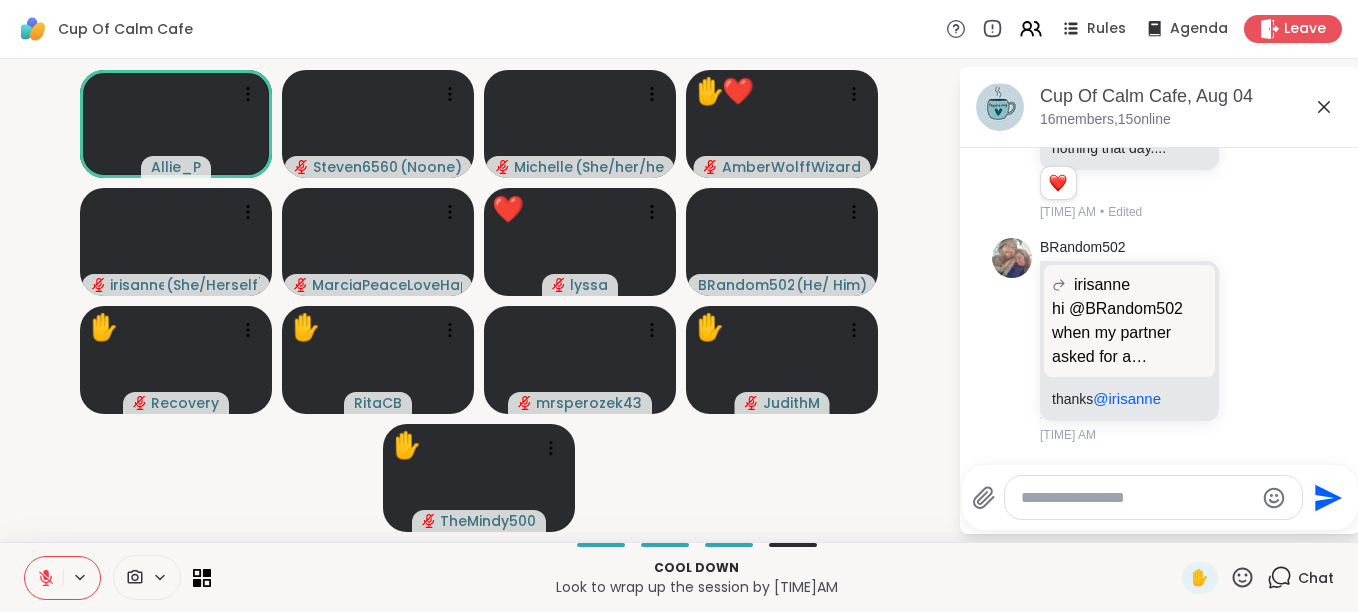 click 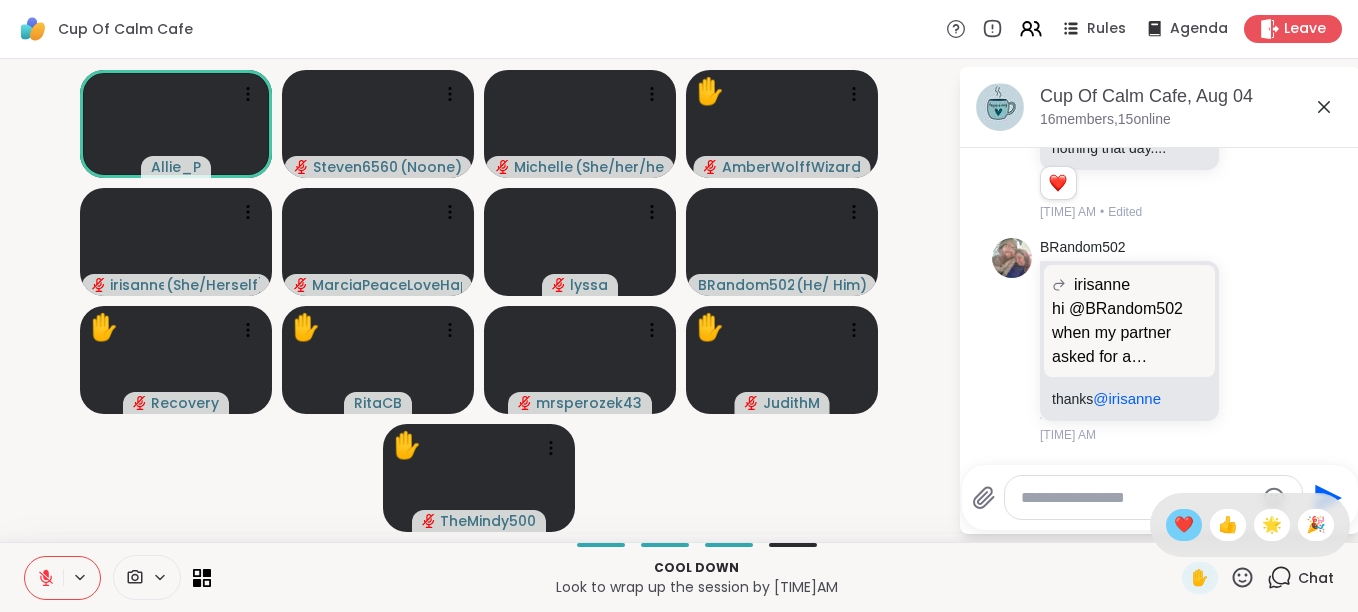 click on "❤️" at bounding box center (1184, 525) 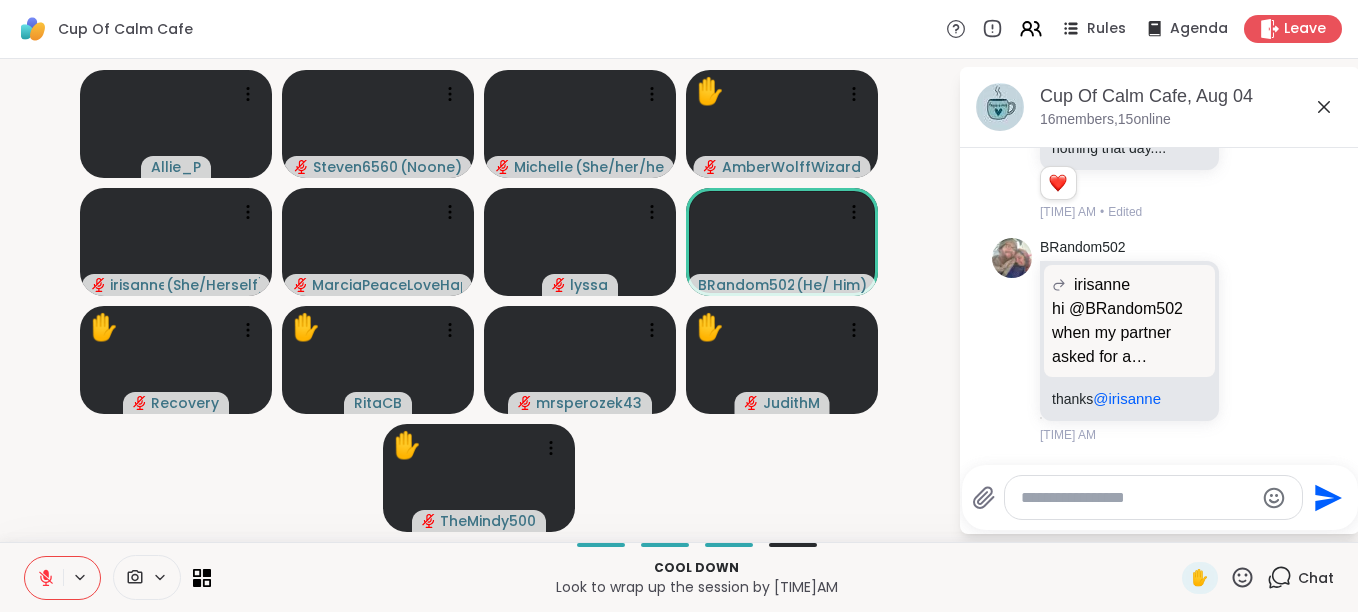 click 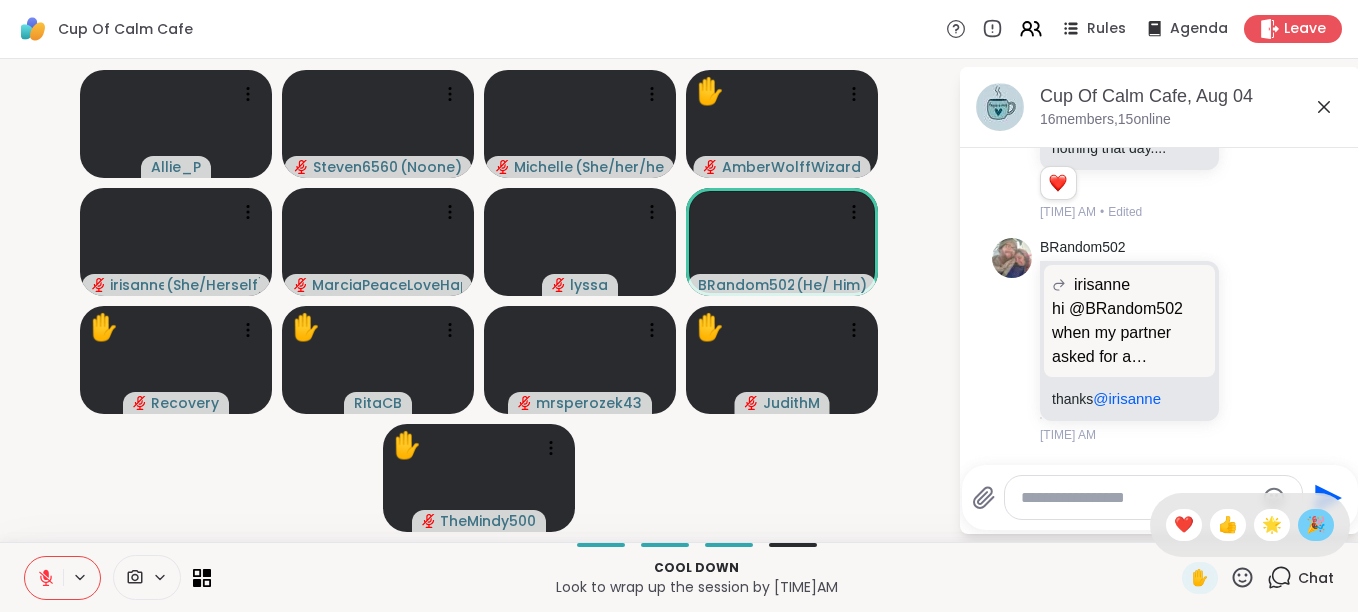 click on "🎉" at bounding box center (1316, 525) 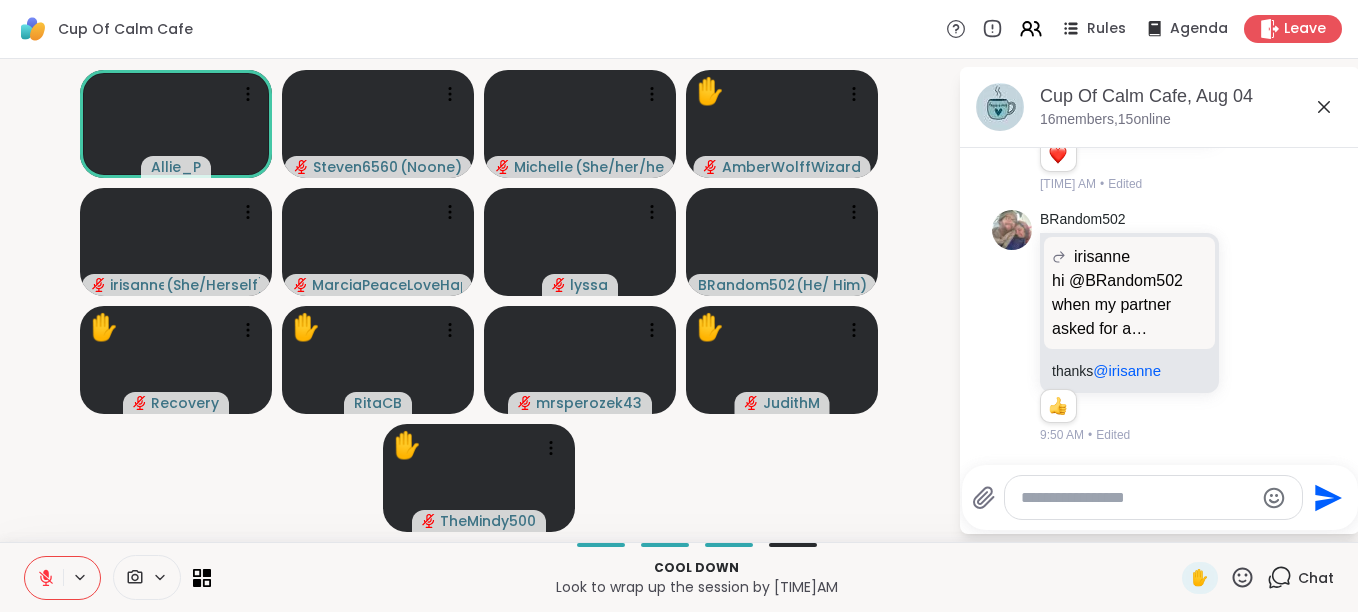scroll, scrollTop: 2989, scrollLeft: 0, axis: vertical 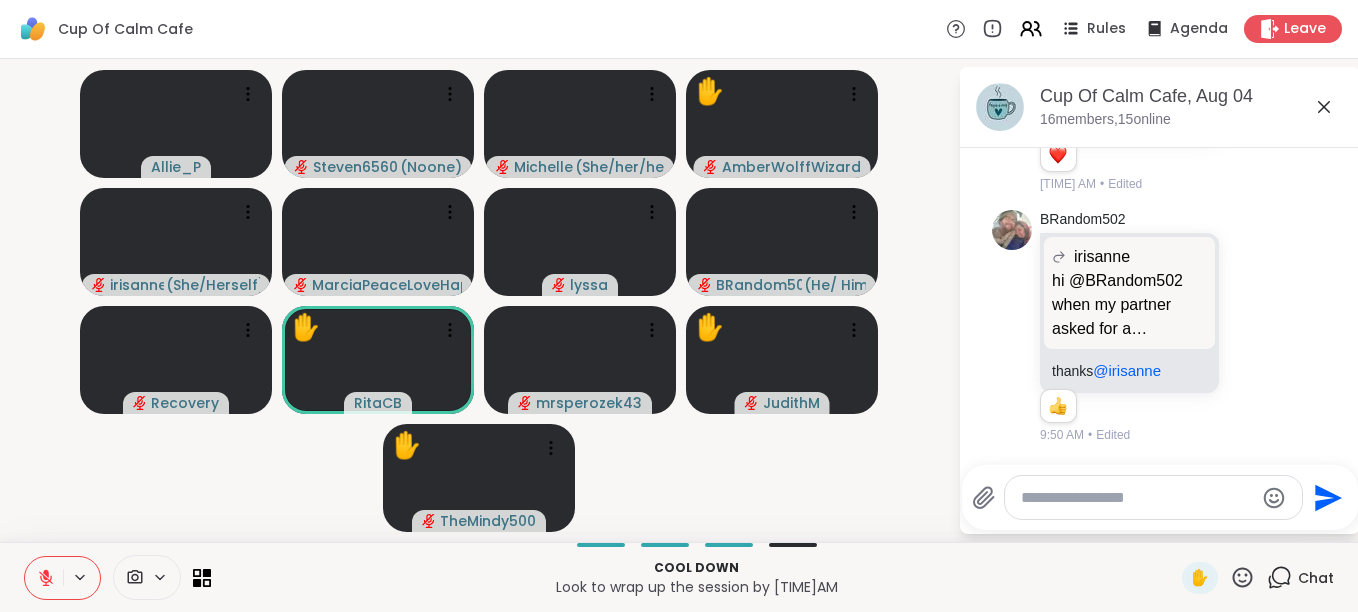 click 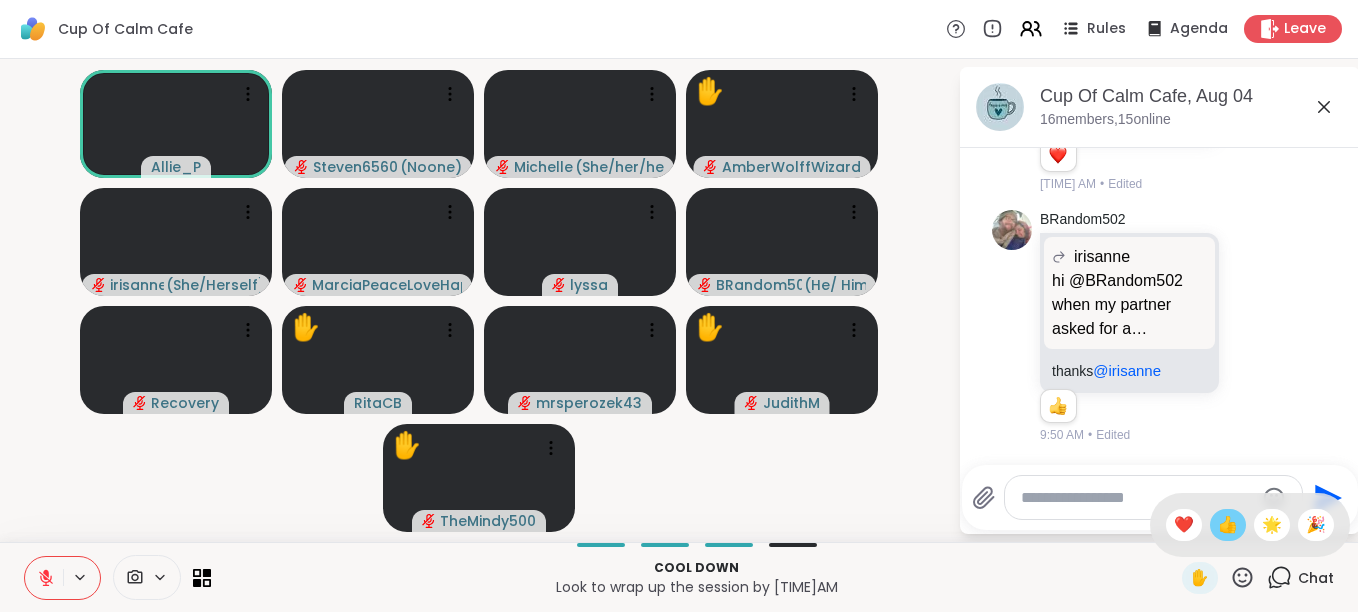 click on "👍" at bounding box center [1228, 525] 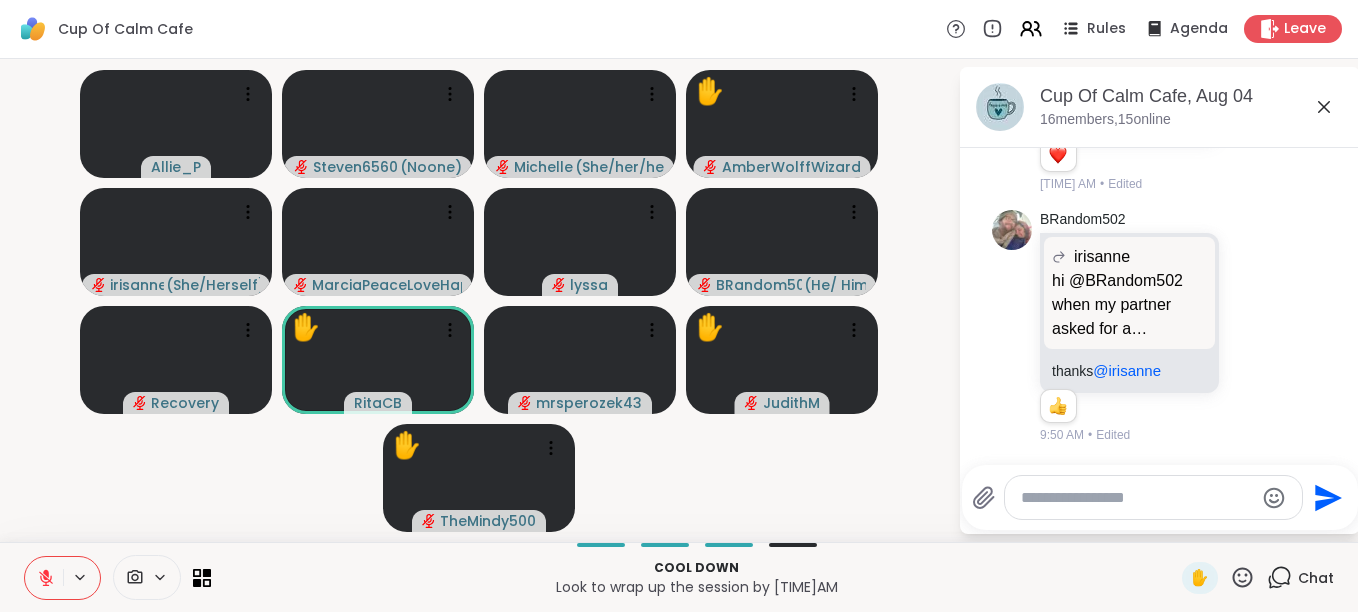 click 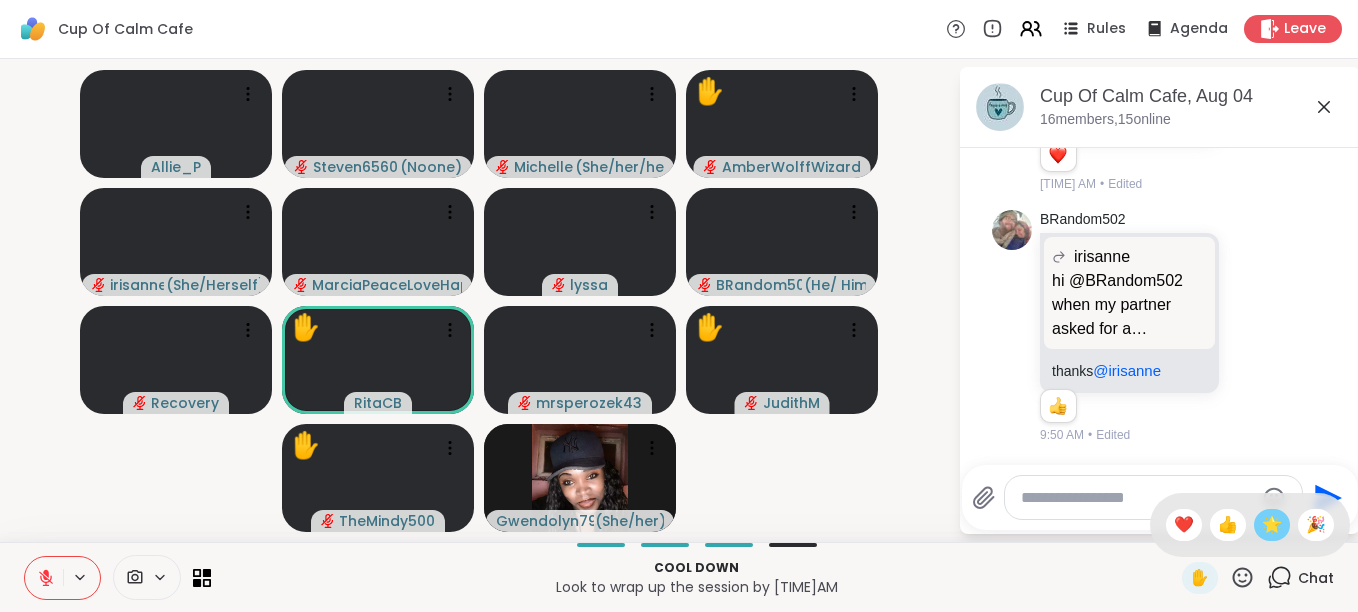 click on "🌟" at bounding box center [1272, 525] 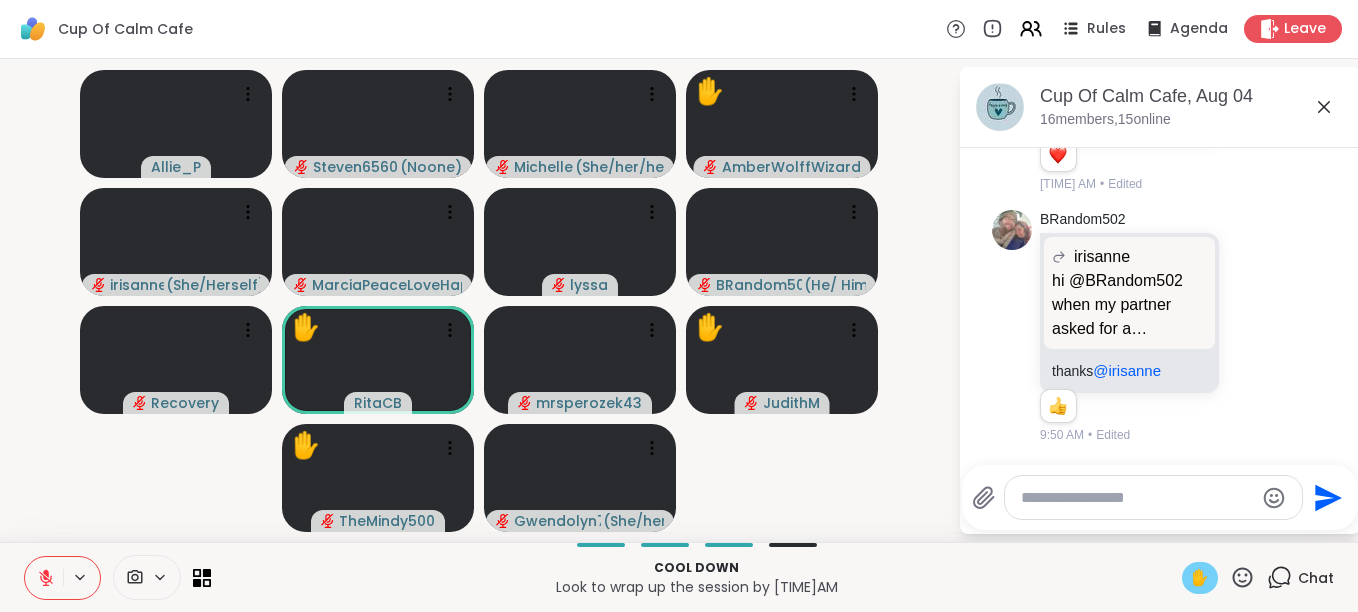 click on "✋" at bounding box center (1200, 578) 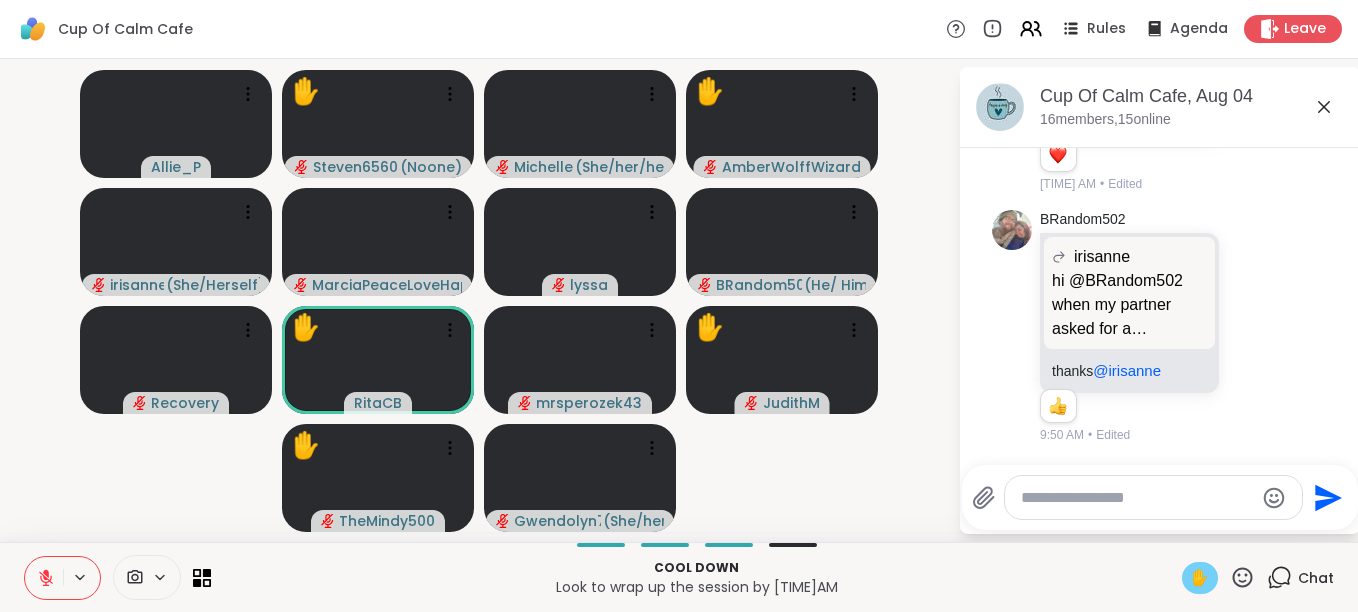 click 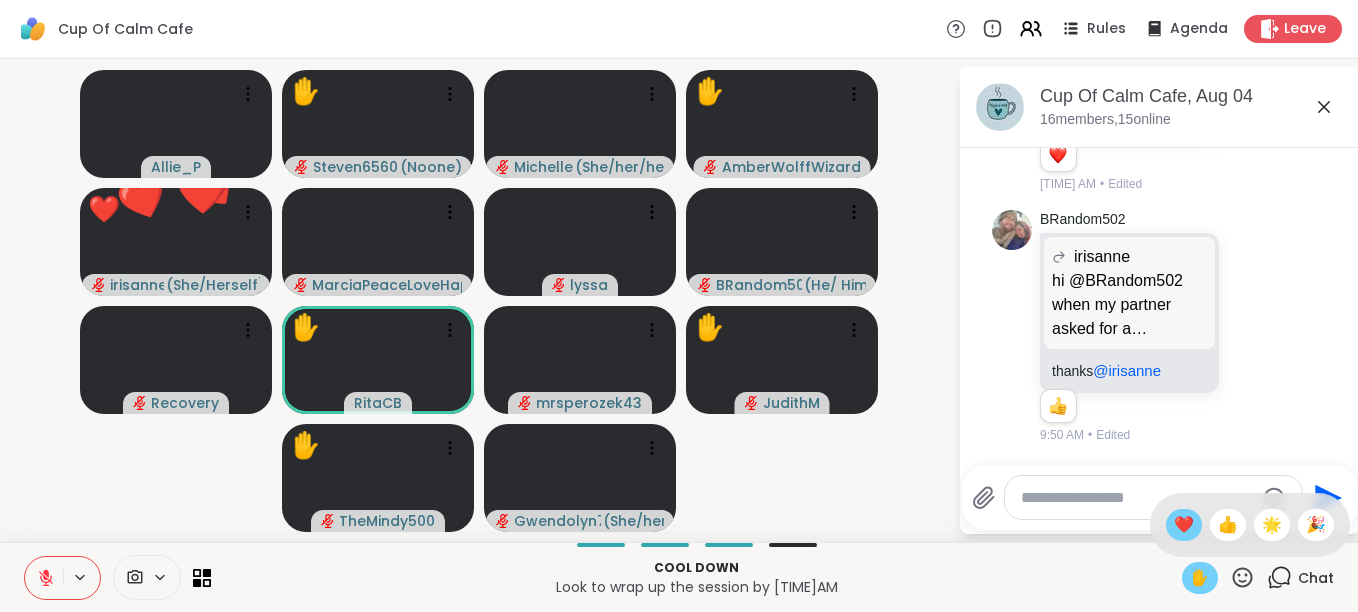 click on "❤️" at bounding box center (1184, 525) 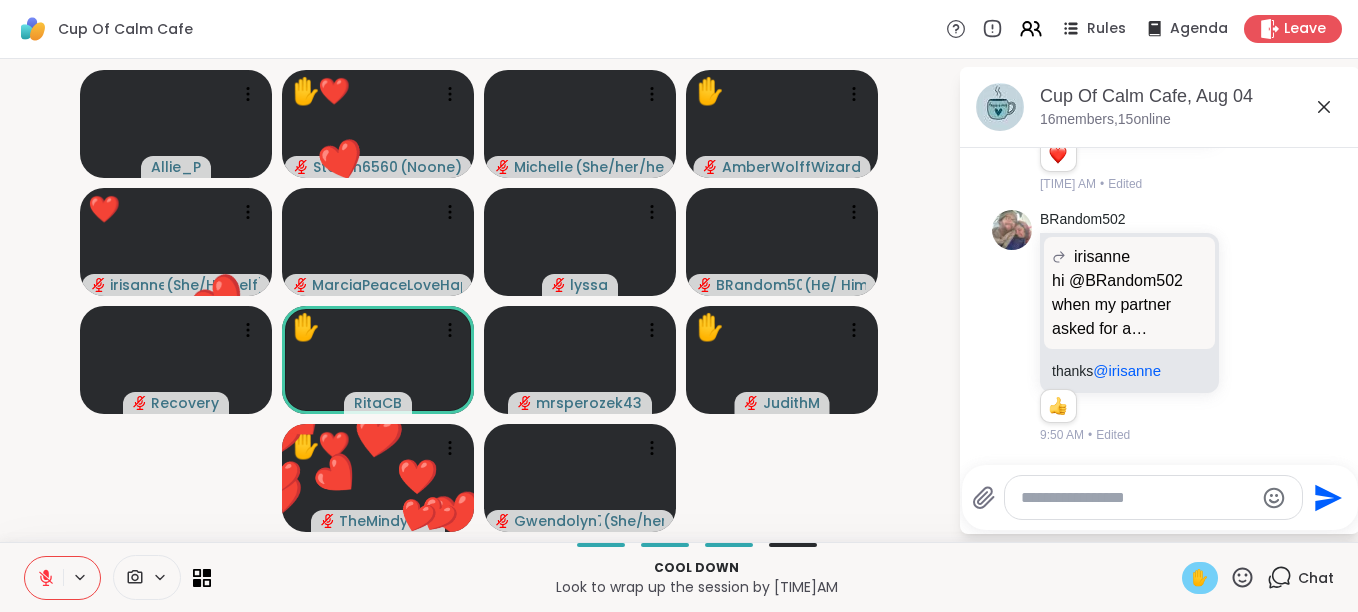 click 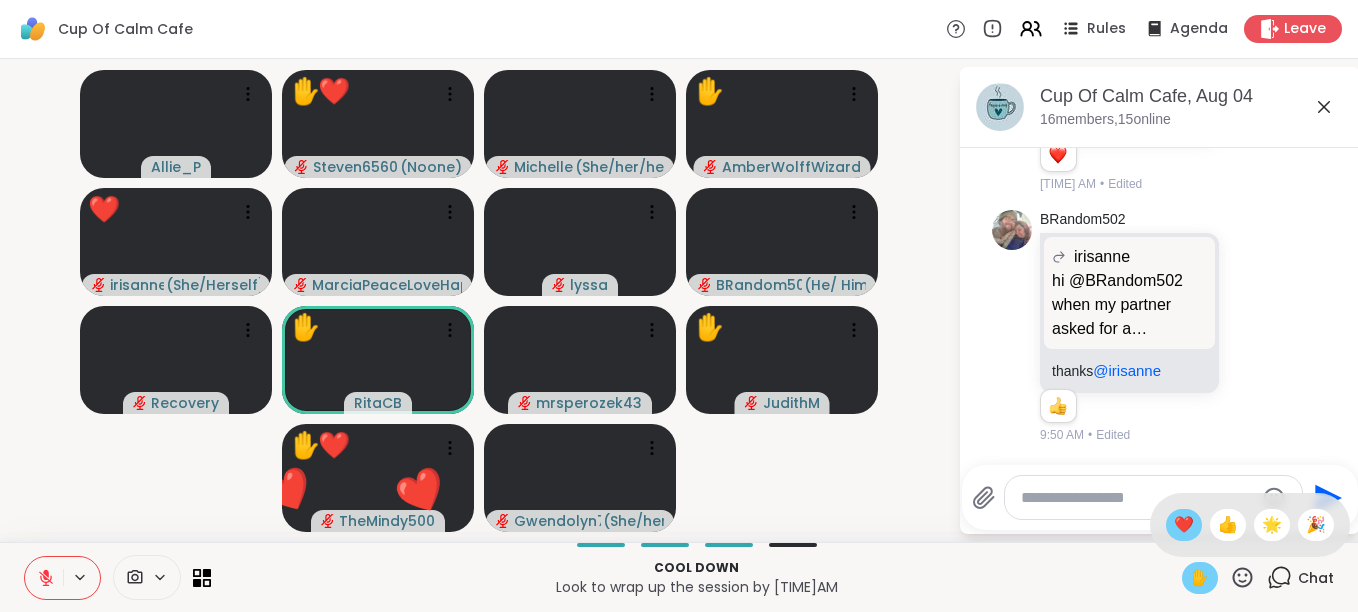 click on "❤️" at bounding box center [1184, 525] 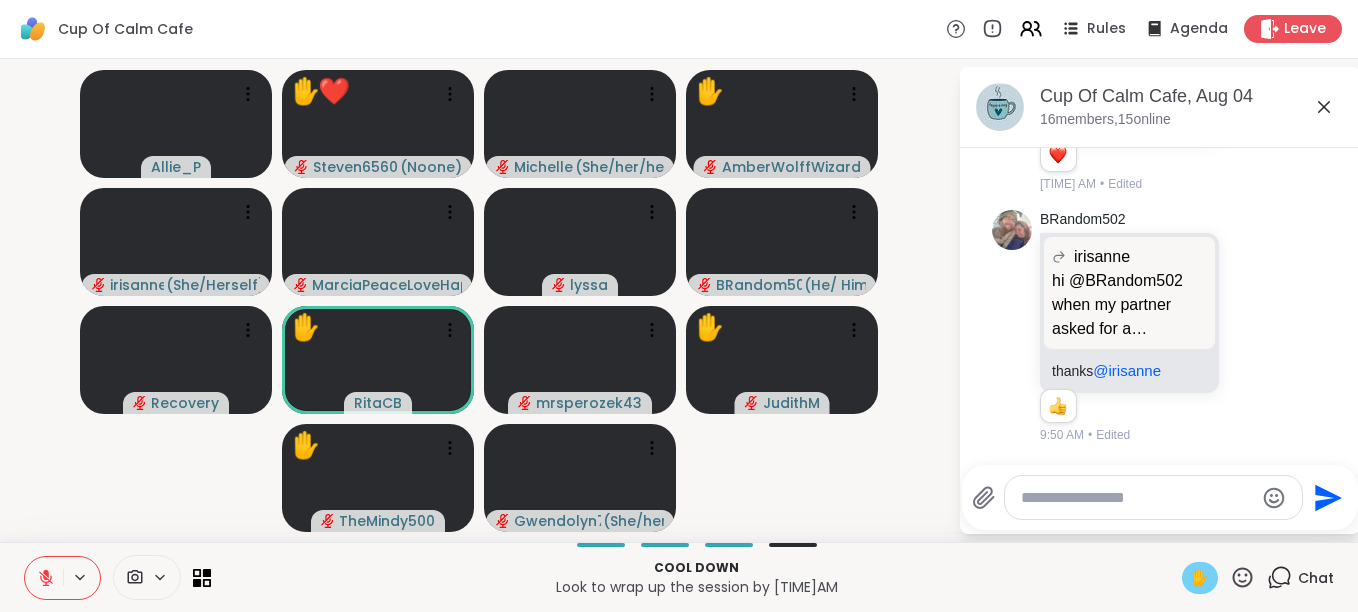 click 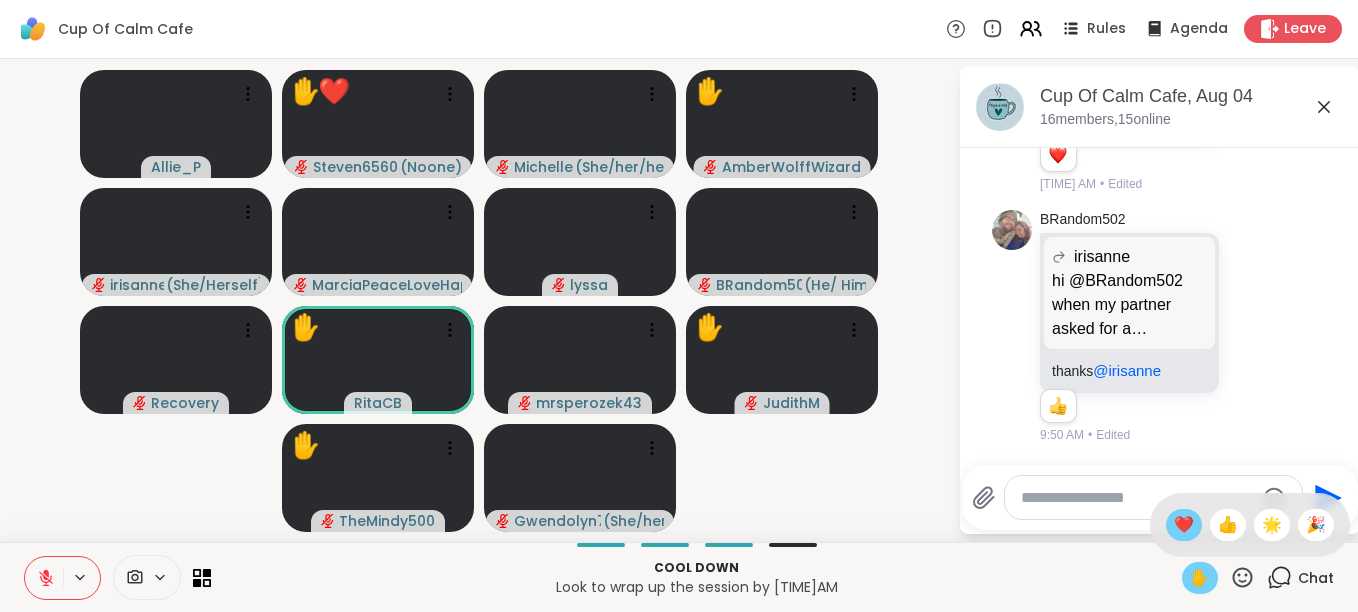 click on "❤️" at bounding box center [1184, 525] 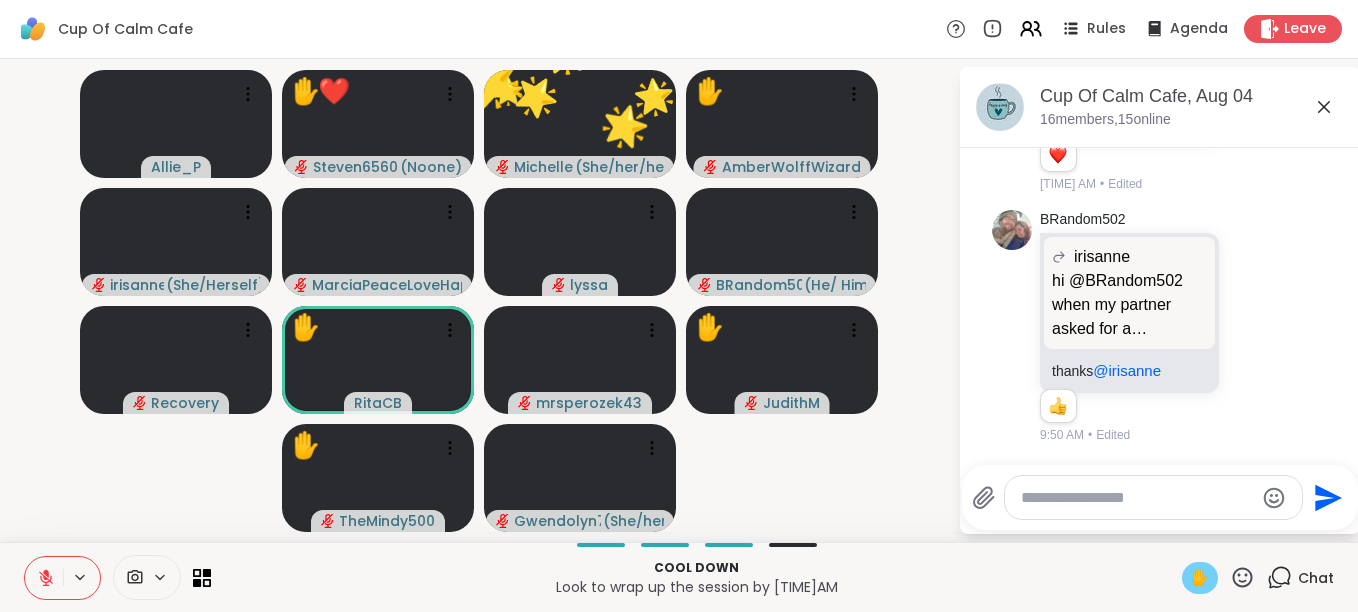 click 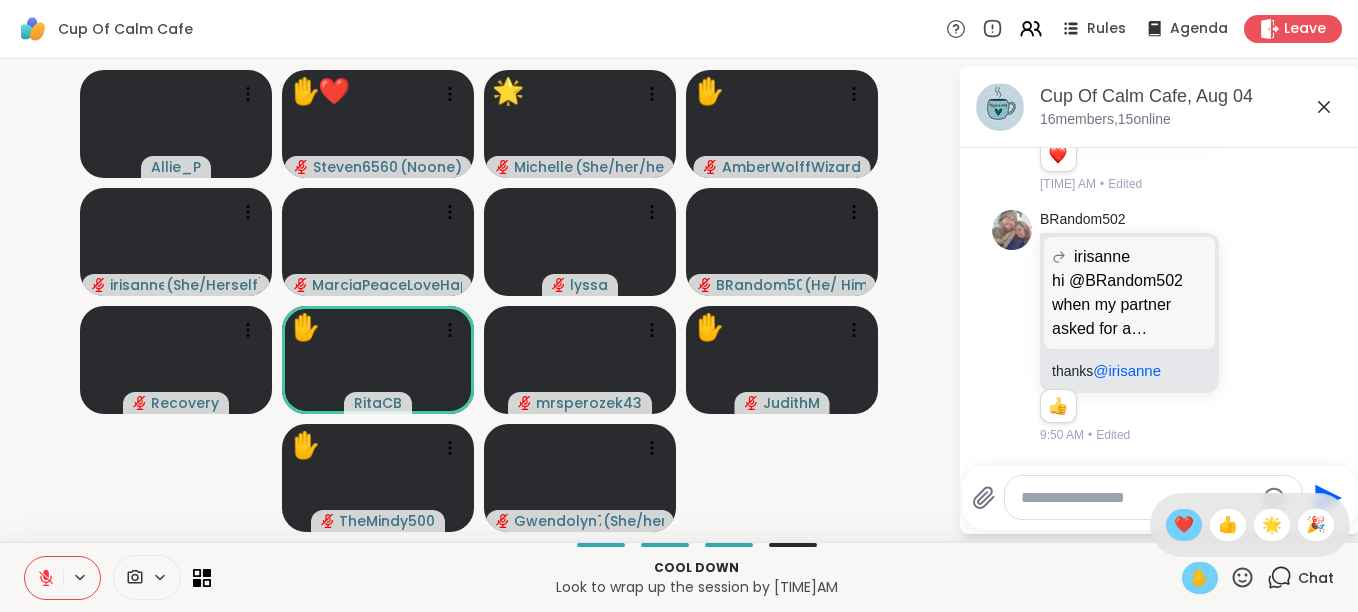 click on "❤️" at bounding box center [1184, 525] 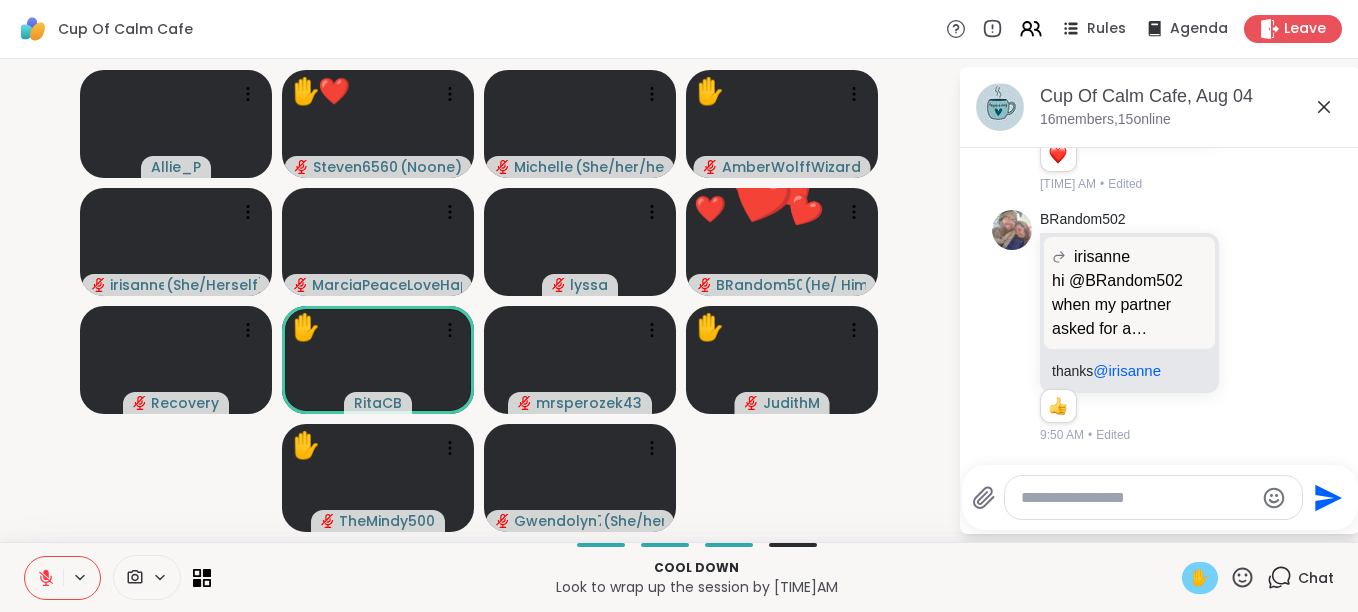 click 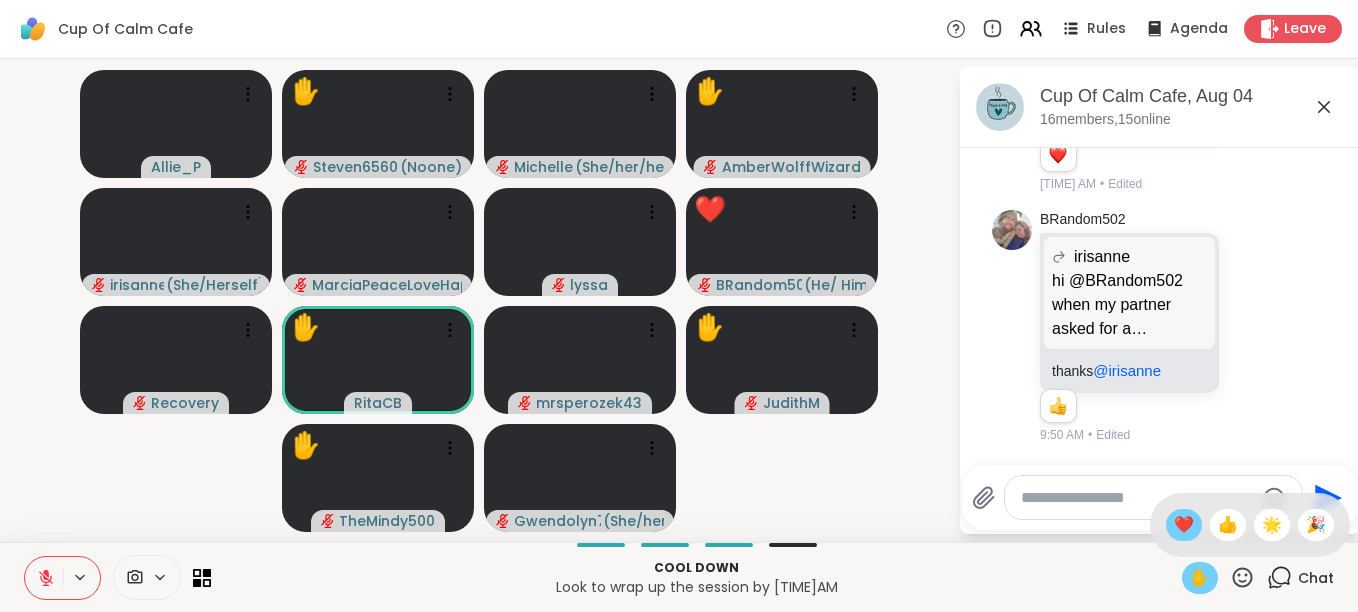 click on "❤️" at bounding box center (1184, 525) 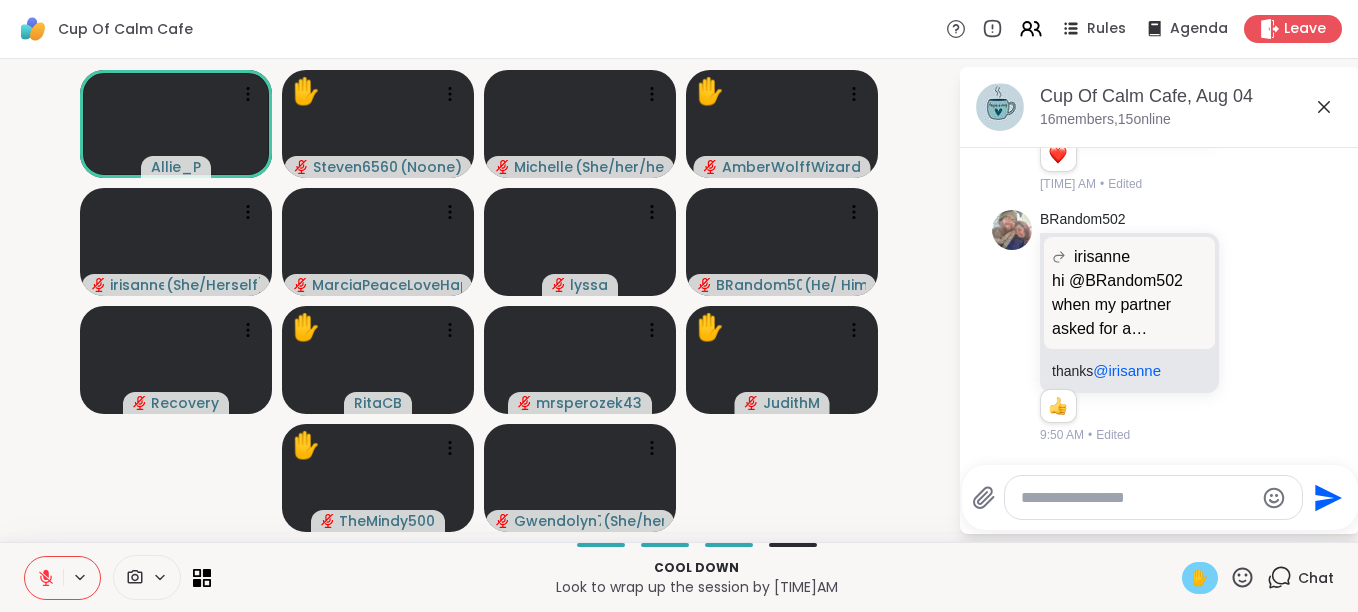 click 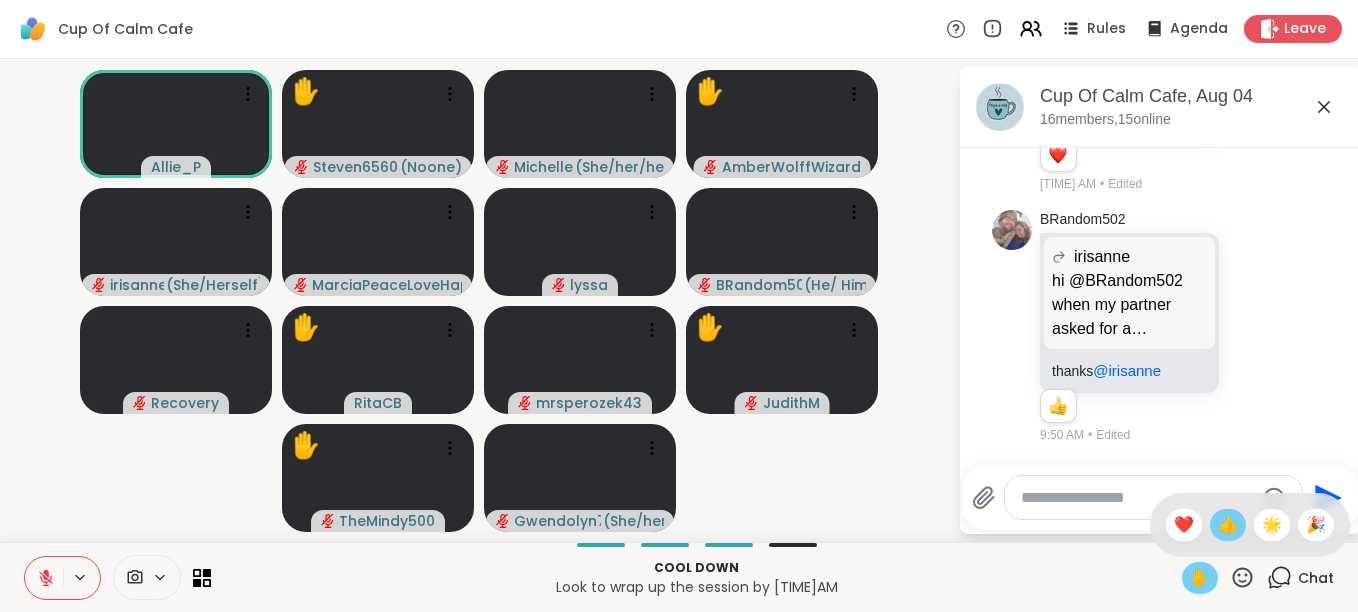 click on "👍" at bounding box center [1228, 525] 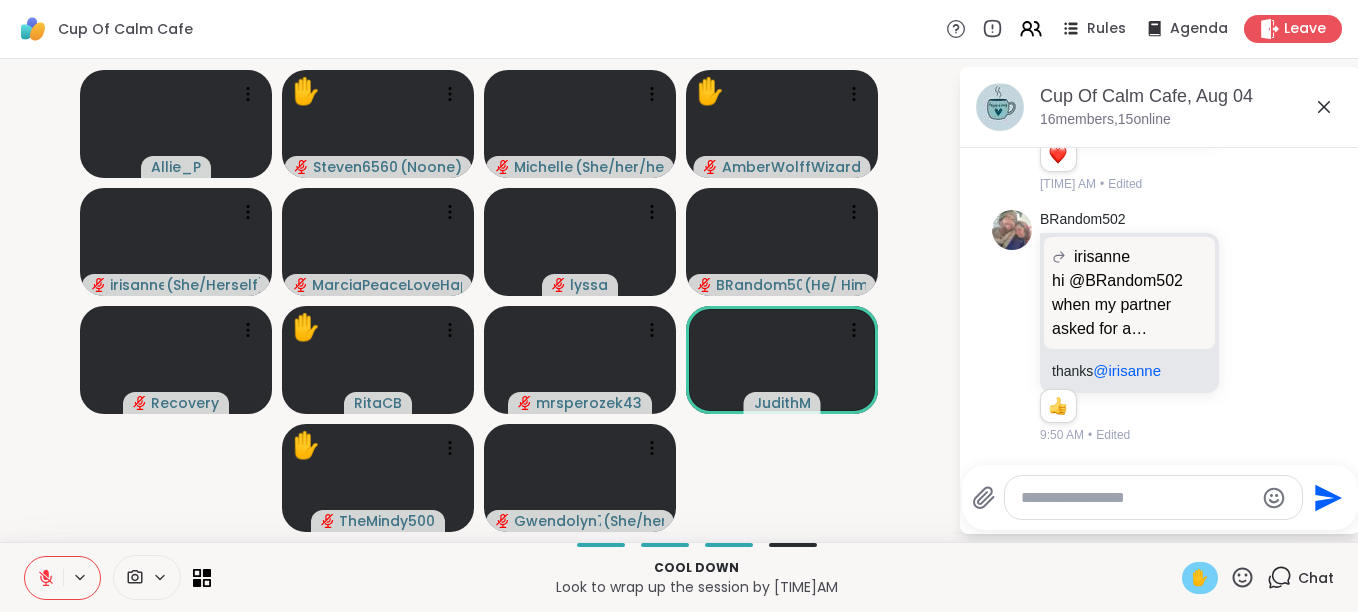 click on "✋" at bounding box center [1200, 578] 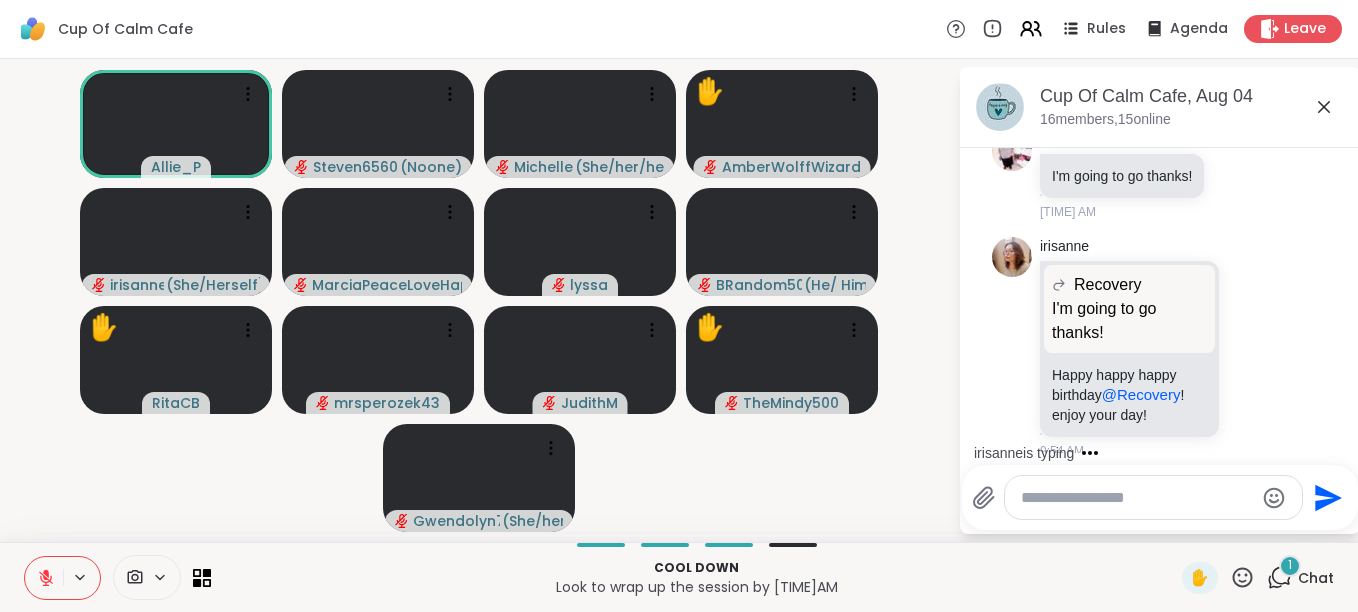scroll, scrollTop: 3461, scrollLeft: 0, axis: vertical 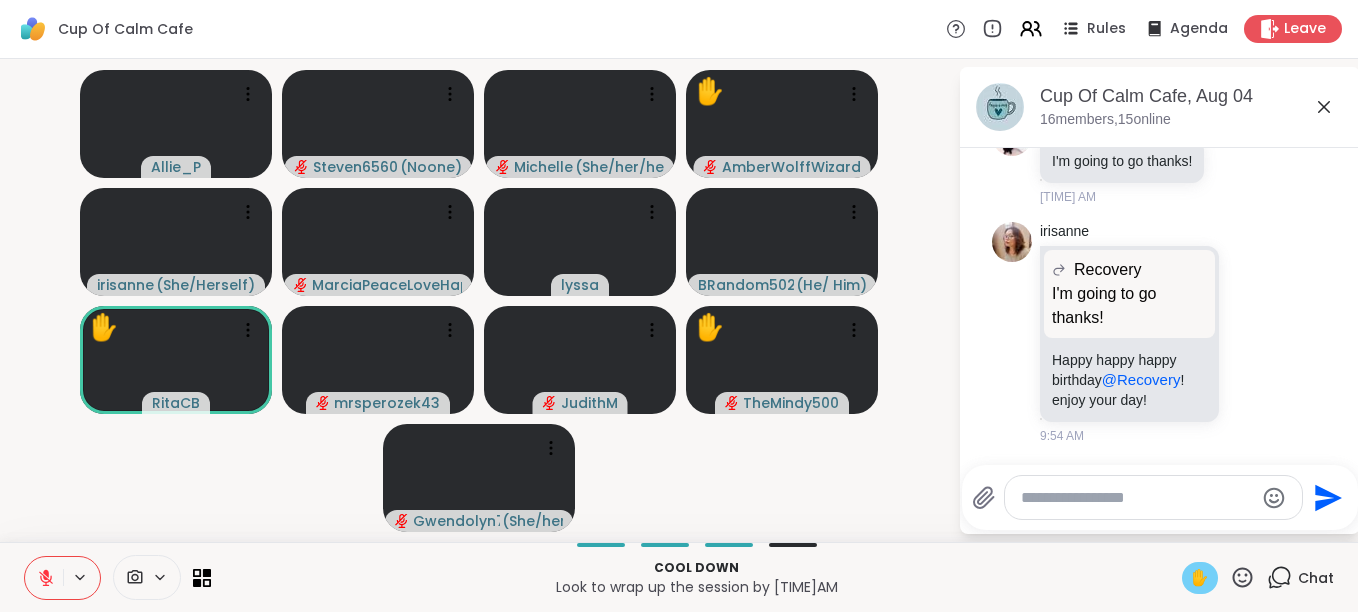 click on "✋" at bounding box center (1200, 578) 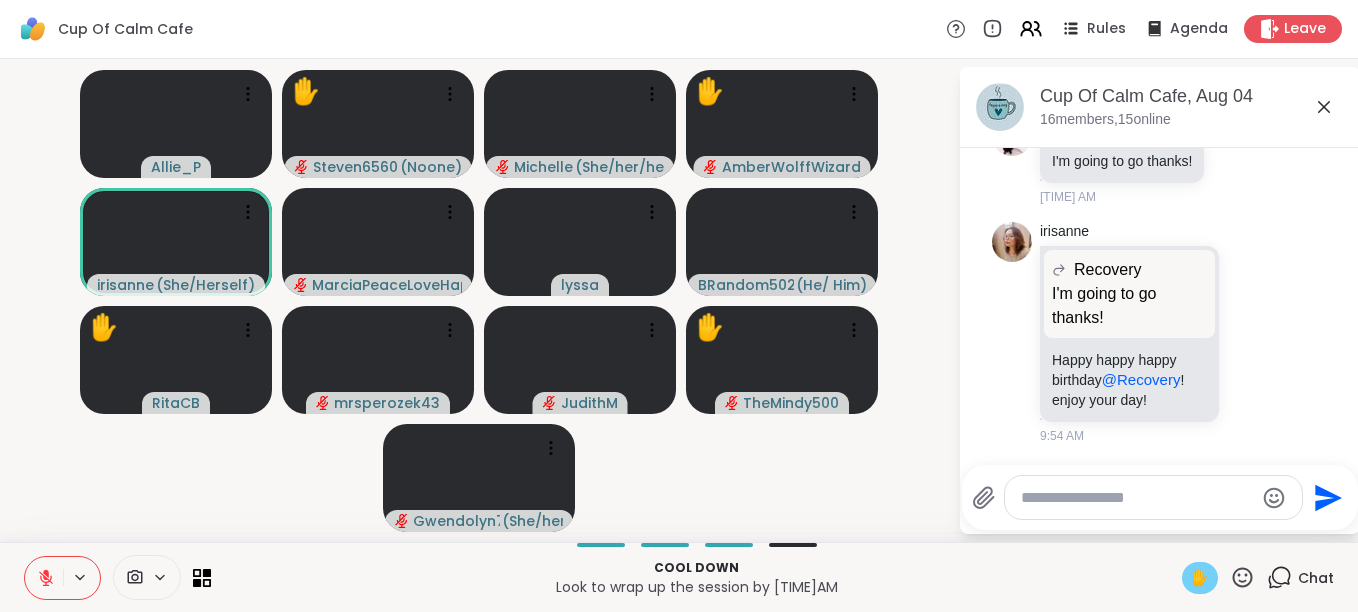 click on "✋" at bounding box center [1200, 578] 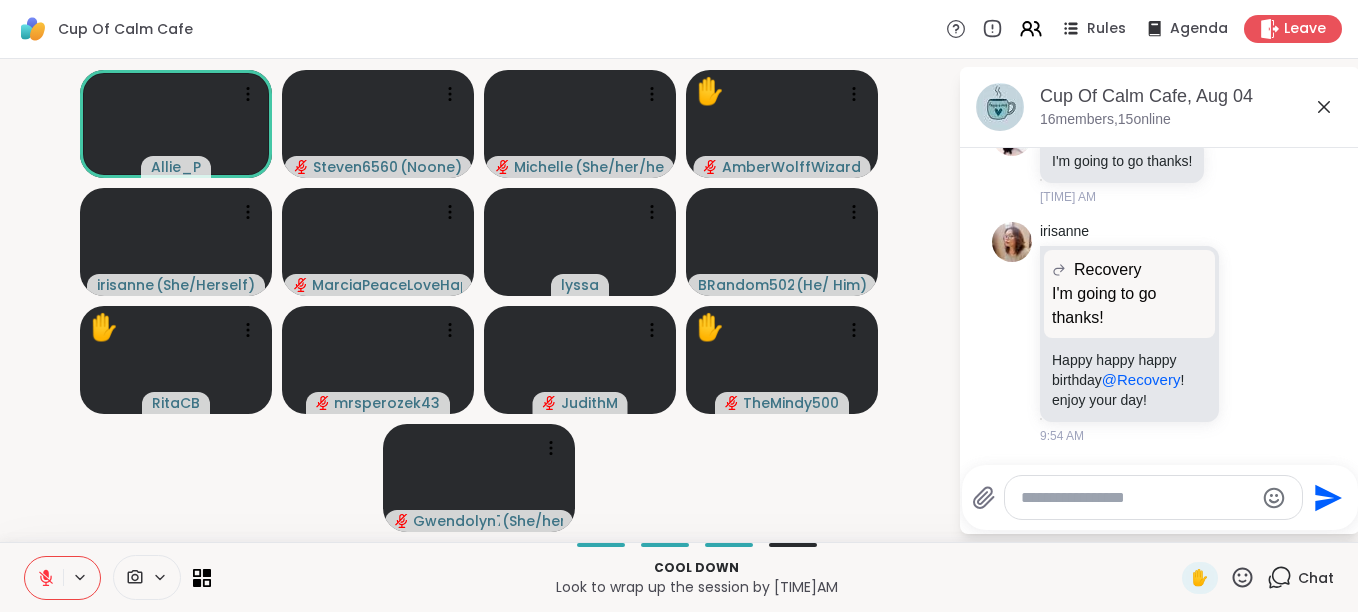 click 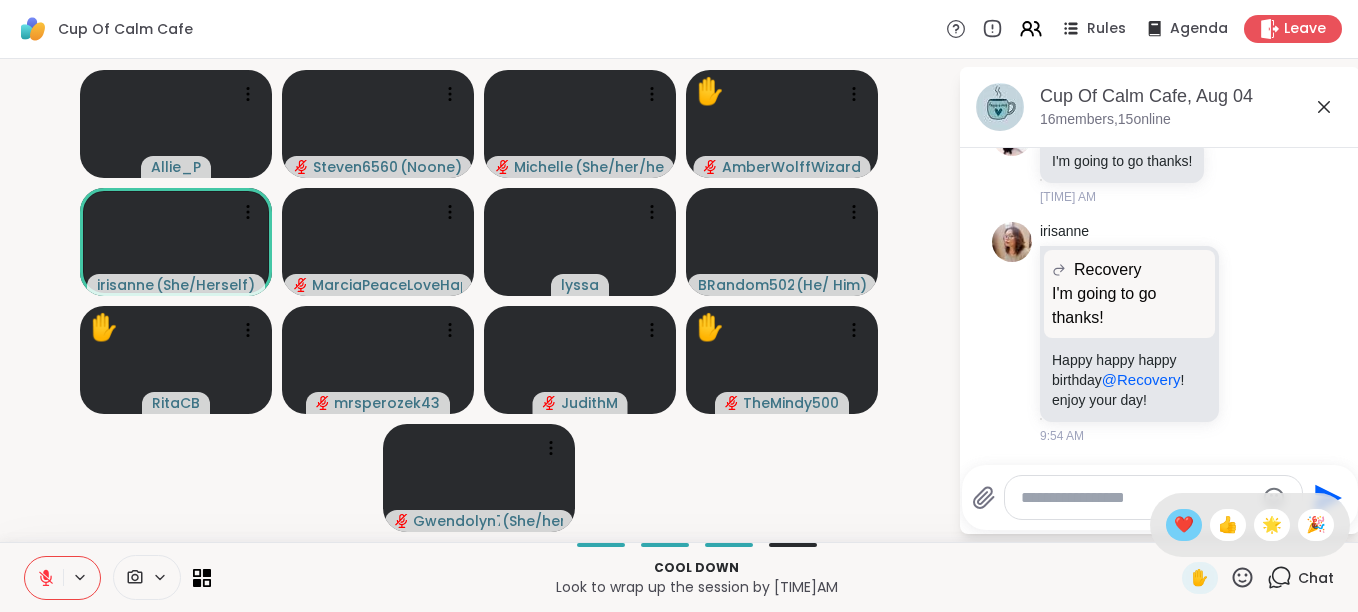 click on "❤️" at bounding box center (1184, 525) 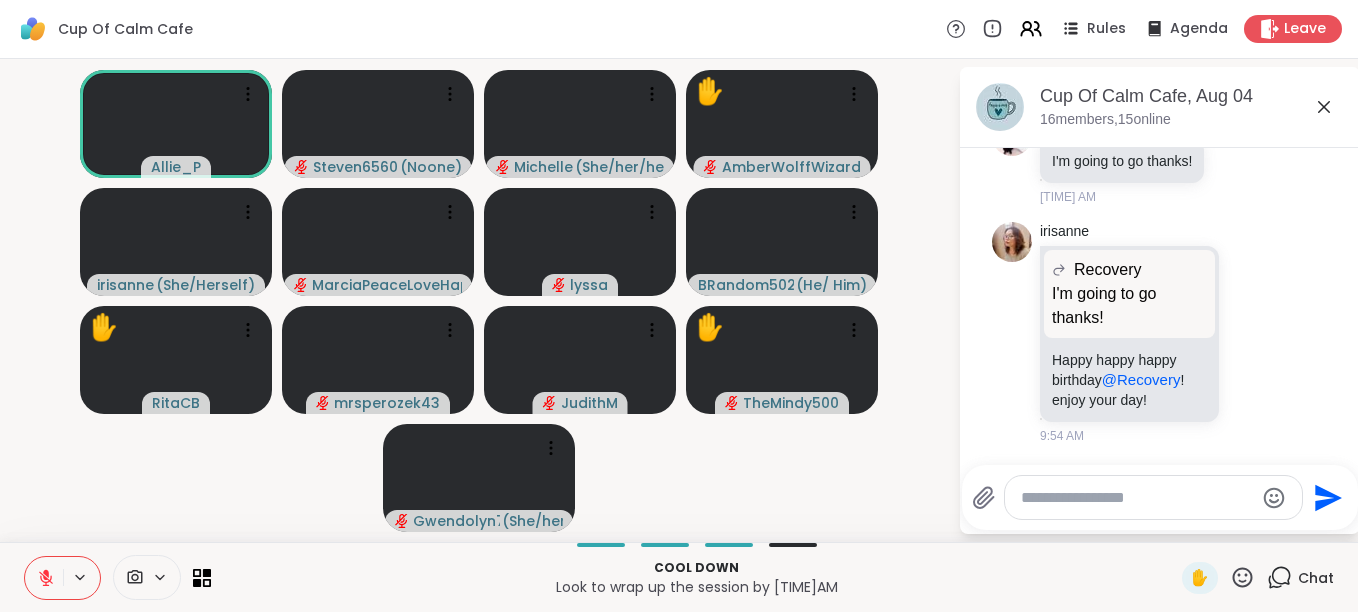 click 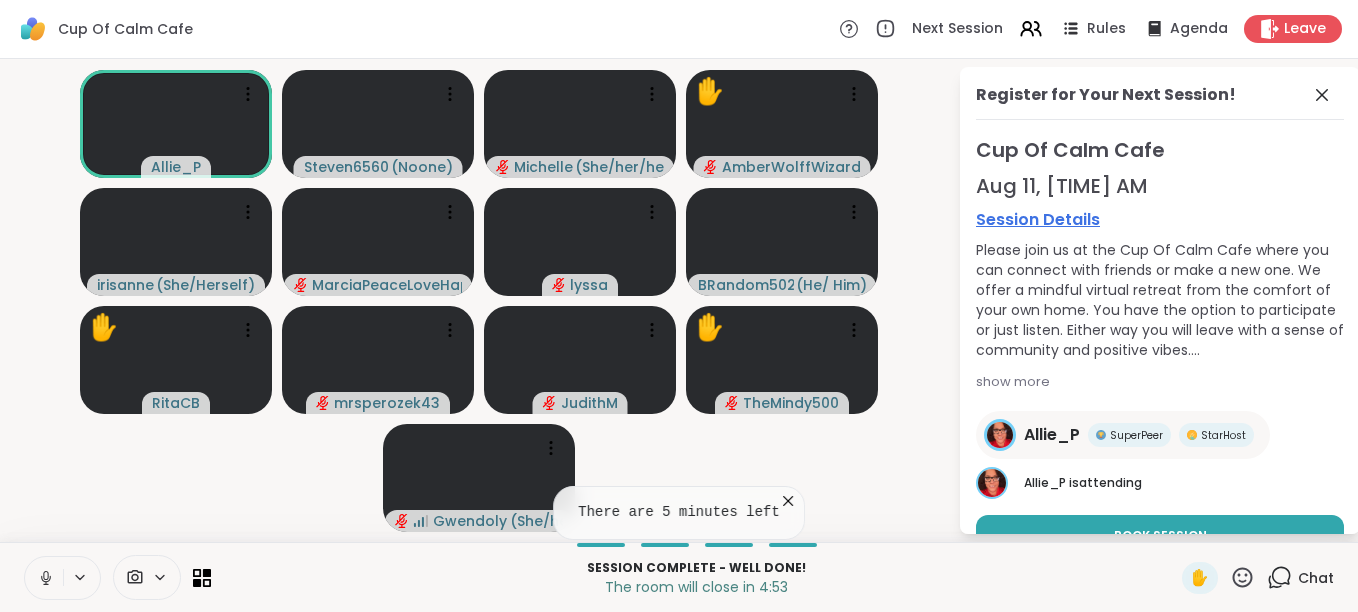 click on "Chat" at bounding box center [1316, 578] 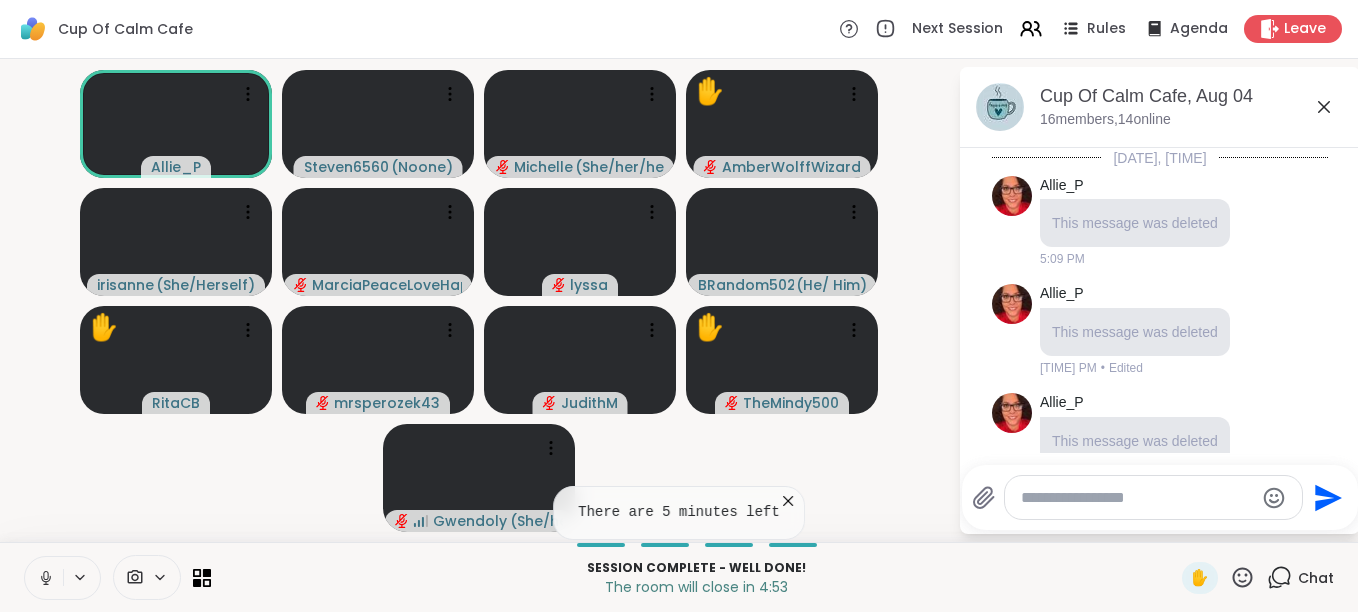 scroll, scrollTop: 3461, scrollLeft: 0, axis: vertical 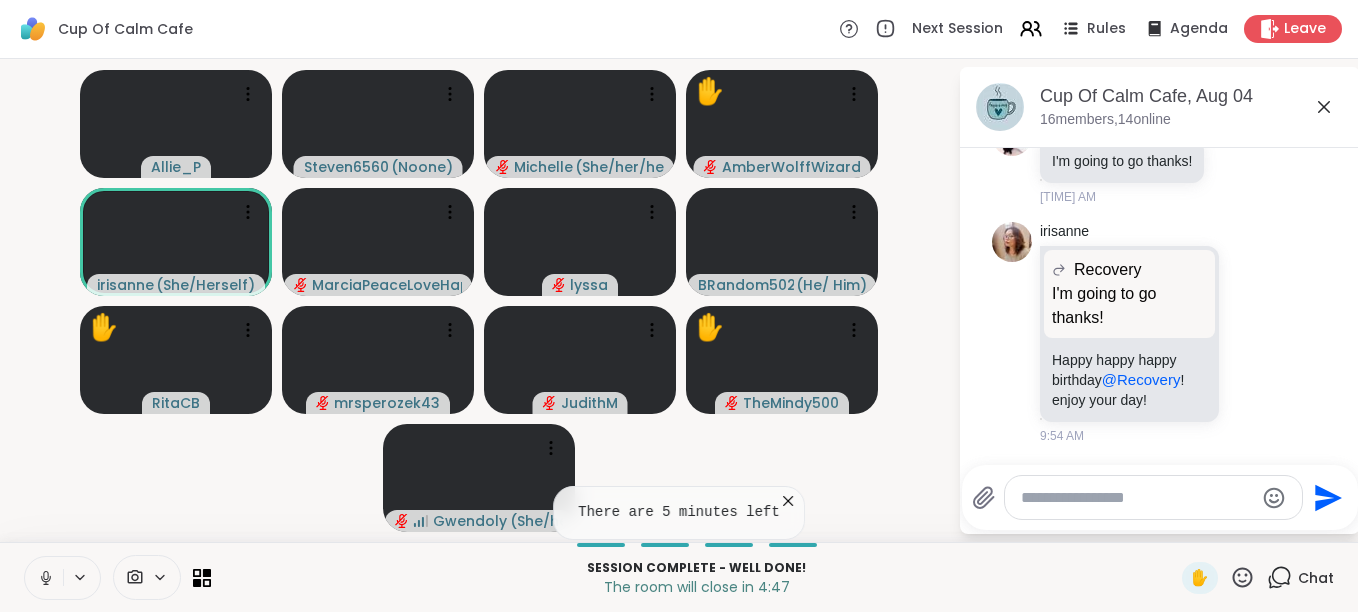 click 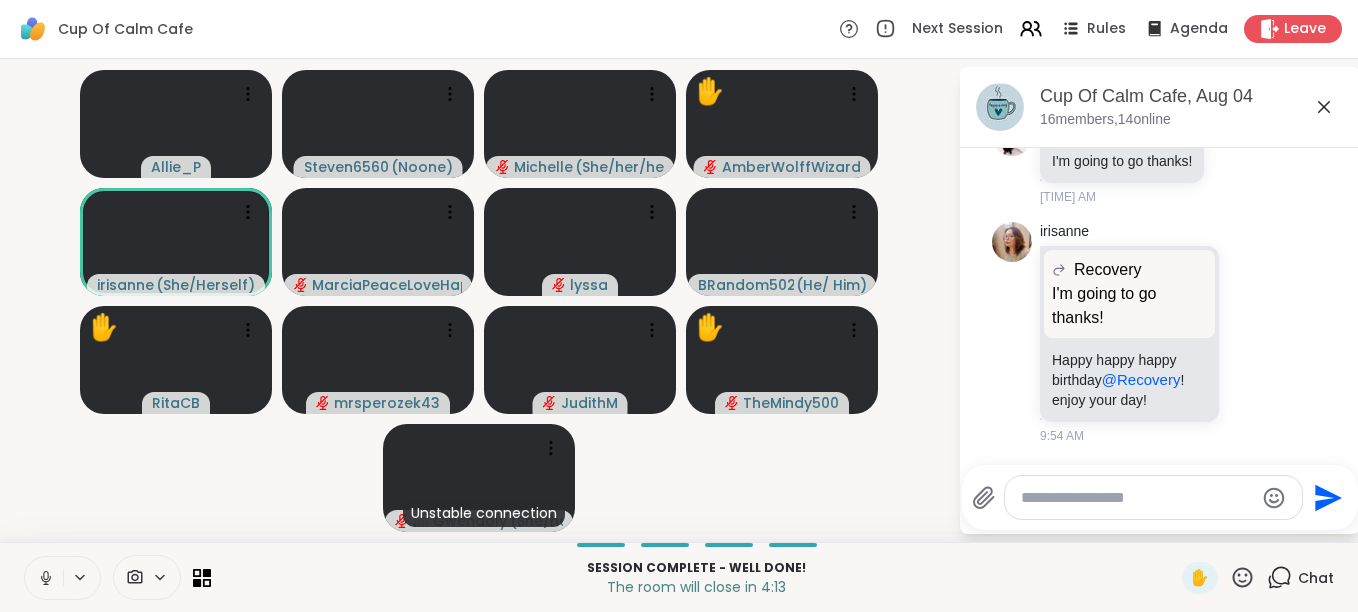 click 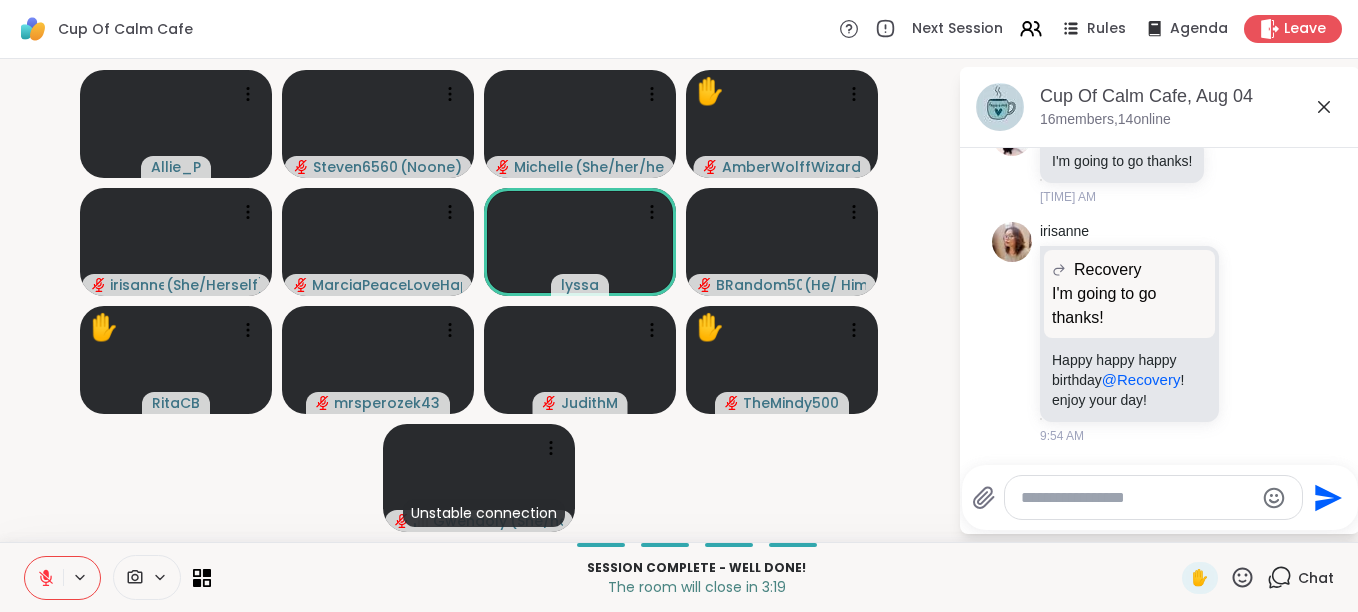 click 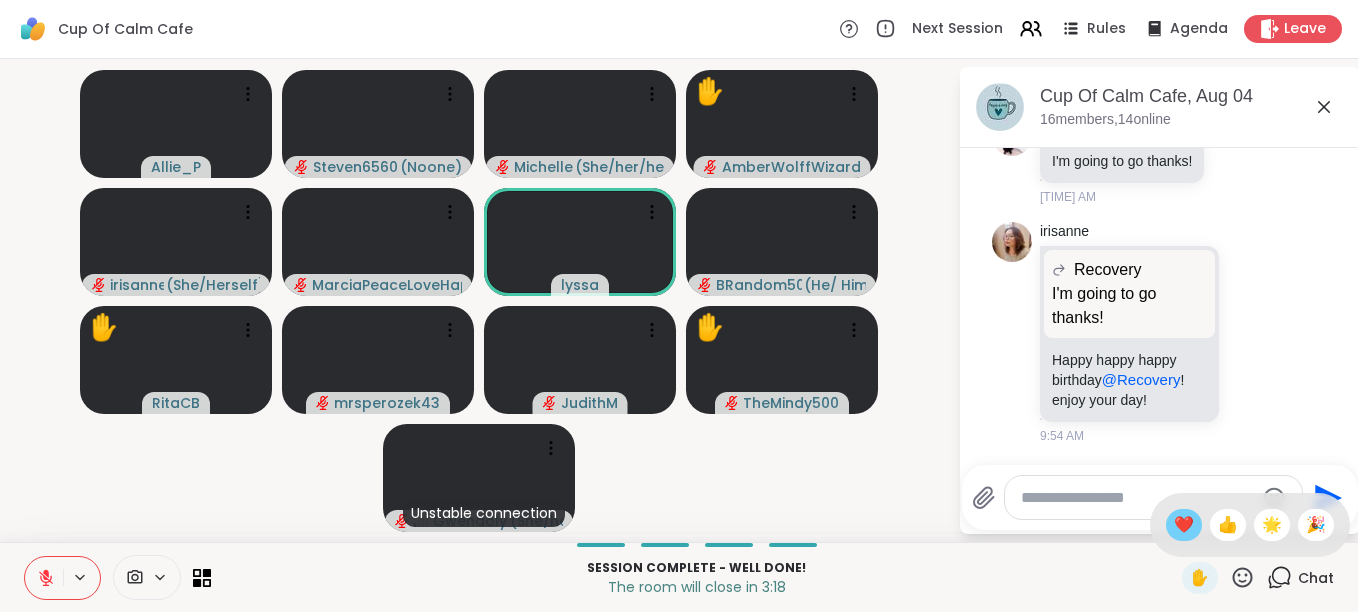 click on "❤️" at bounding box center (1184, 525) 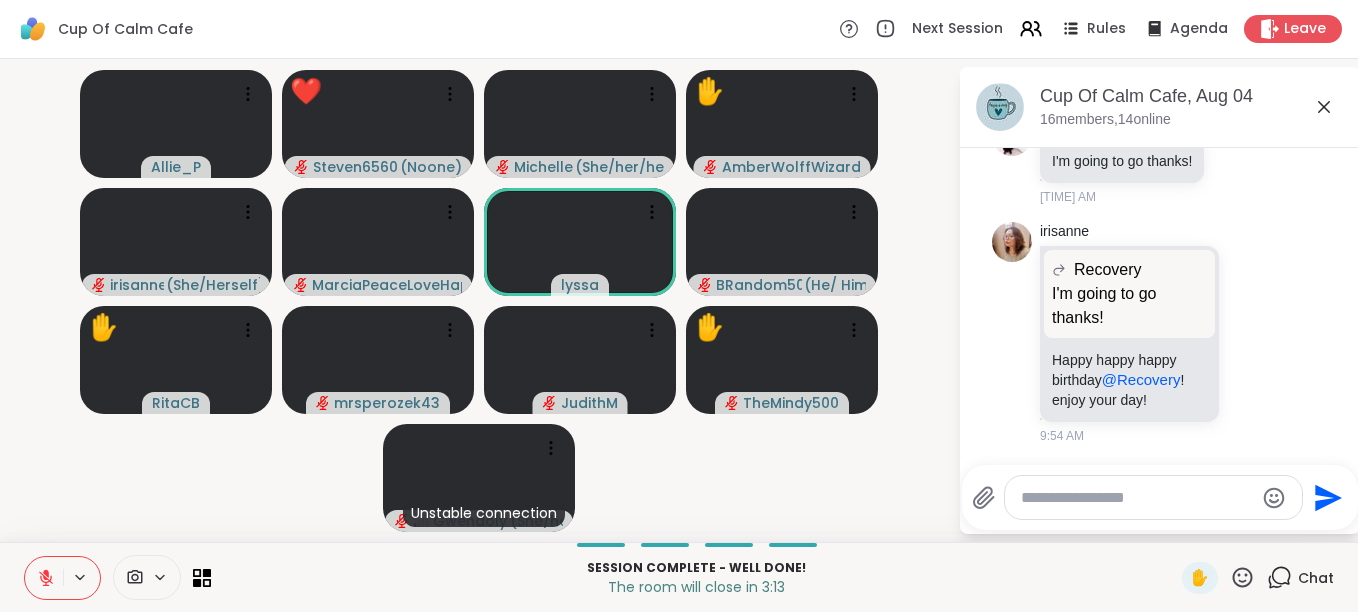 click on "Send" at bounding box center [1160, 497] 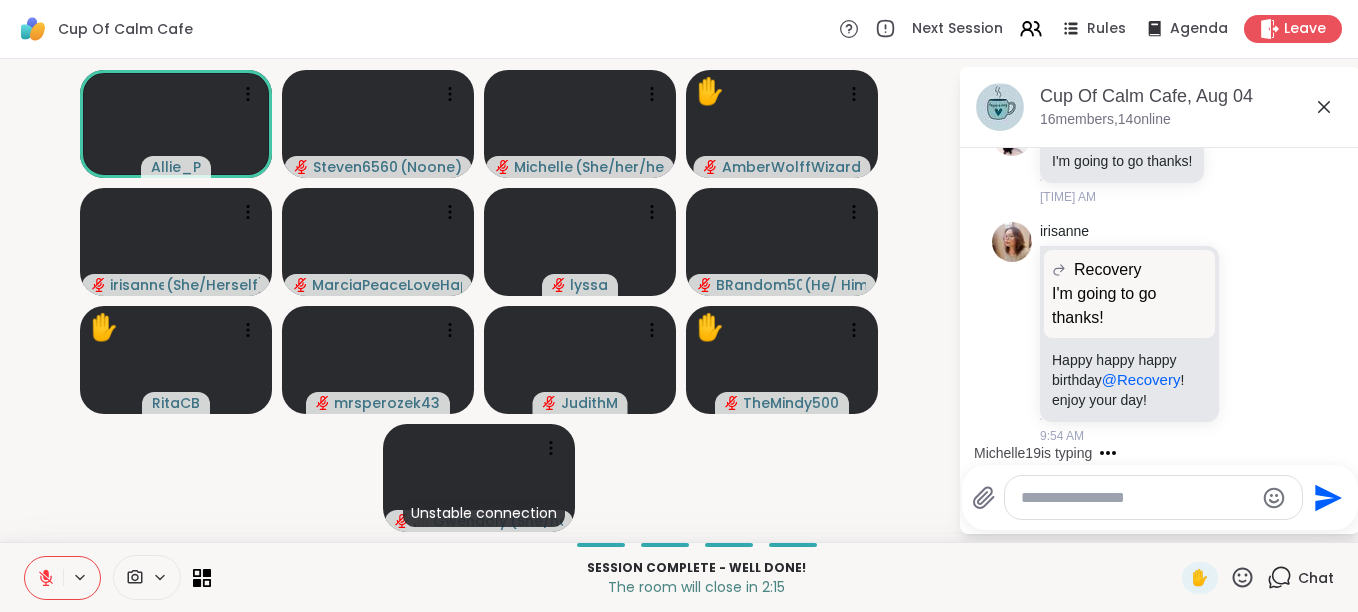 click 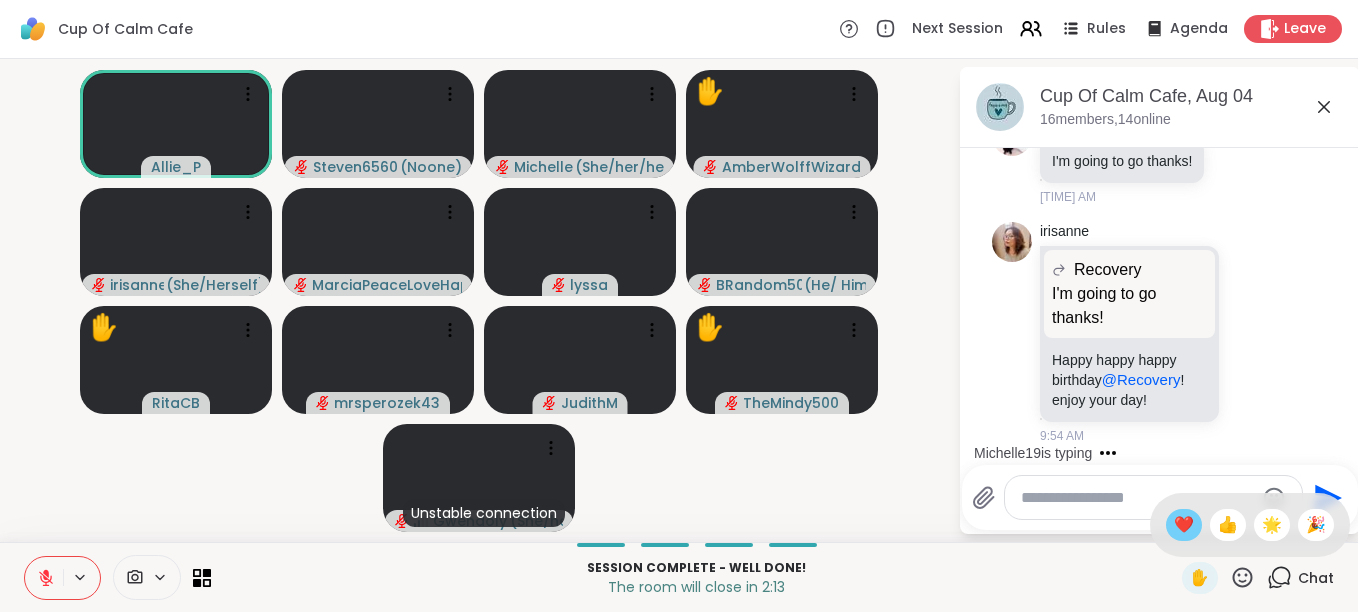 click on "❤️" at bounding box center [1184, 525] 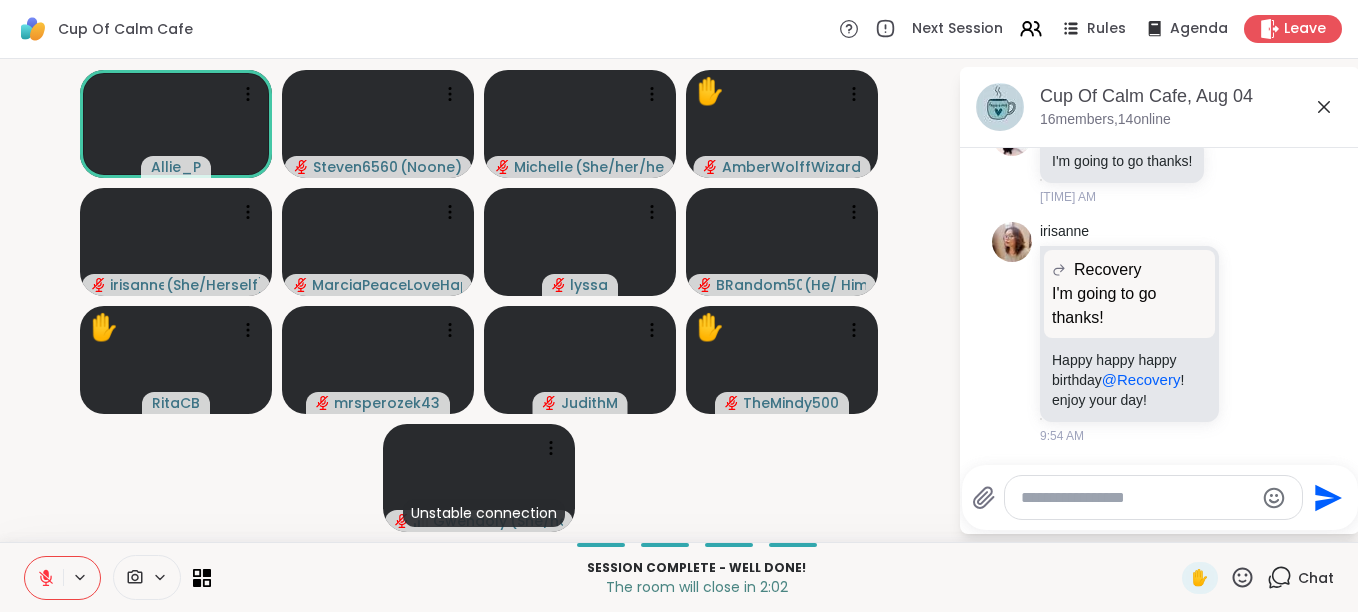 scroll, scrollTop: 3647, scrollLeft: 0, axis: vertical 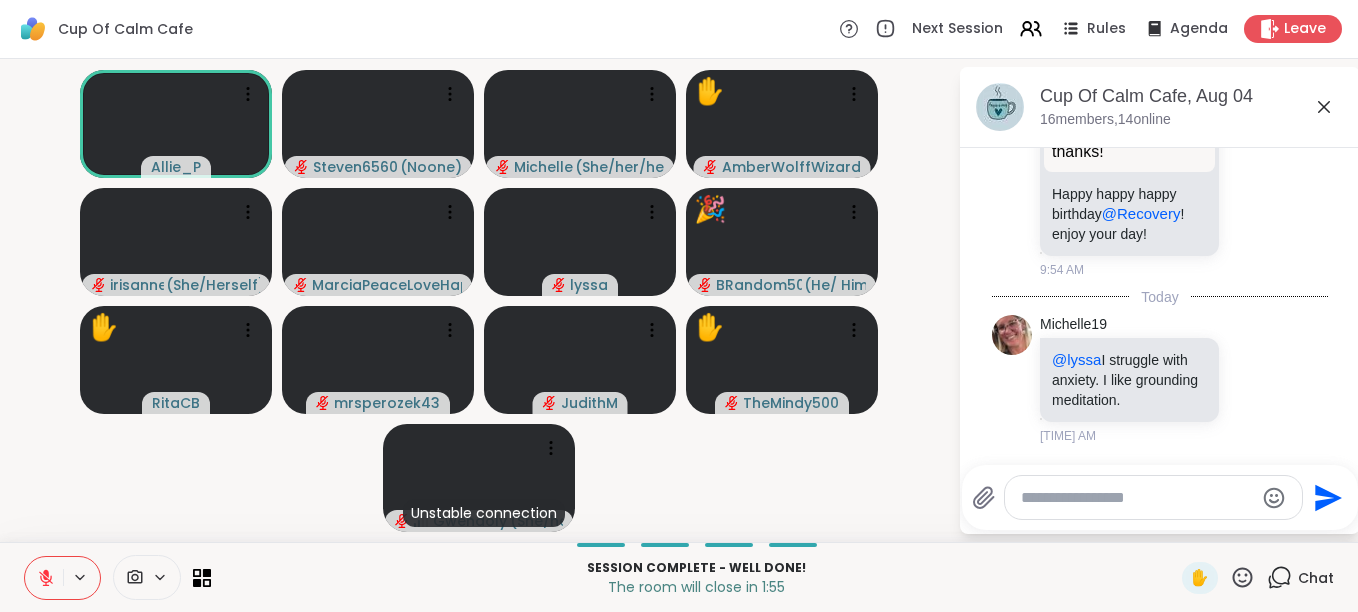 click 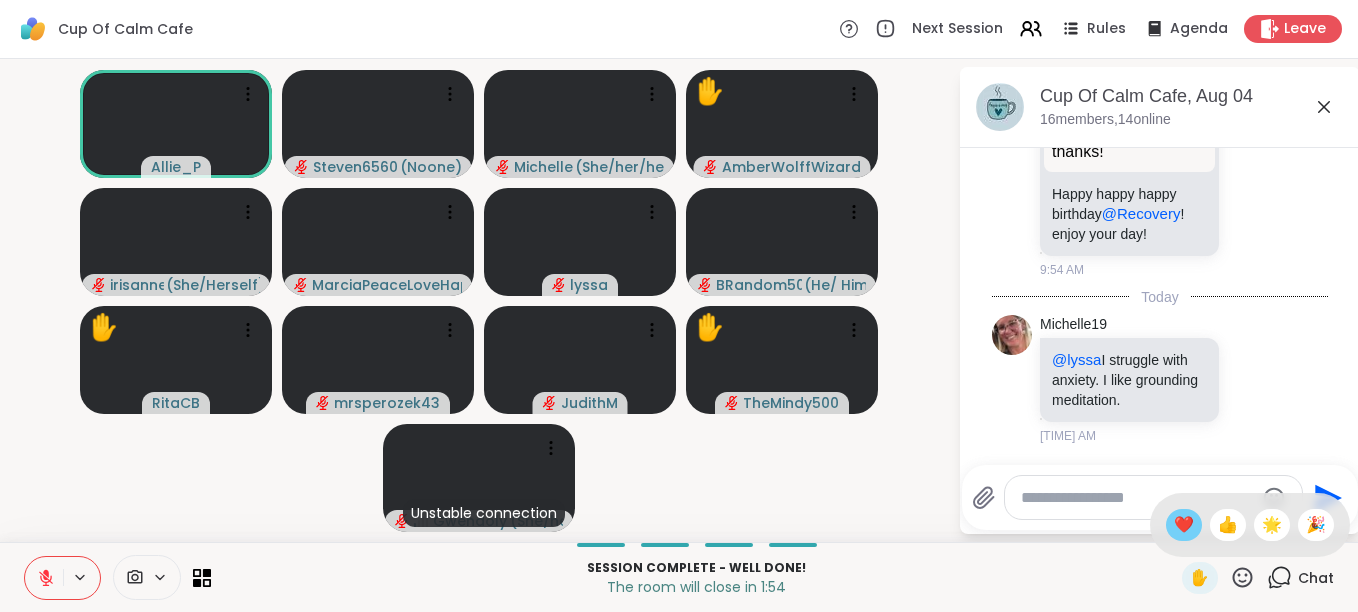 click on "❤️" at bounding box center (1184, 525) 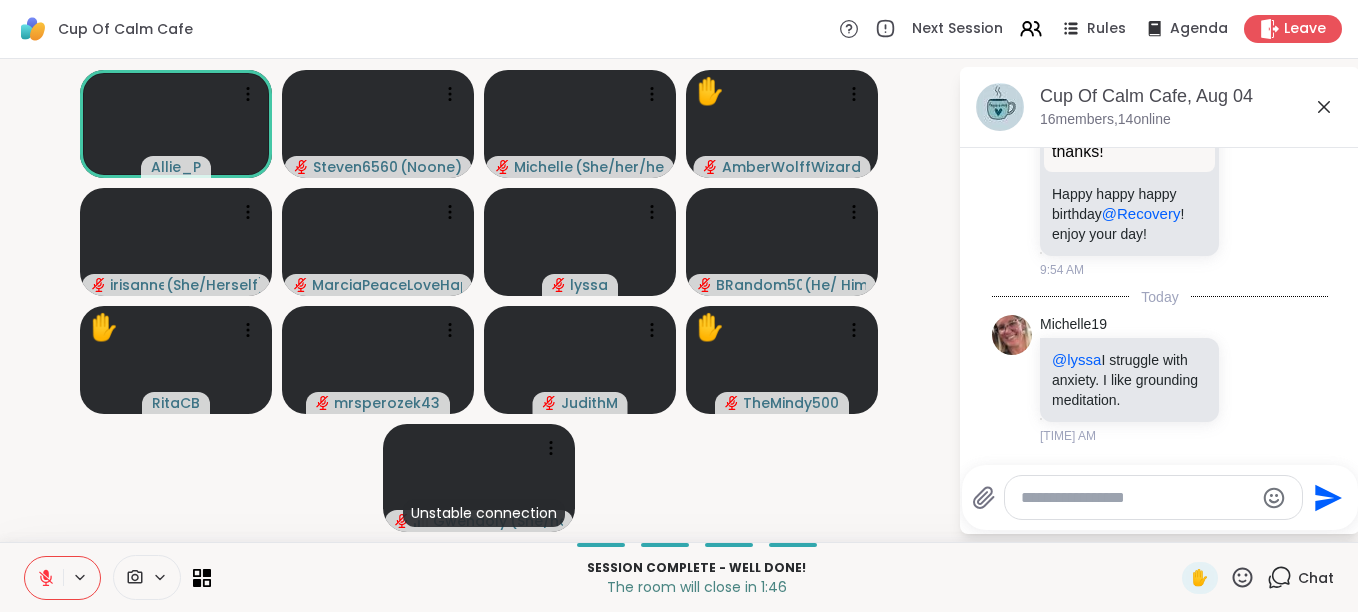 click 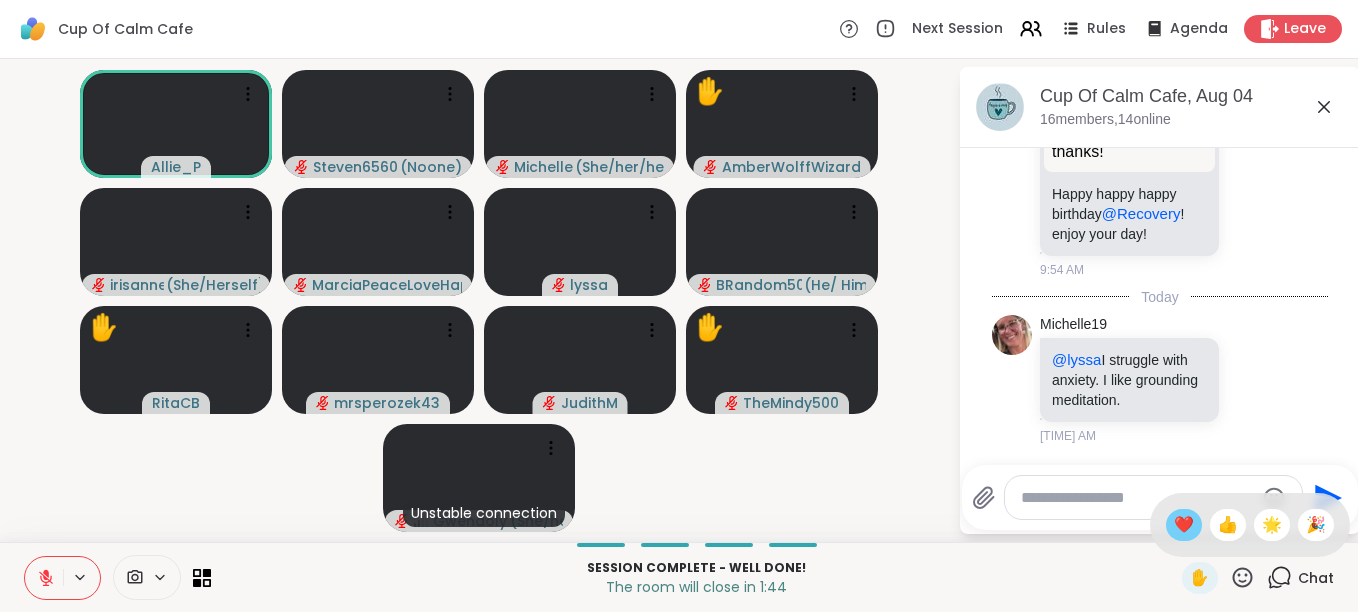 click on "❤️" at bounding box center [1184, 525] 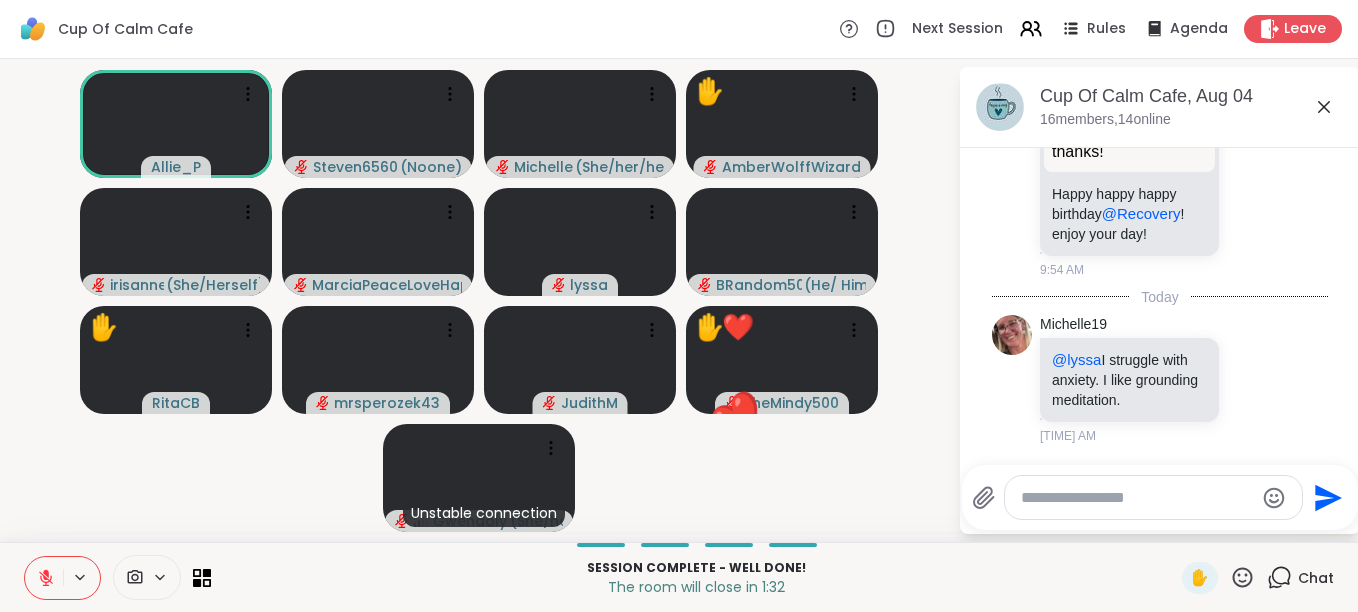 click 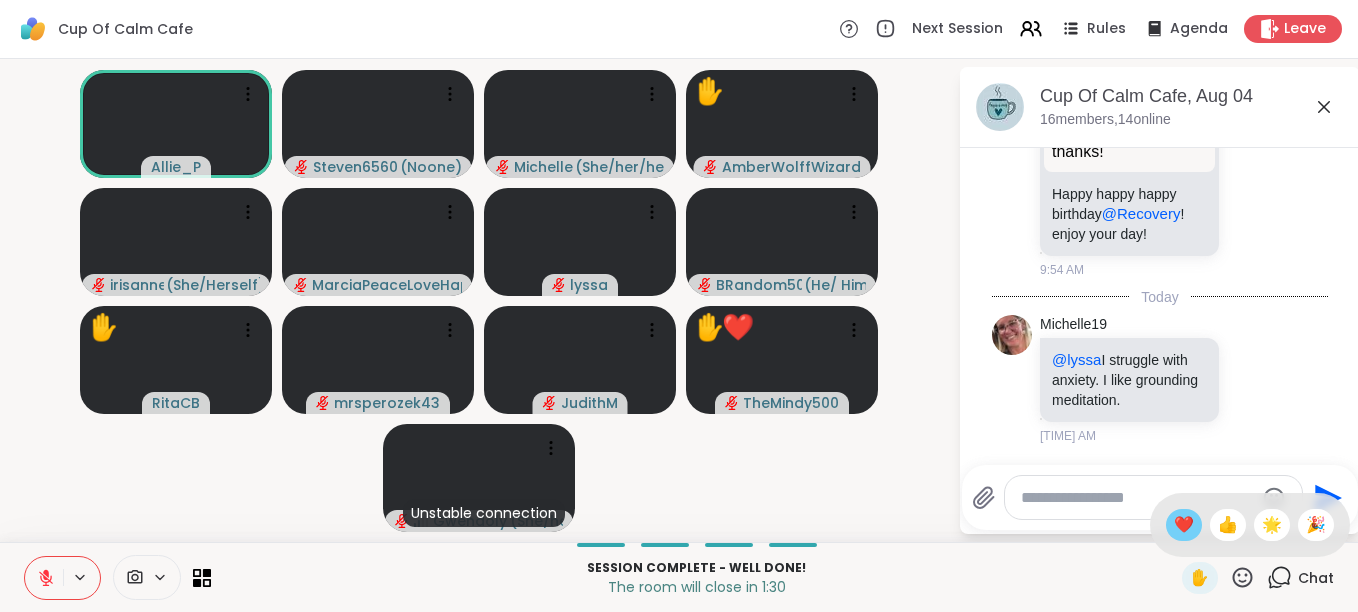 click on "❤️" at bounding box center (1184, 525) 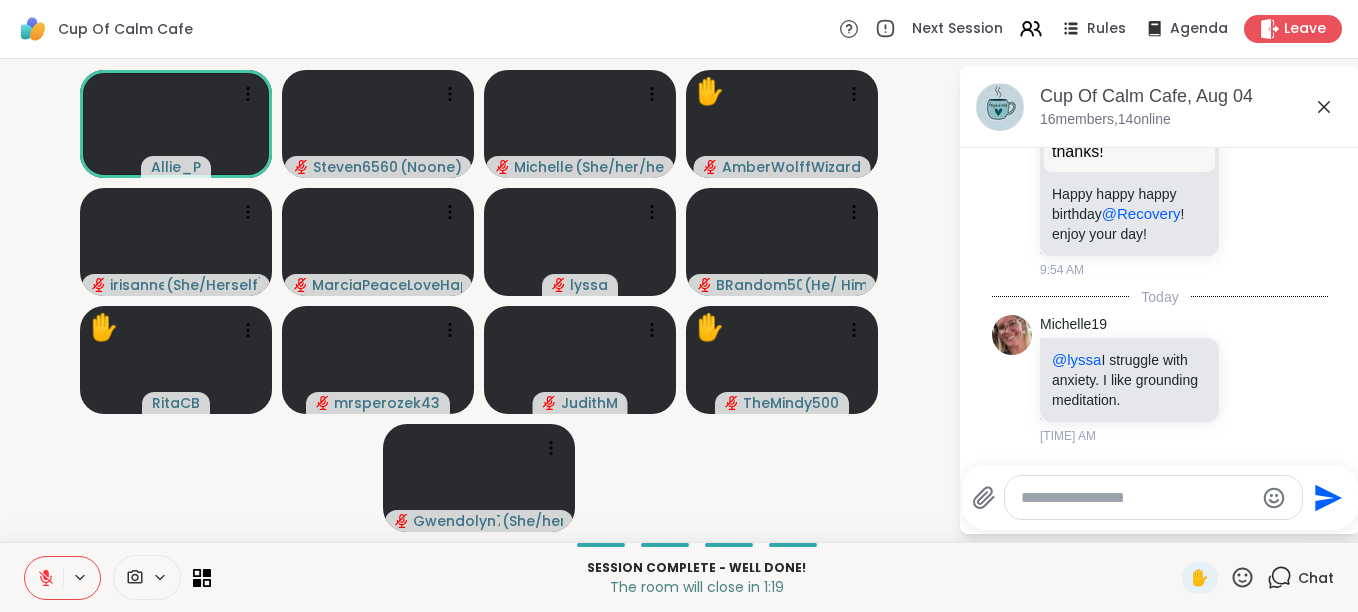 click 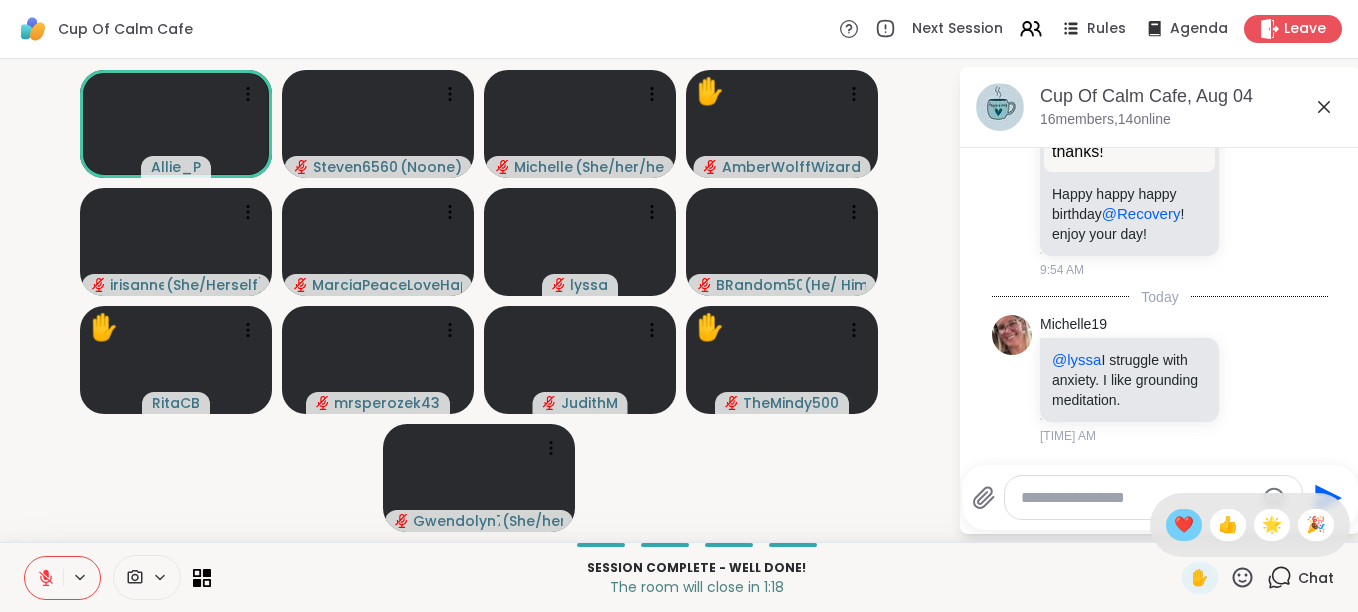 click on "❤️" at bounding box center (1184, 525) 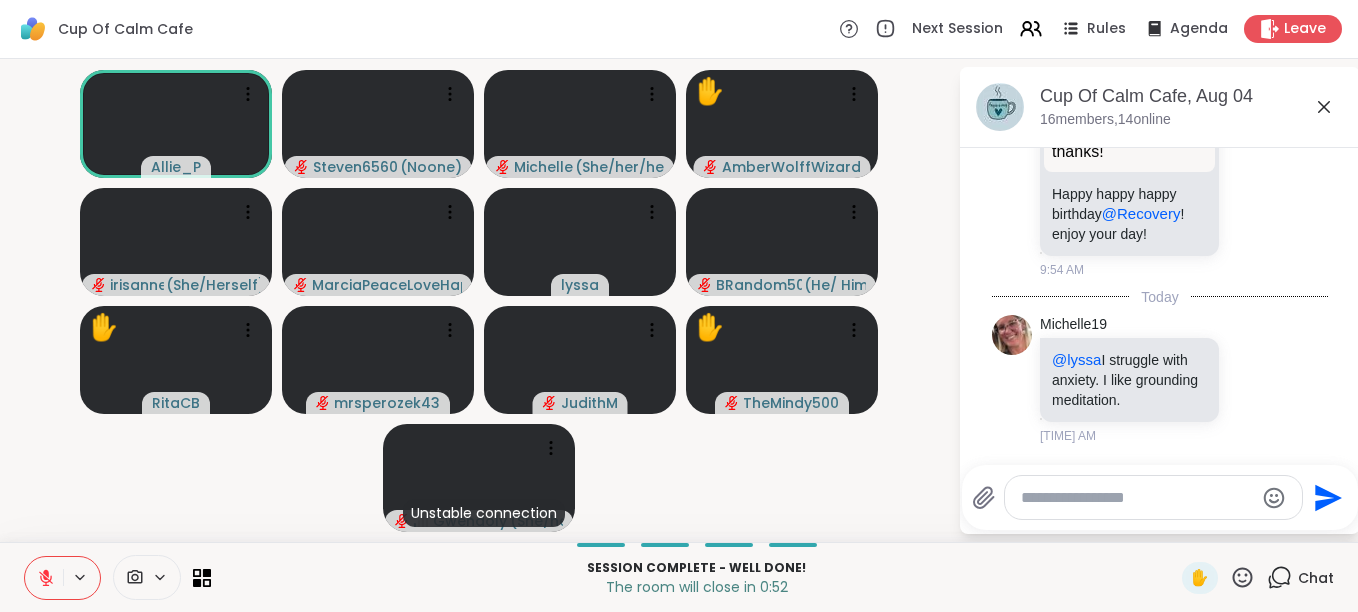 scroll, scrollTop: 3774, scrollLeft: 0, axis: vertical 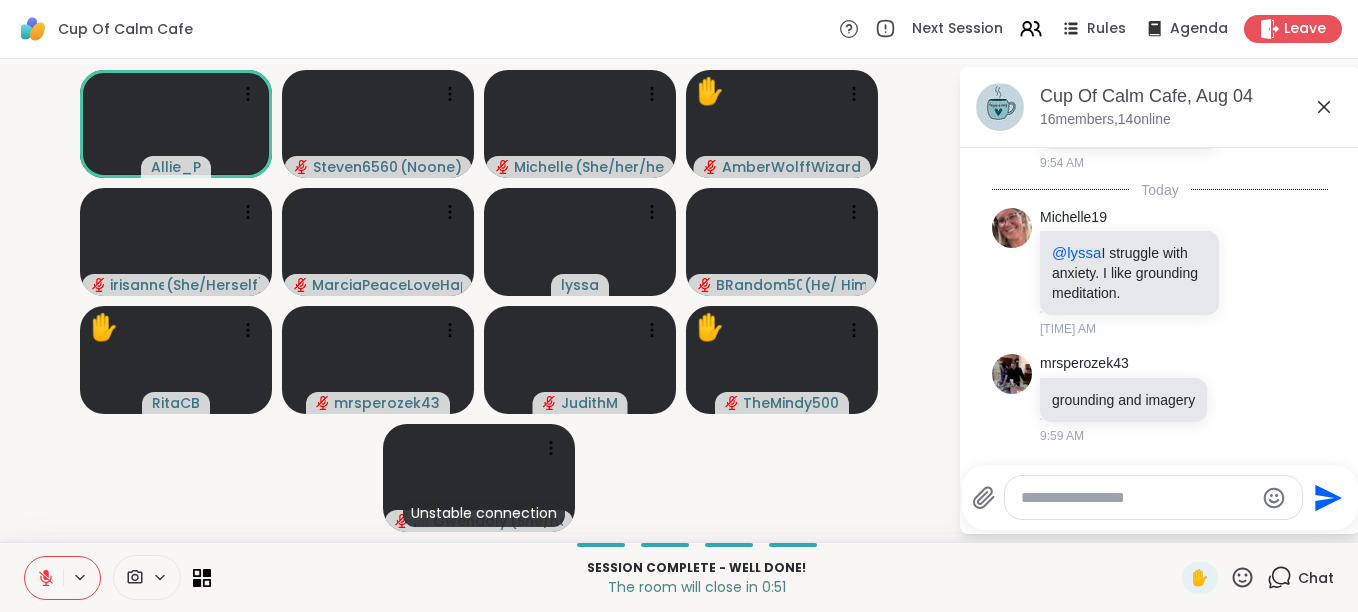 click 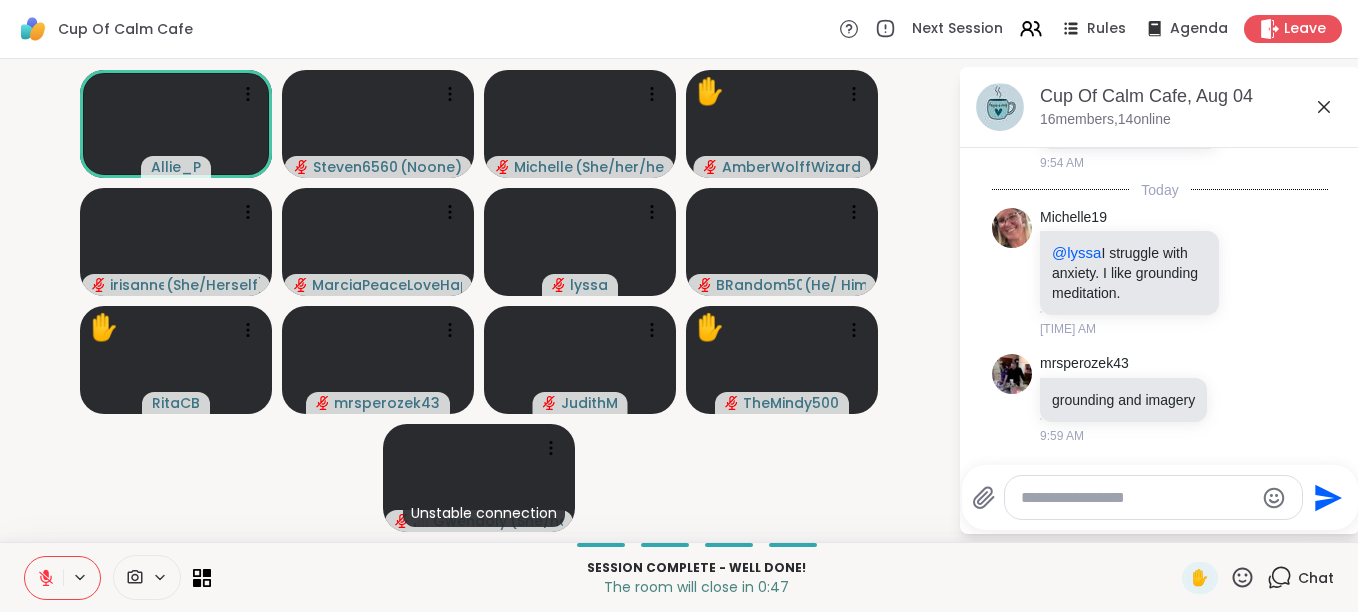 click 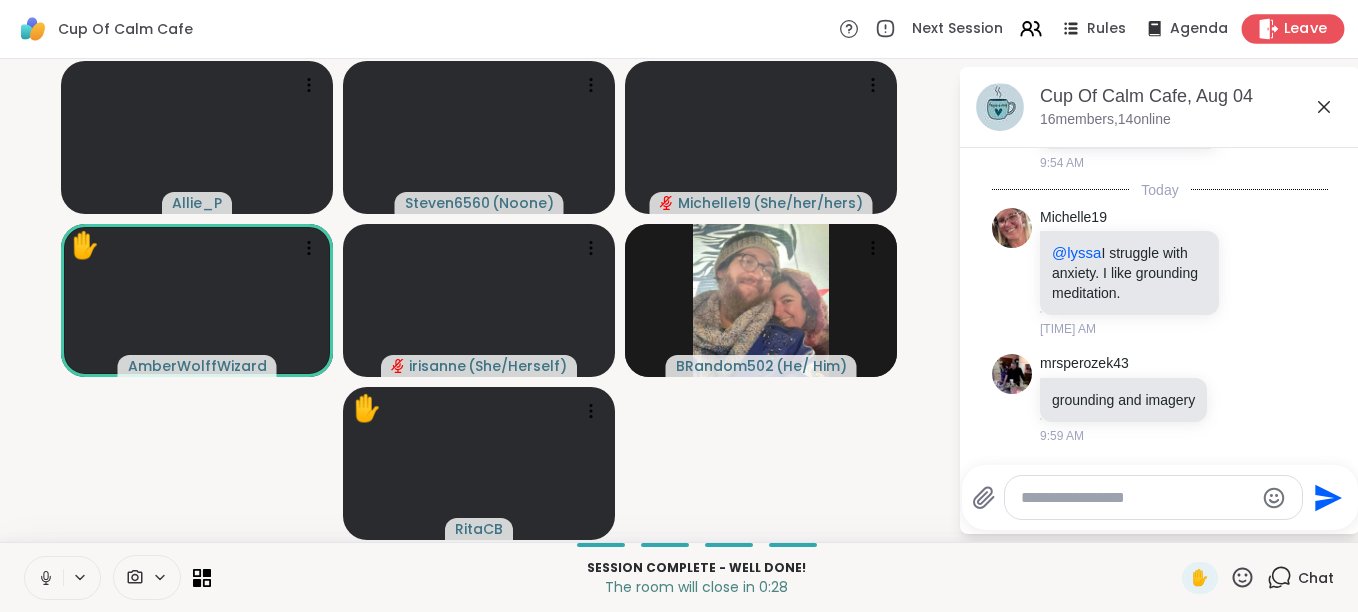 click on "Leave" at bounding box center (1306, 29) 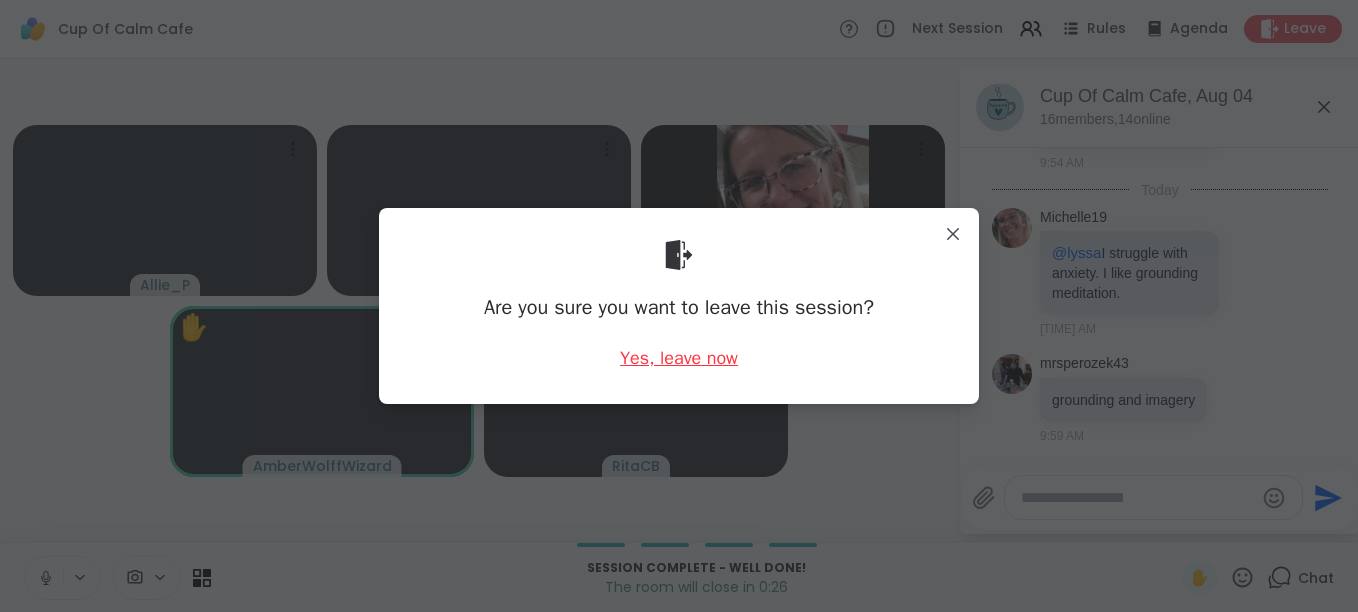 click on "Yes, leave now" at bounding box center [679, 358] 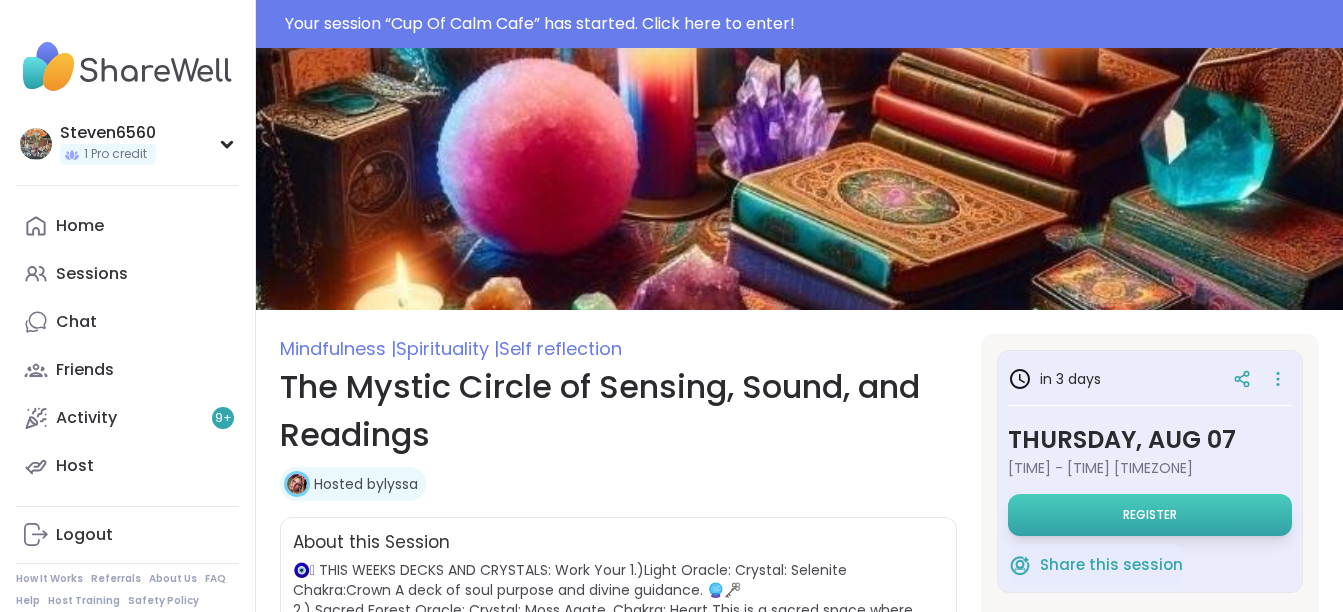 scroll, scrollTop: 0, scrollLeft: 0, axis: both 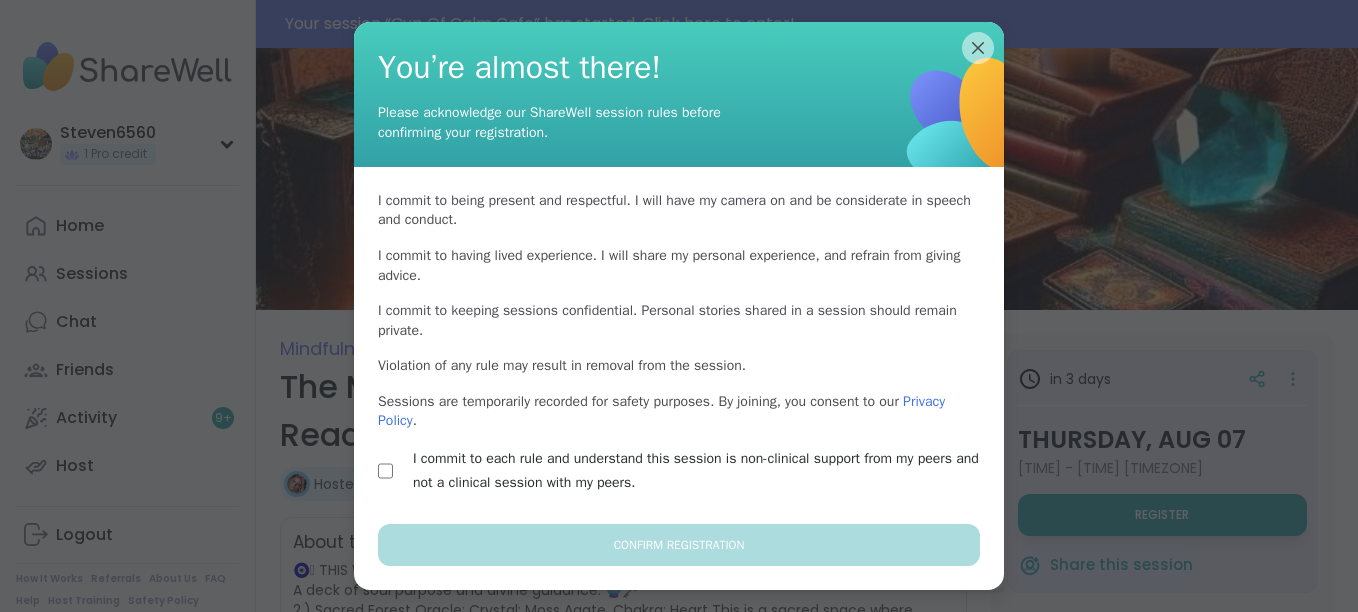 click on "I commit to each rule and understand this session is non-clinical support from my peers and not a clinical session with my peers." at bounding box center (679, 471) 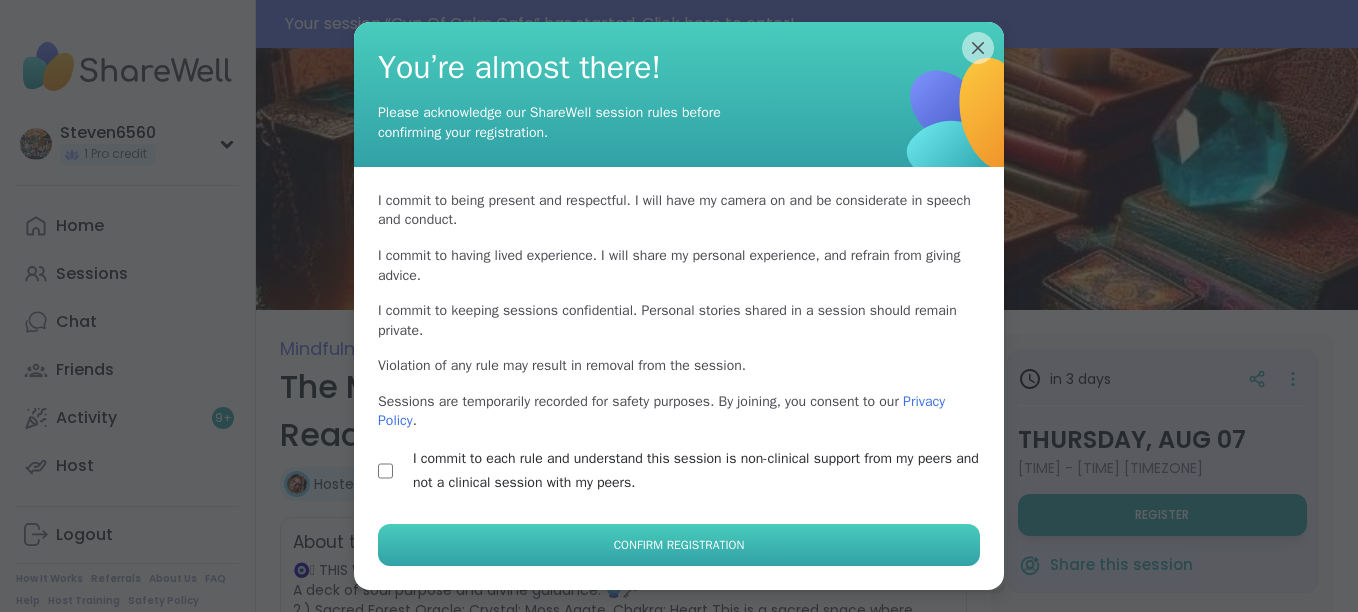 click on "Confirm Registration" at bounding box center [679, 545] 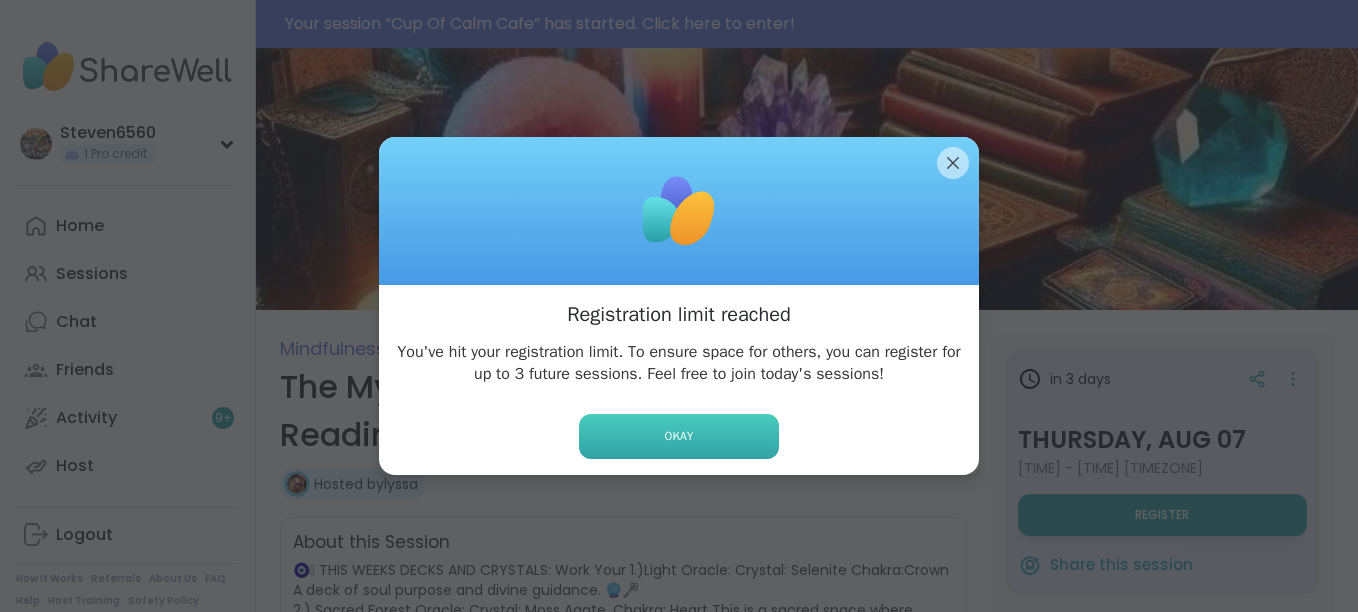 click on "Okay" at bounding box center (679, 436) 